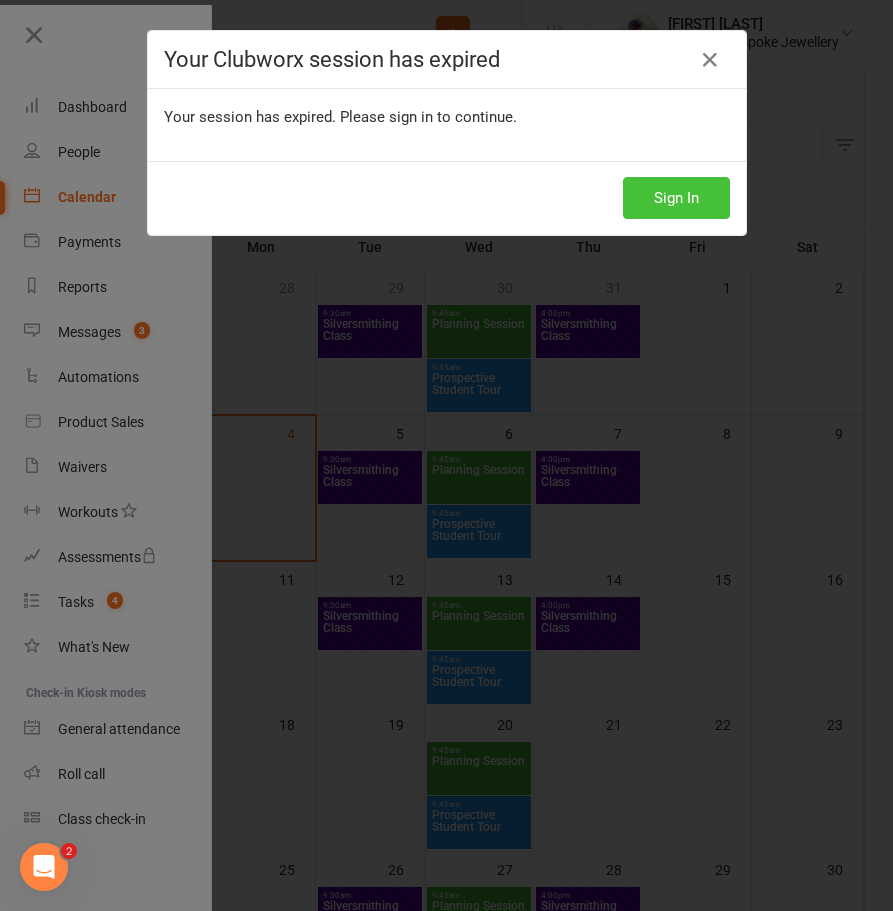 scroll, scrollTop: 0, scrollLeft: 0, axis: both 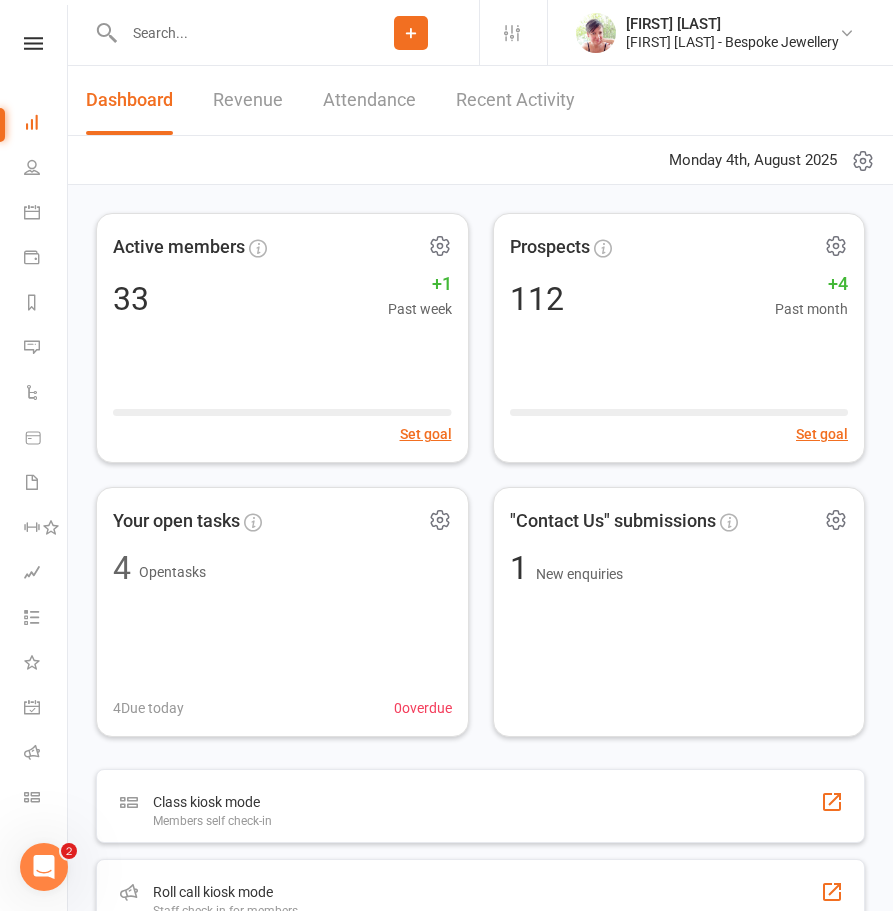 click at bounding box center (230, 33) 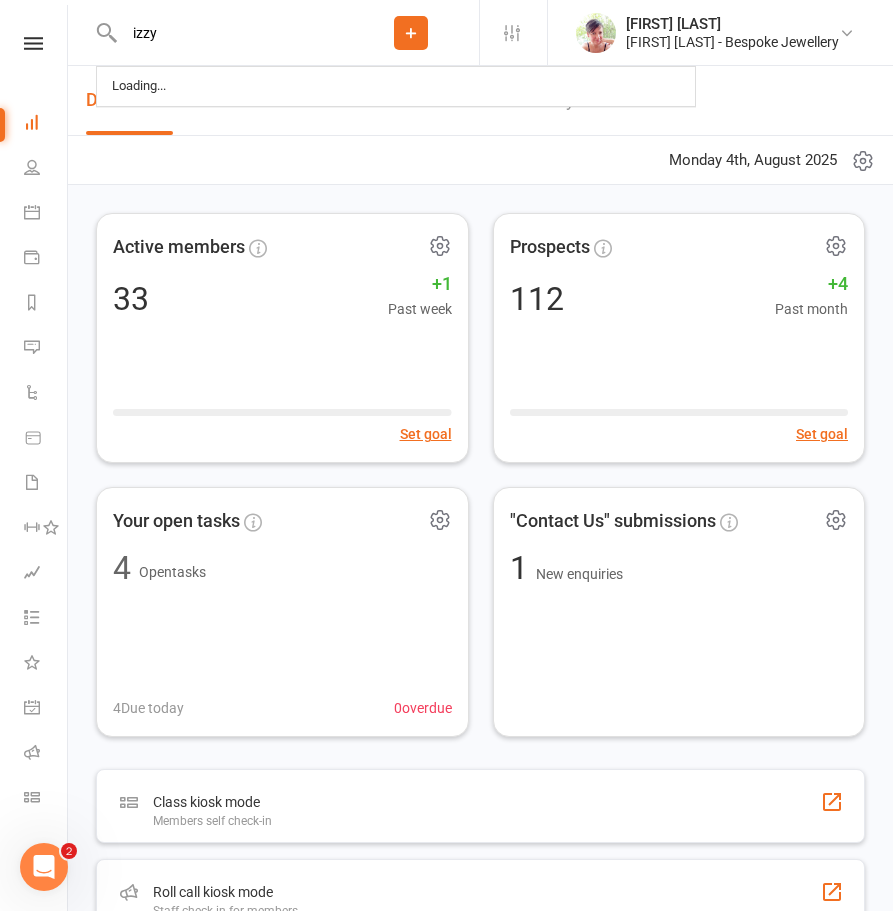 type on "izzy" 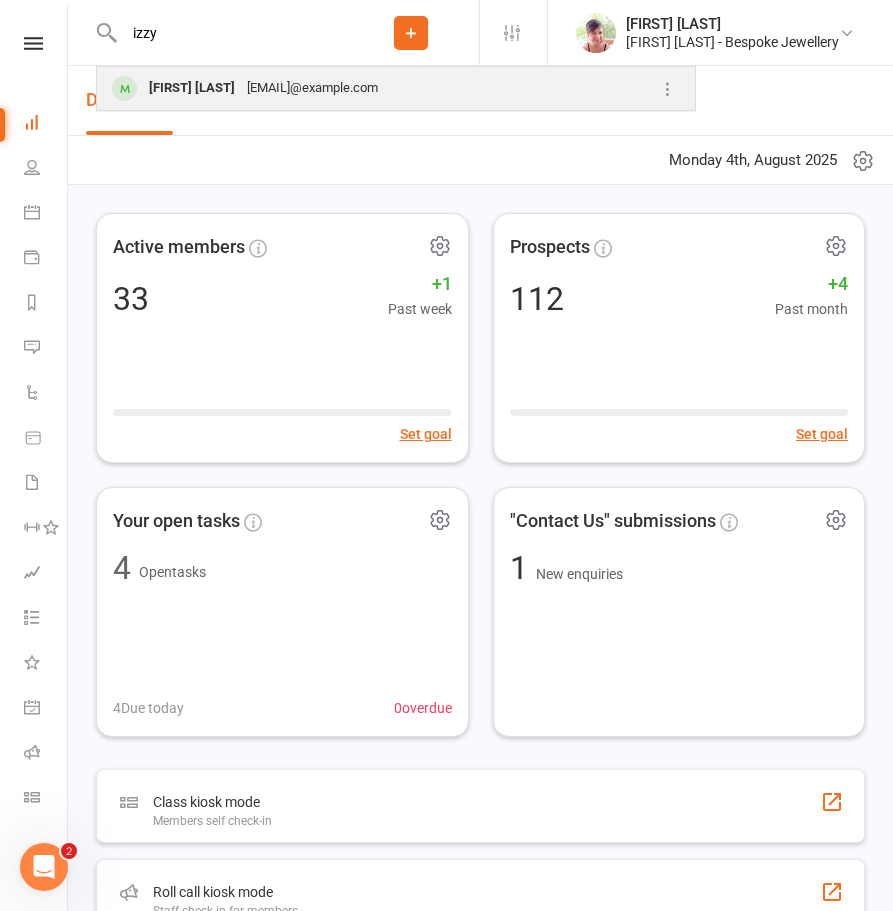 click on "izzyquinn01@gmail.com" at bounding box center (312, 88) 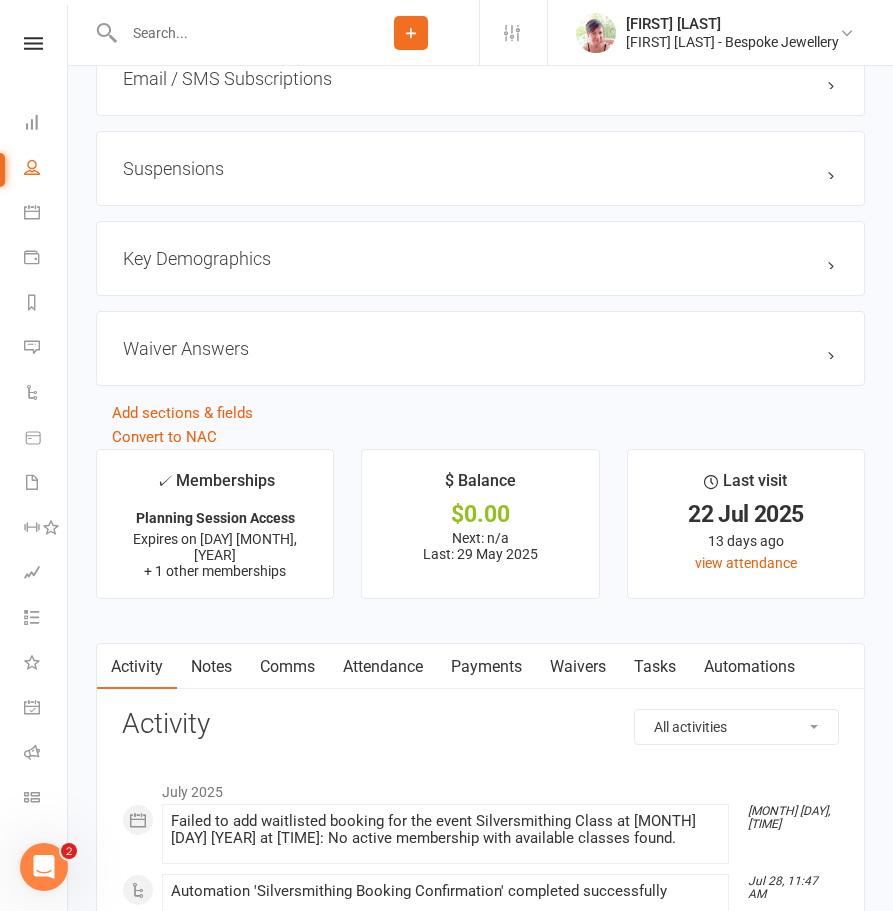 scroll, scrollTop: 2346, scrollLeft: 0, axis: vertical 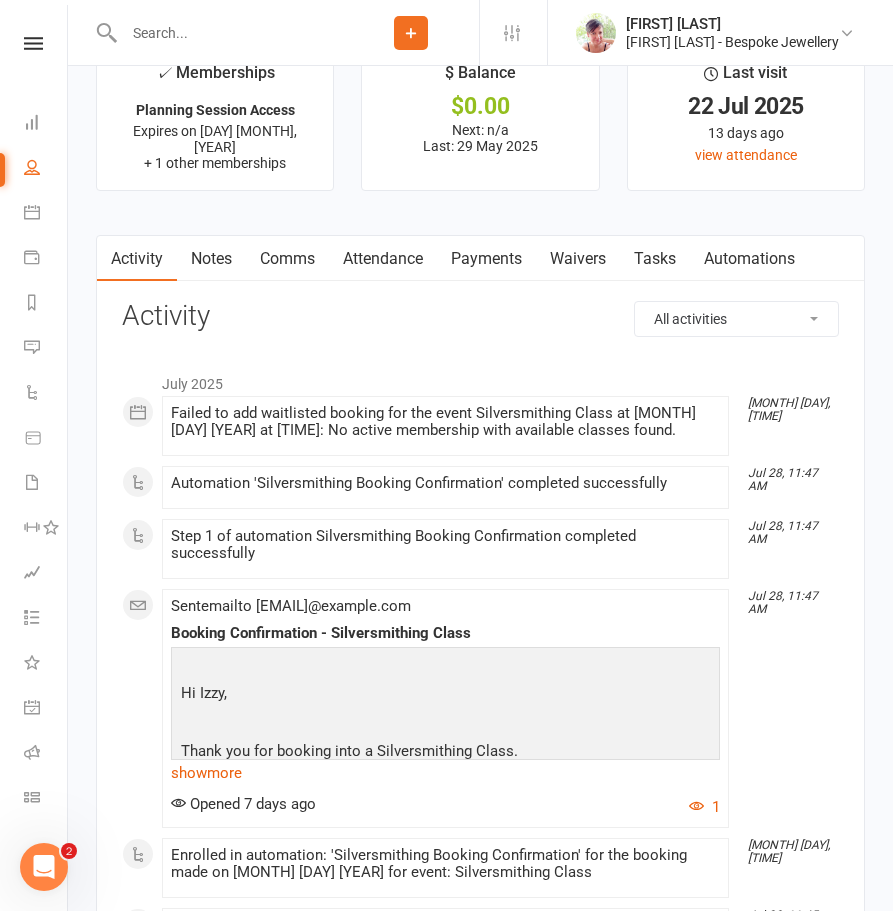click on "Comms" at bounding box center [287, 259] 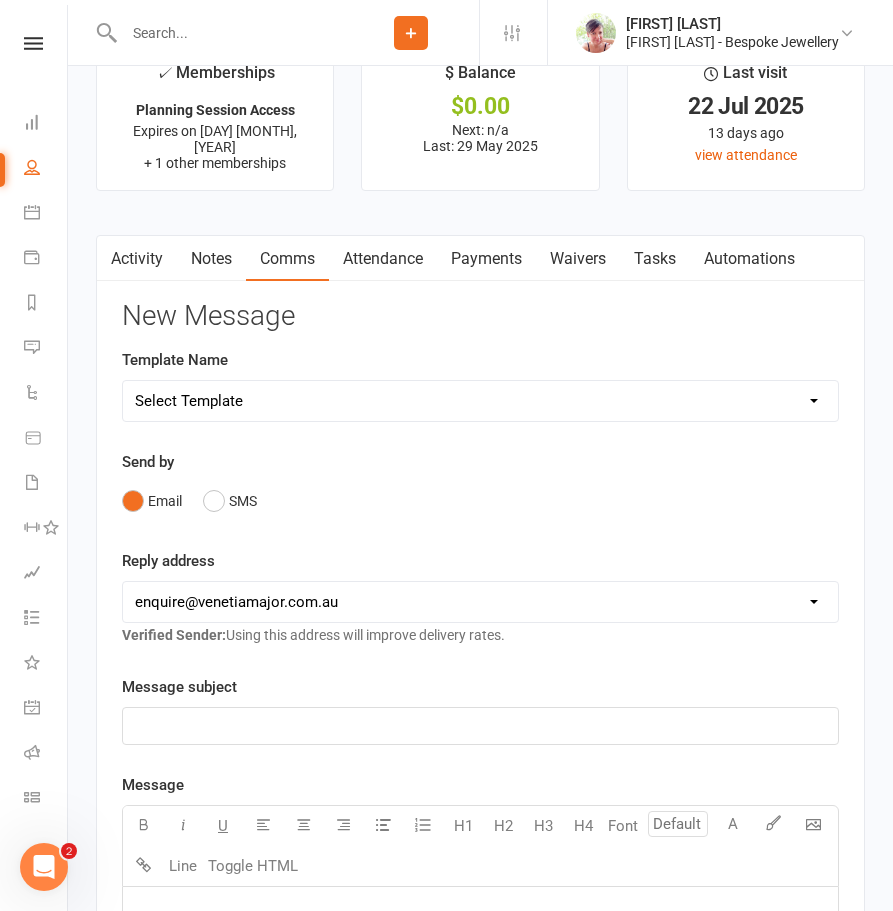 click on "Select Template [Email] Booking Confirmation [Email] COVID Update [Email] Letterhead [Email] Silversmithing classes resume 2nd November PROSPECTS [Email] Vacancy Notification [Email] Waitlist Reminder" at bounding box center (480, 401) 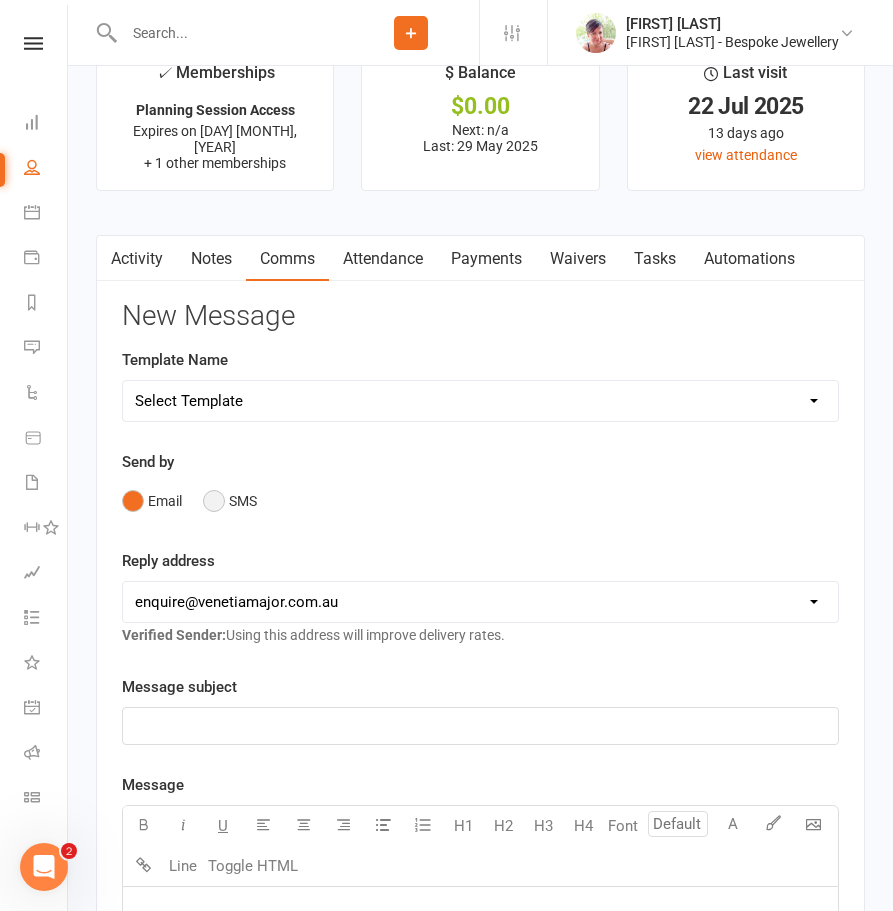 click on "SMS" at bounding box center [230, 501] 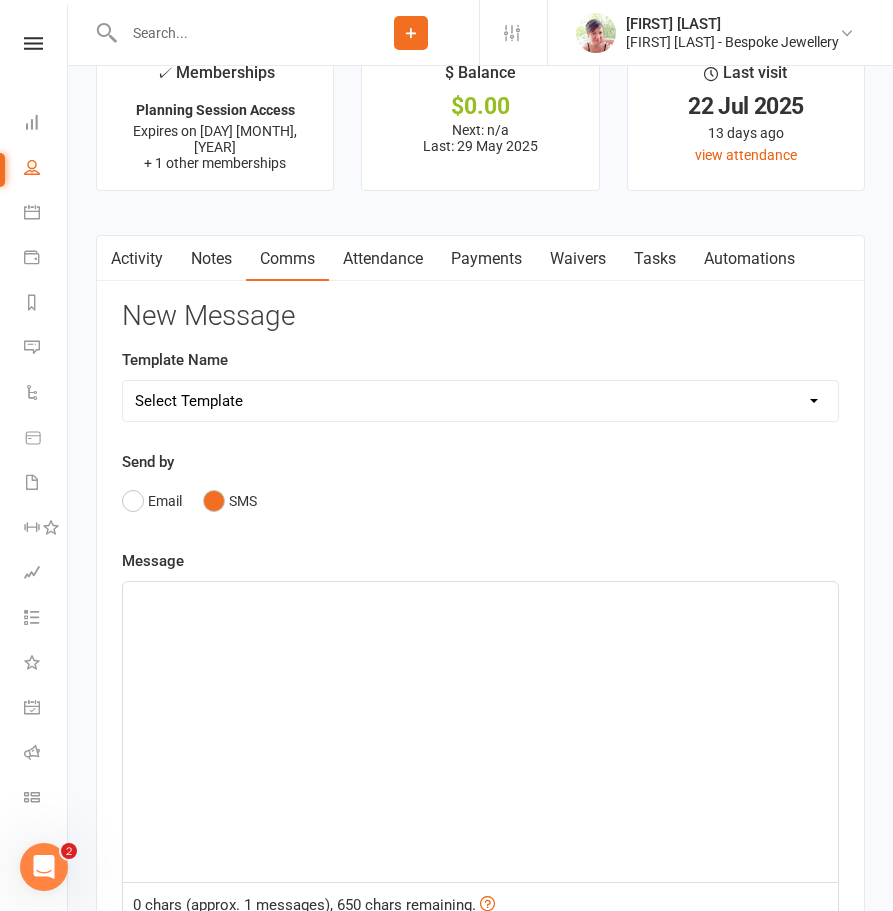 scroll, scrollTop: 2754, scrollLeft: 0, axis: vertical 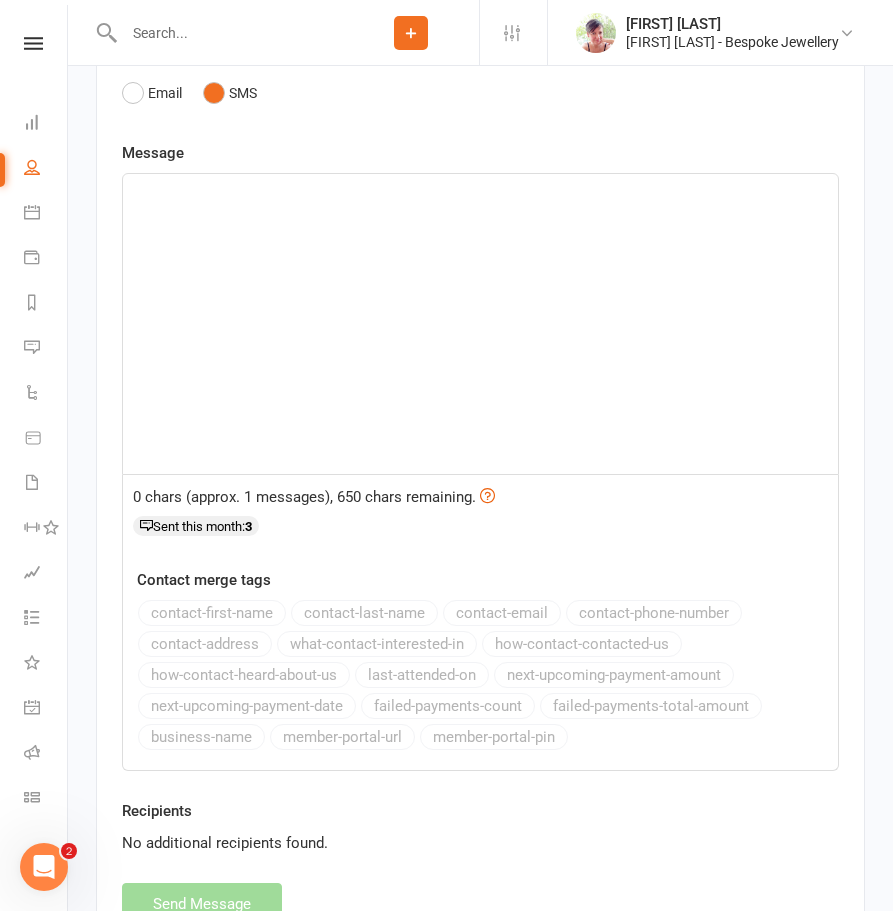 click on "﻿" 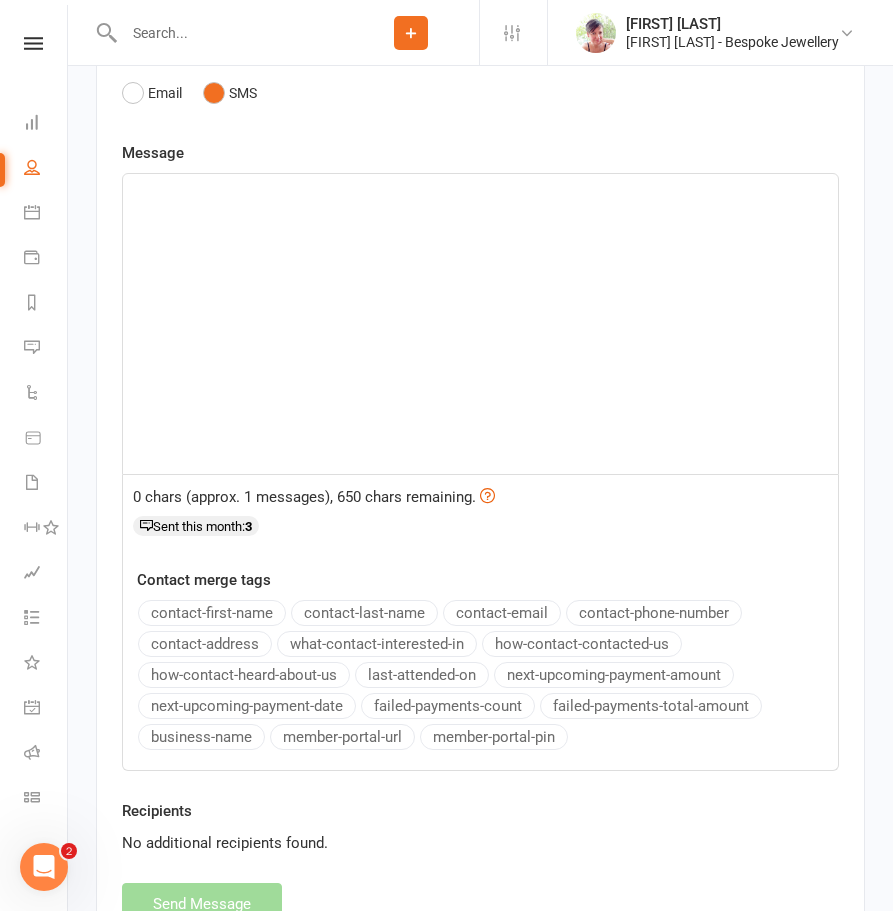 type 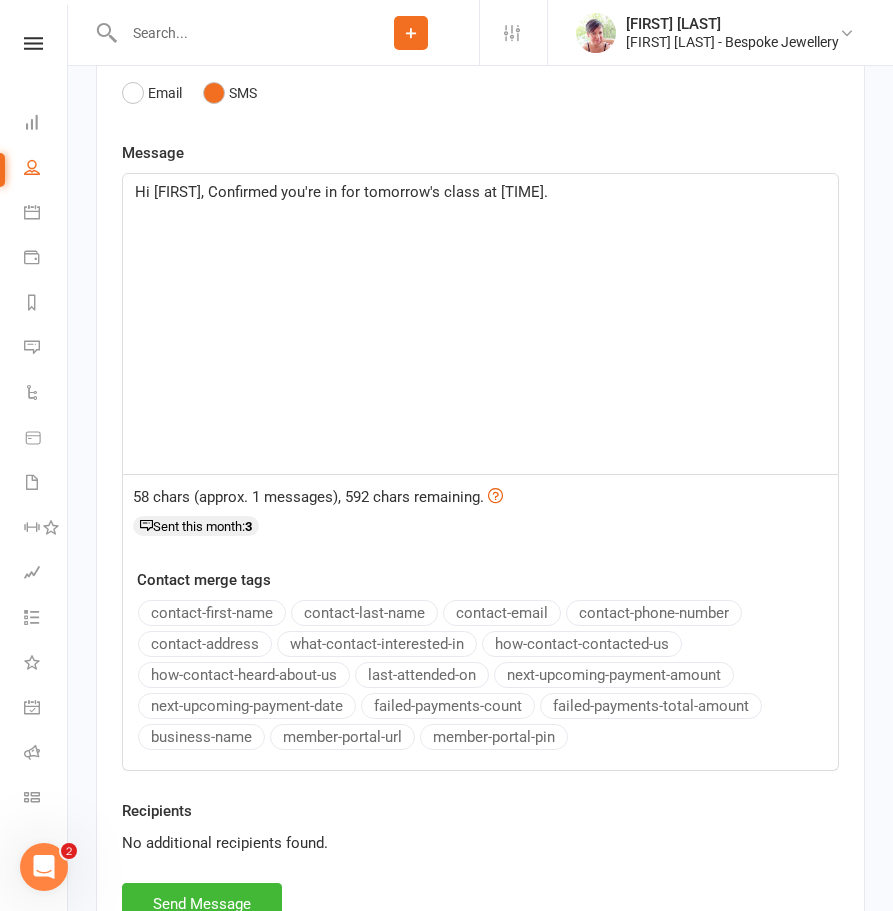 click on "Hi Izzy, Confirmed your in for tomorrow's class at 9:30am." 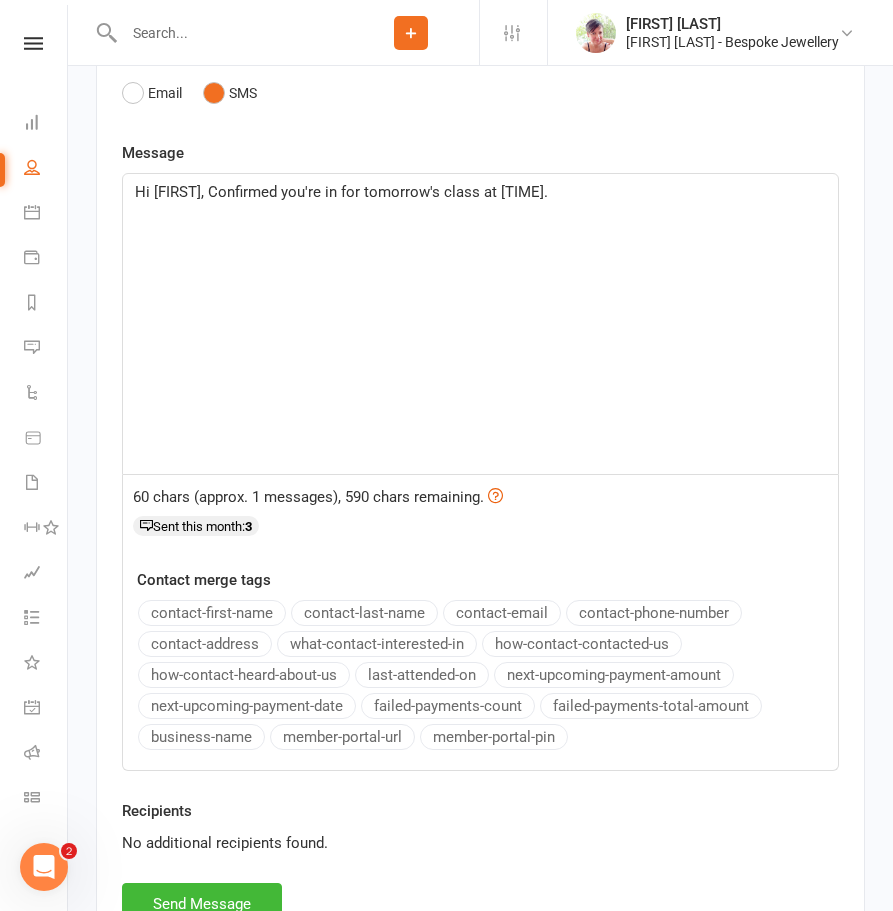 click on "Hi Izzy, Confirmed you're in for tomorrow's class at 9:30am." 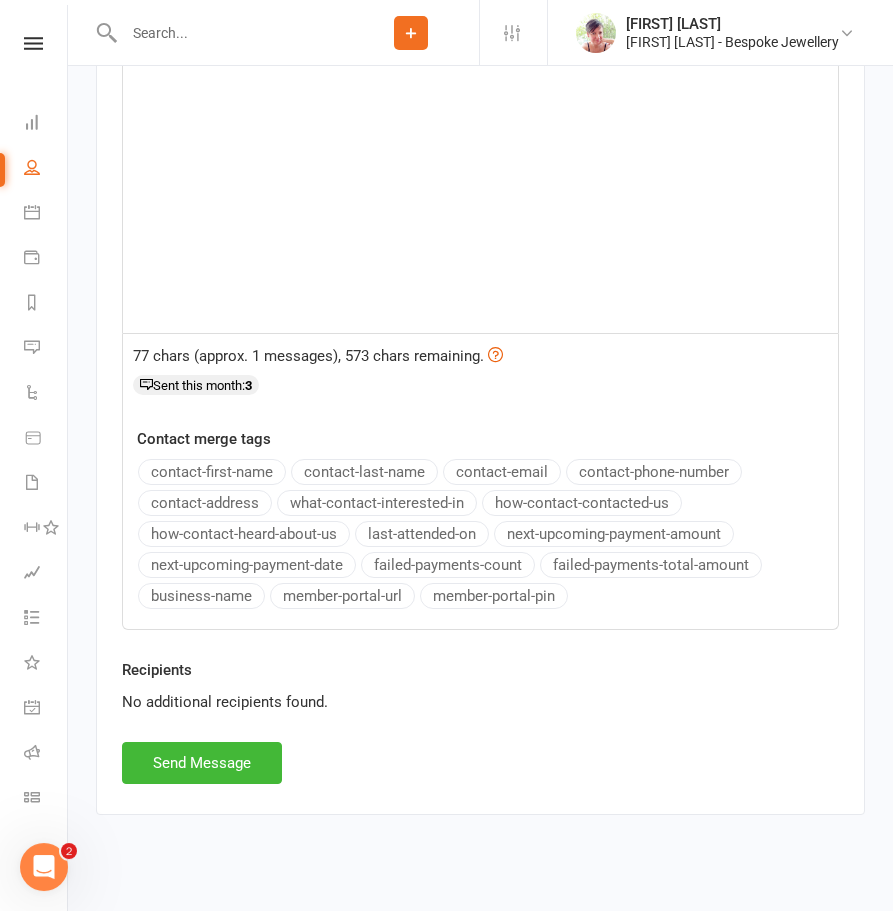 scroll, scrollTop: 2915, scrollLeft: 0, axis: vertical 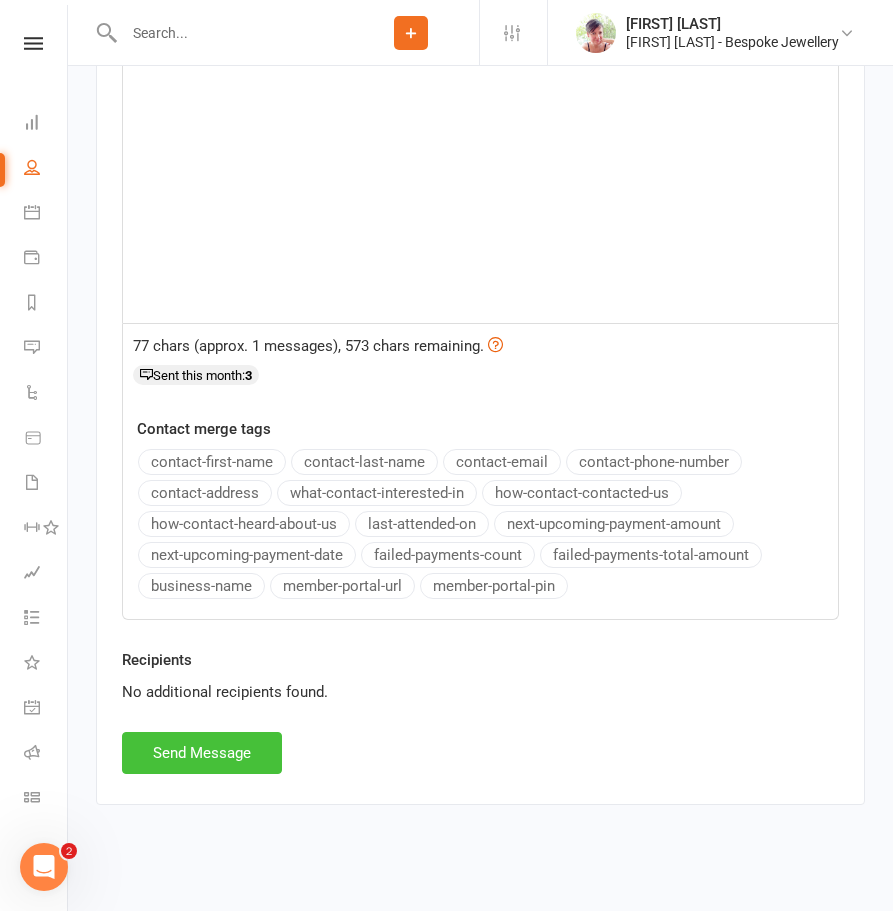 click on "Send Message" at bounding box center [202, 753] 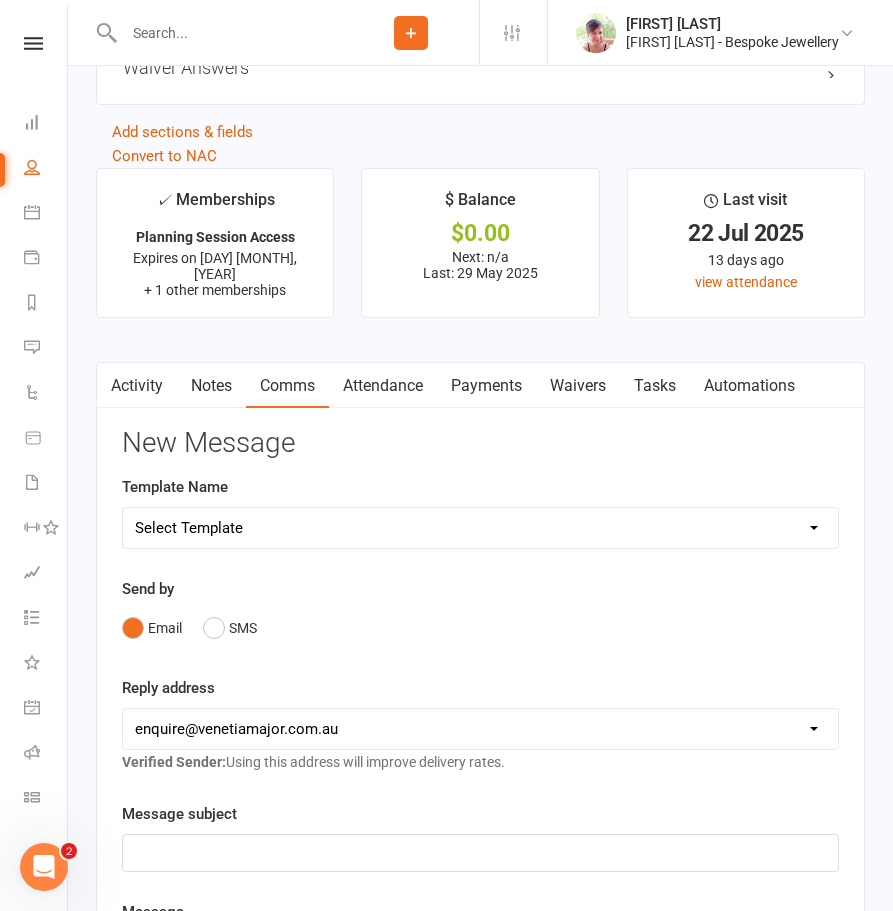 scroll, scrollTop: 1811, scrollLeft: 0, axis: vertical 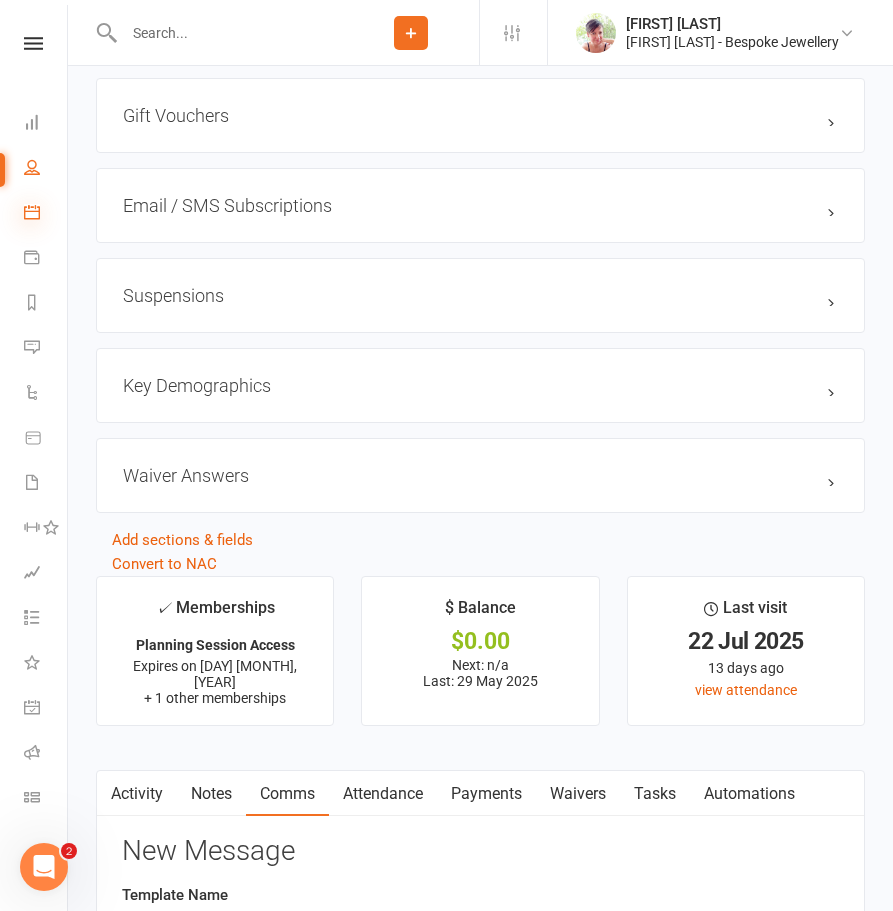 click at bounding box center [32, 212] 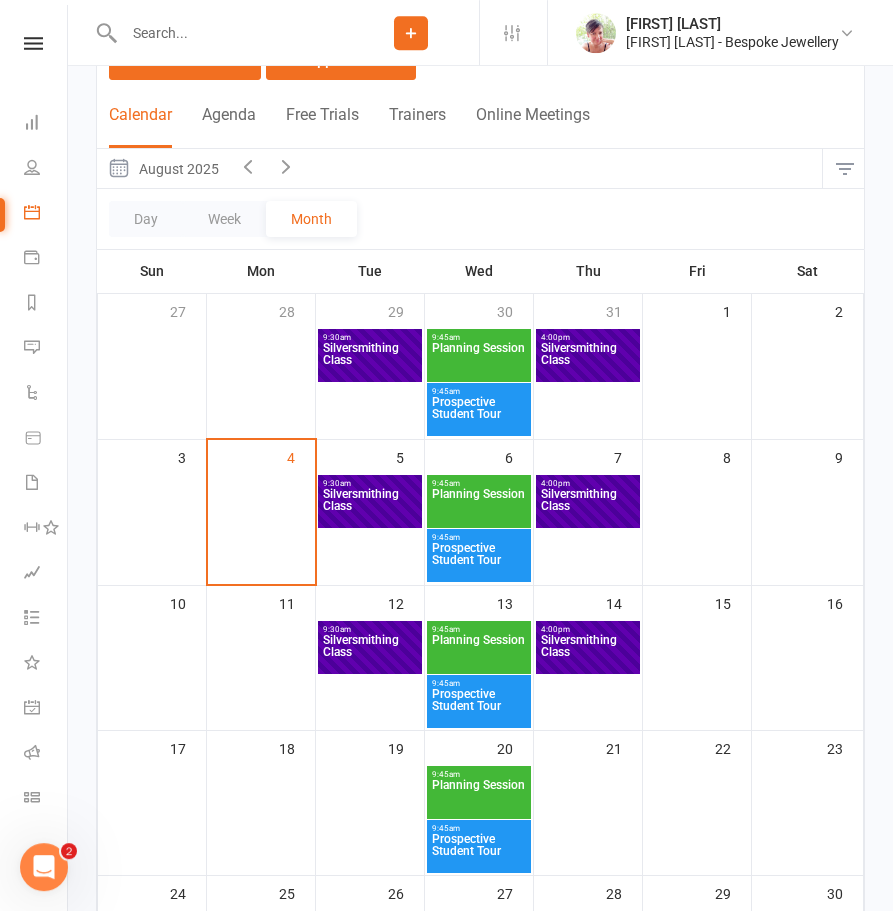 scroll, scrollTop: 204, scrollLeft: 0, axis: vertical 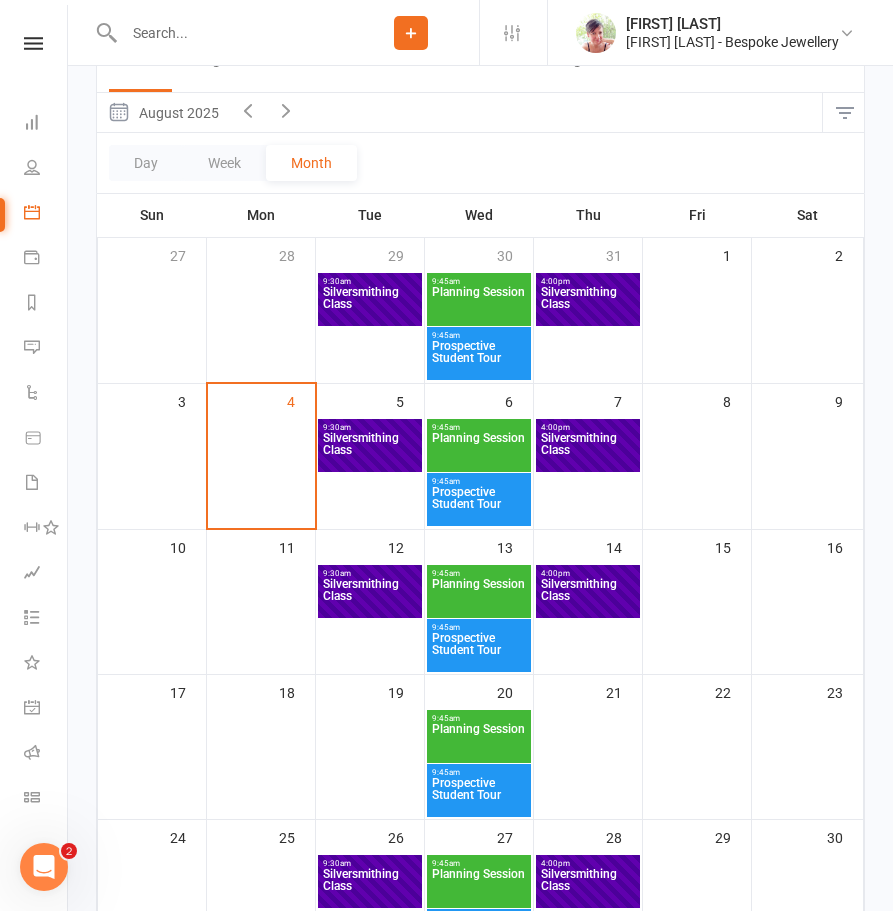 click on "Silversmithing Class" at bounding box center (370, 450) 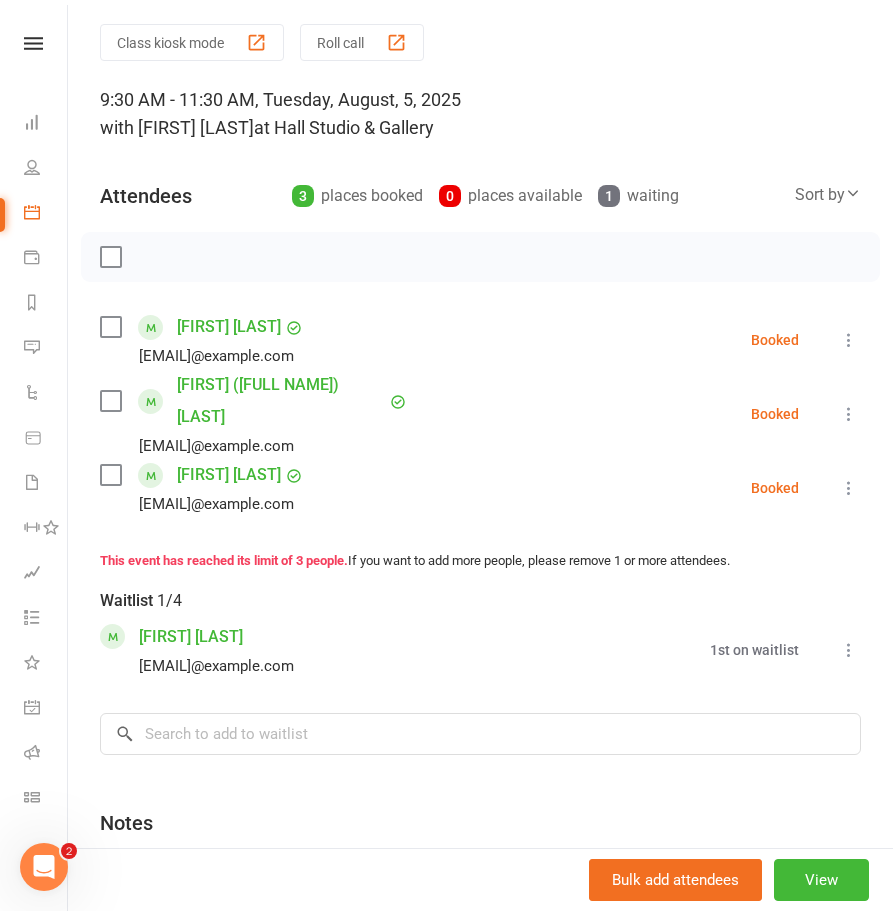 scroll, scrollTop: 108, scrollLeft: 0, axis: vertical 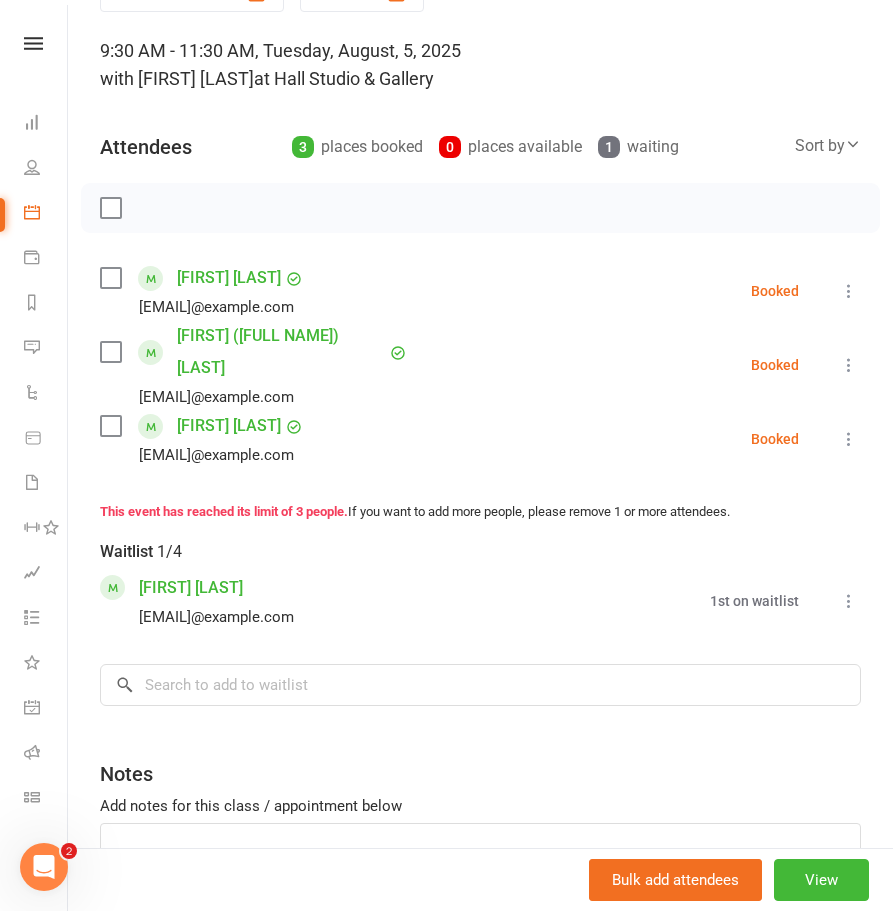 click at bounding box center [110, 426] 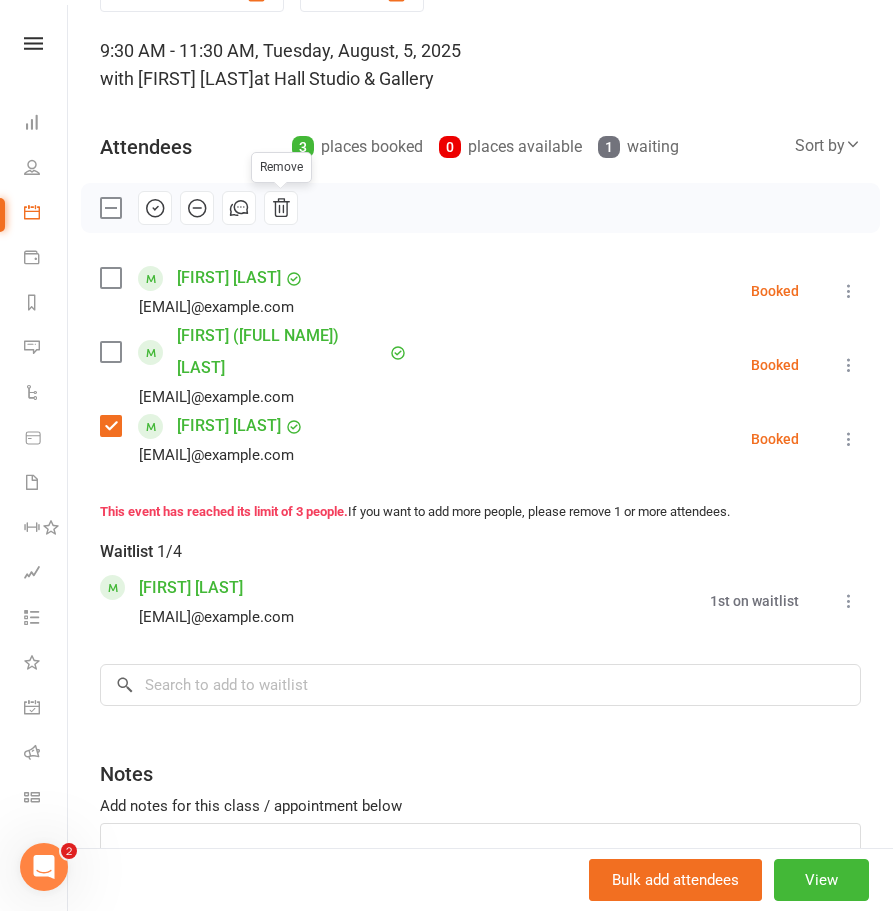 click 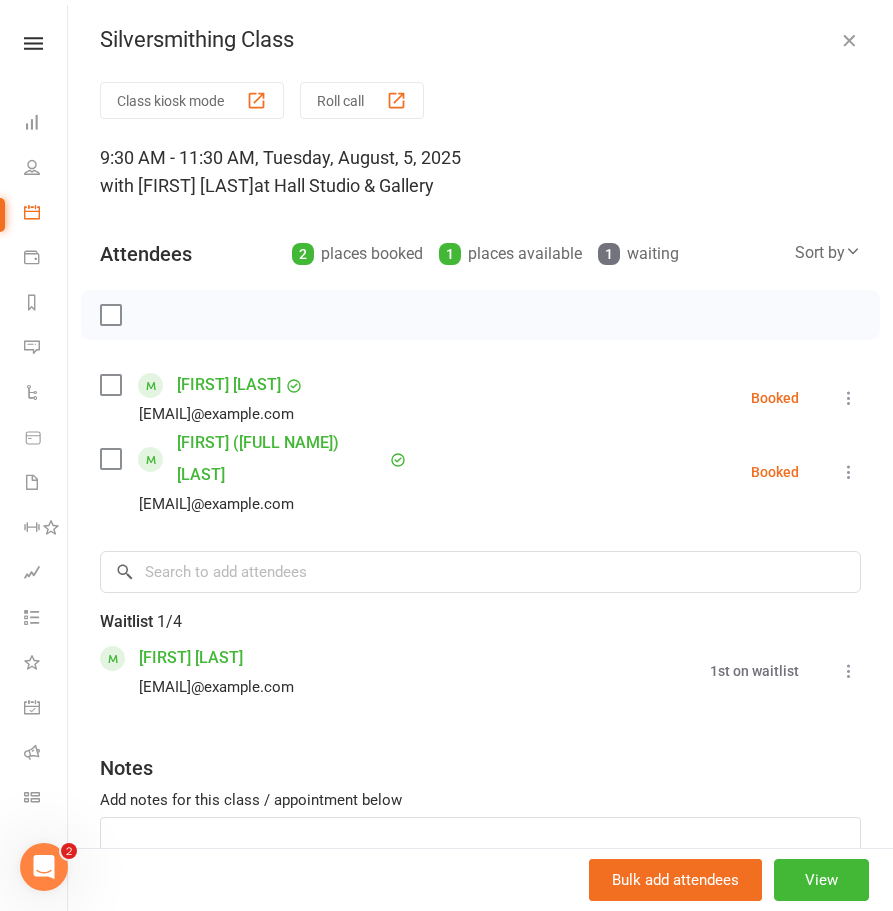 scroll, scrollTop: 0, scrollLeft: 0, axis: both 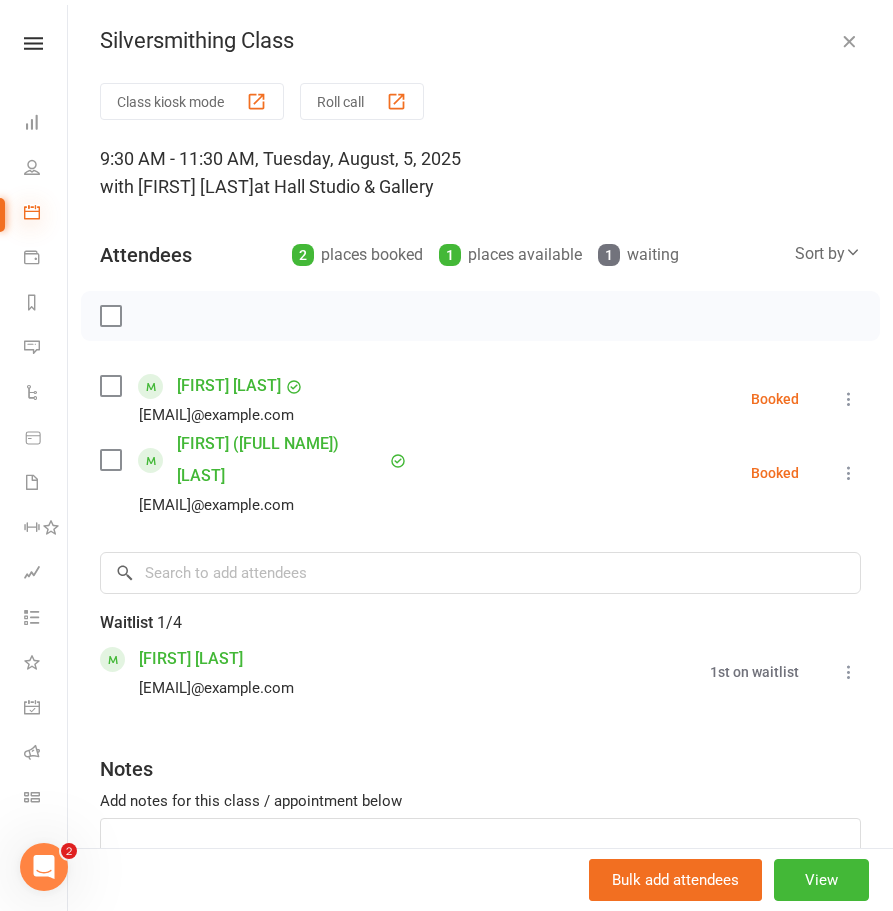 click at bounding box center (32, 212) 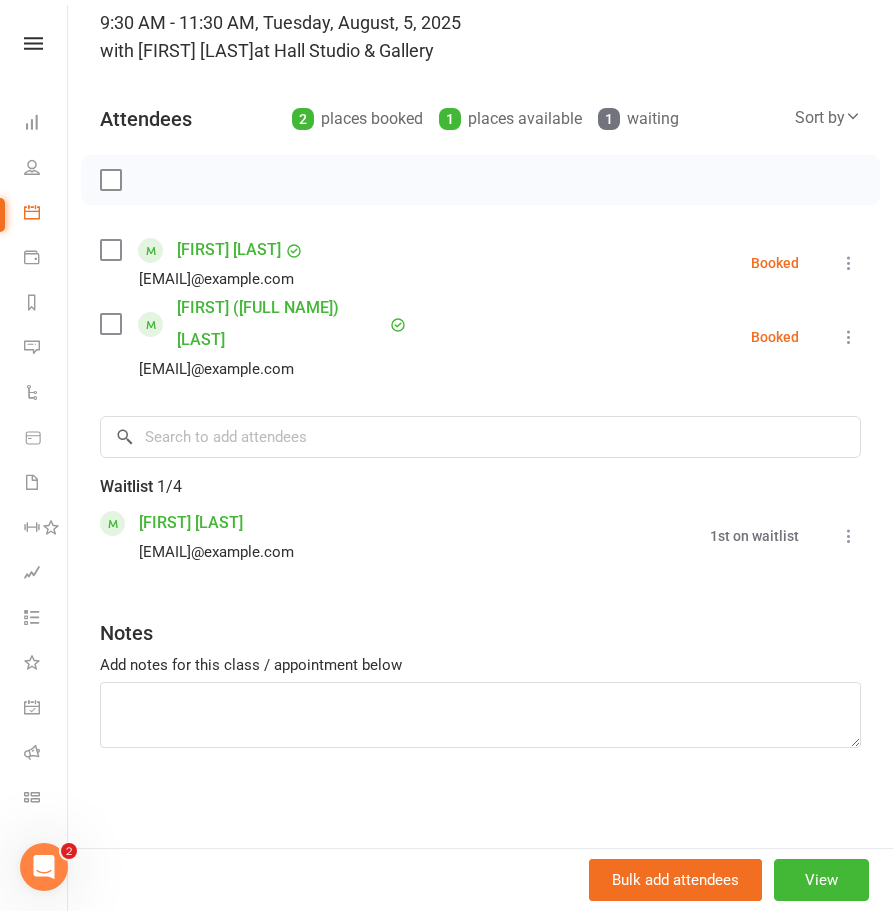 scroll, scrollTop: 0, scrollLeft: 0, axis: both 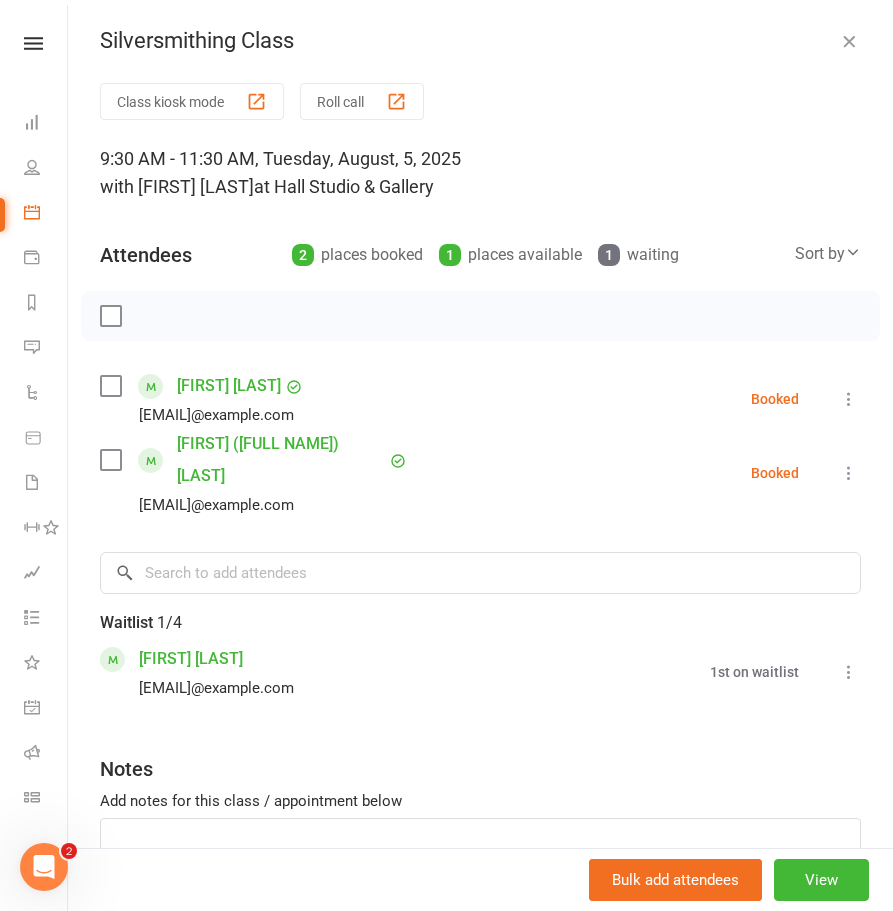 click at bounding box center (849, 41) 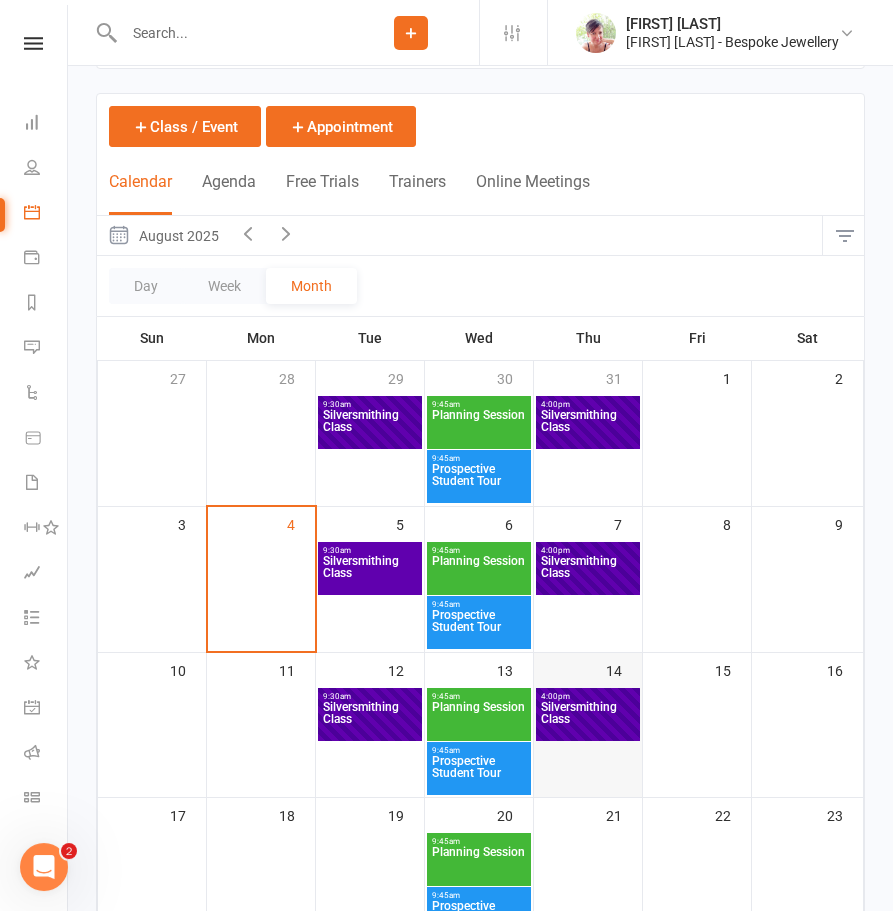 scroll, scrollTop: 204, scrollLeft: 0, axis: vertical 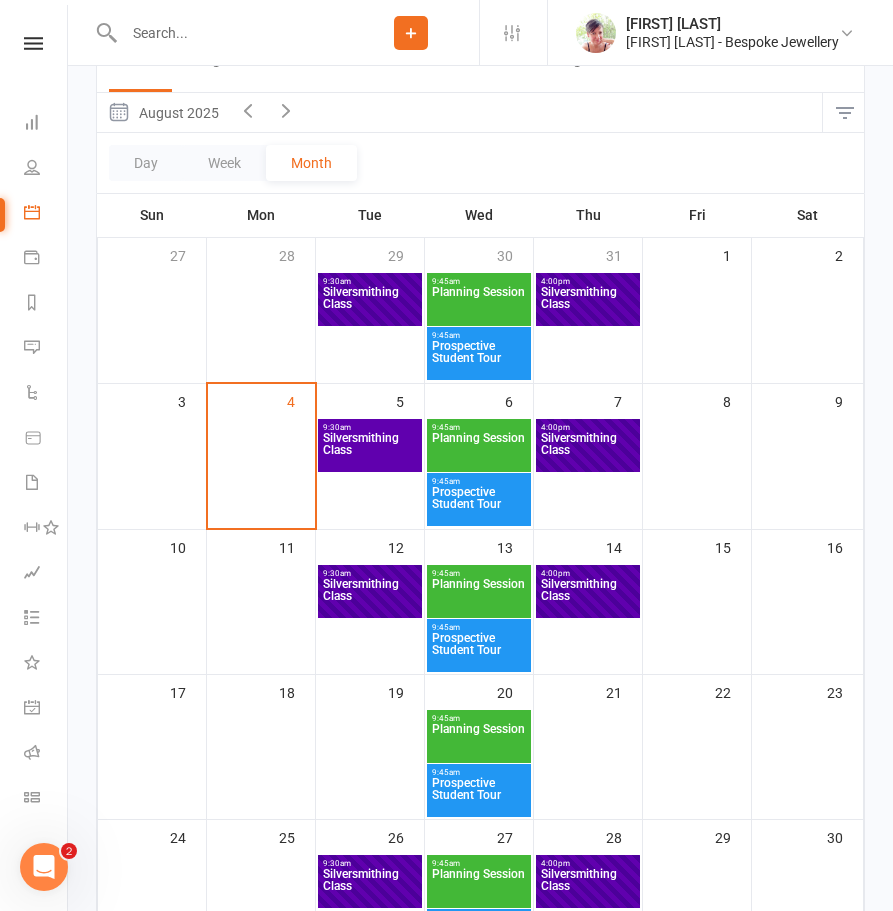 click on "Silversmithing Class" at bounding box center (370, 450) 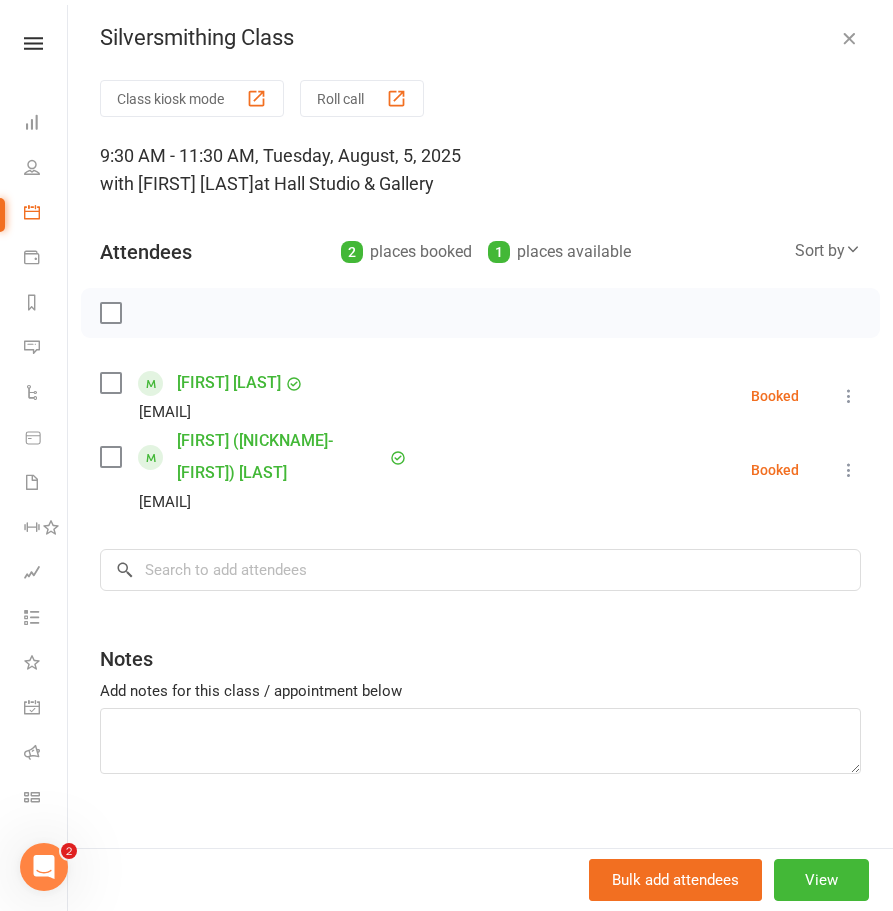 scroll, scrollTop: 0, scrollLeft: 0, axis: both 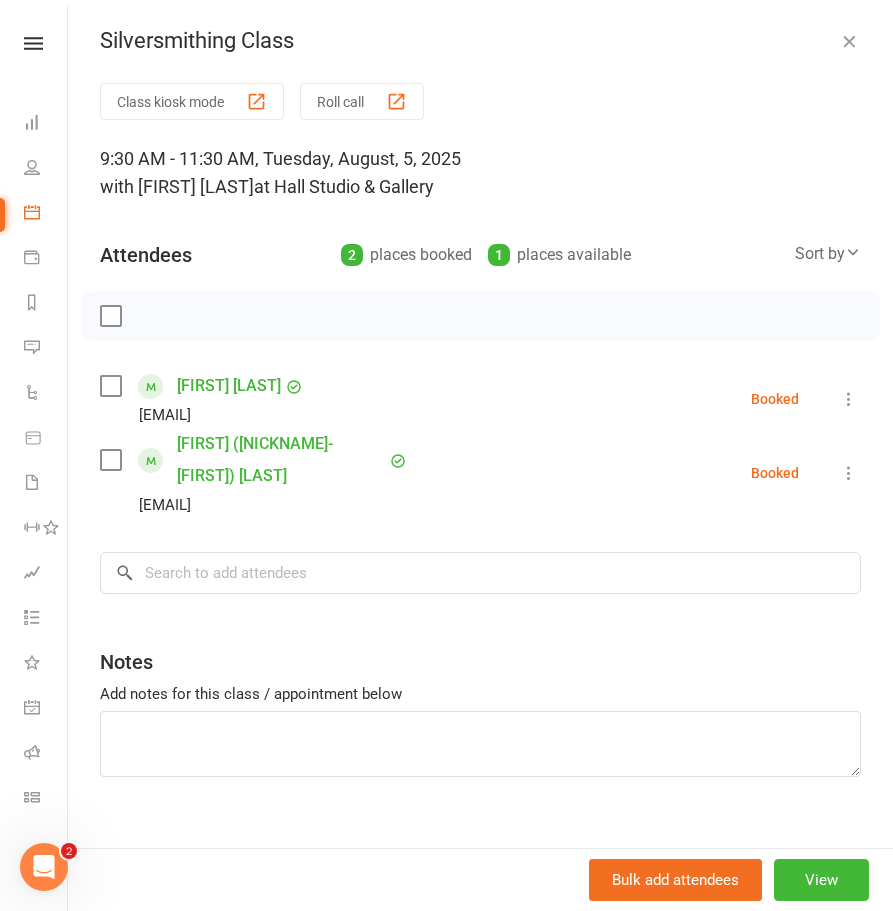 click on "People" at bounding box center (33, 169) 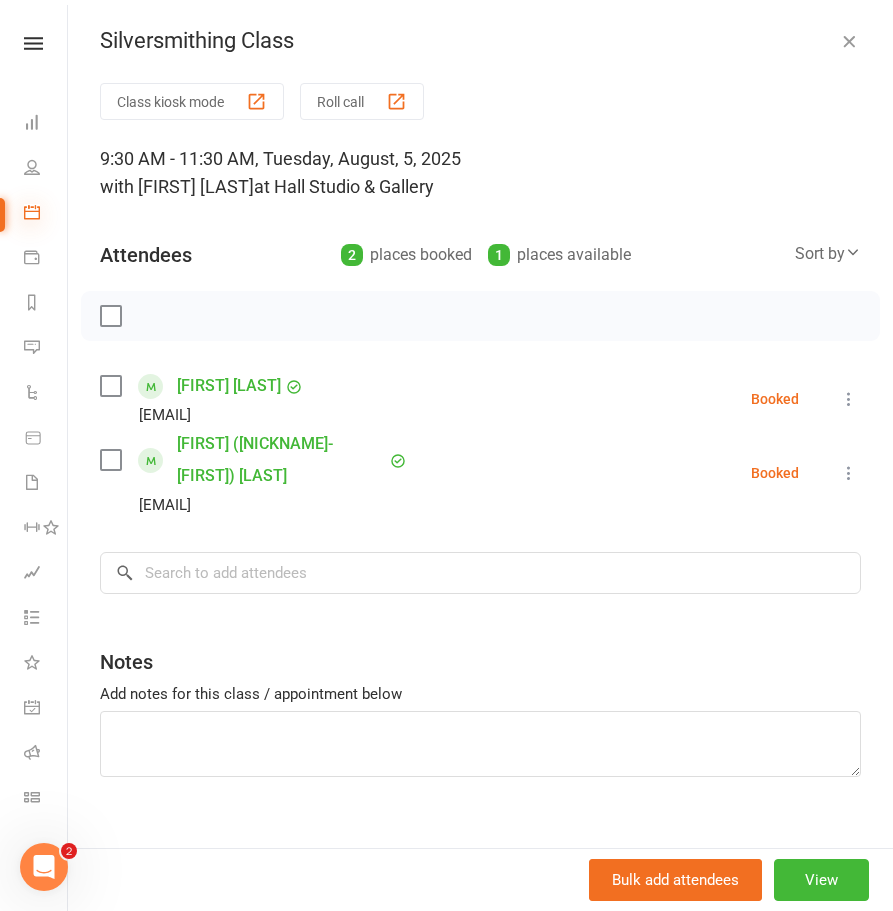 click at bounding box center [32, 212] 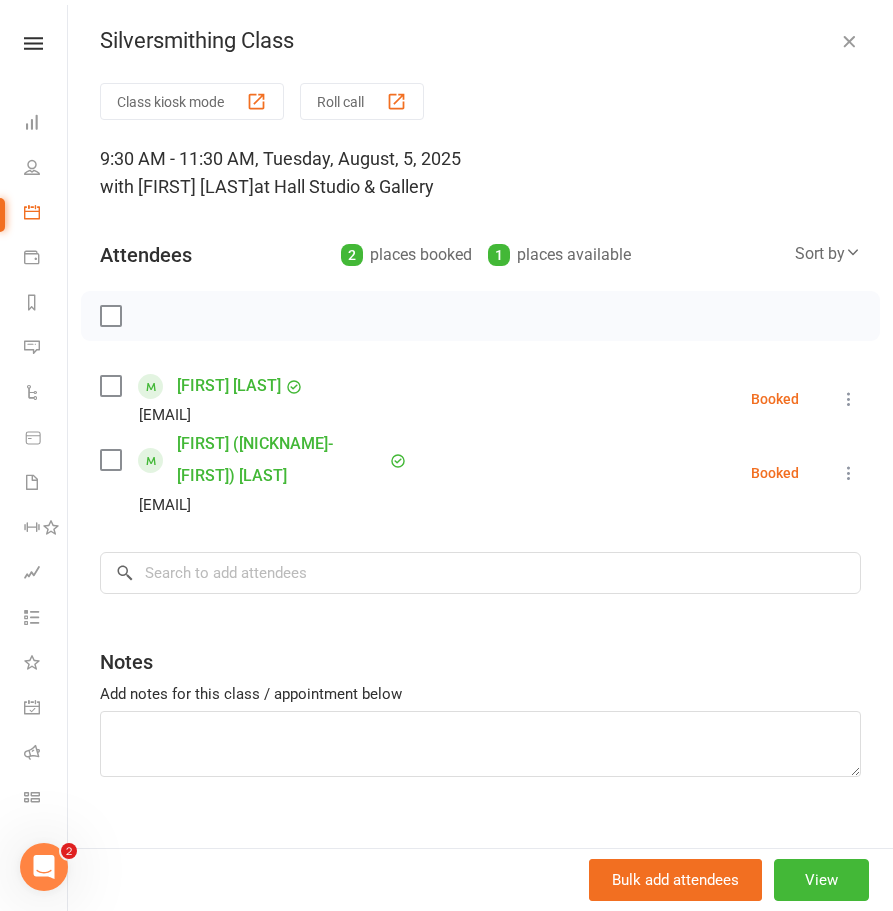 click at bounding box center [849, 41] 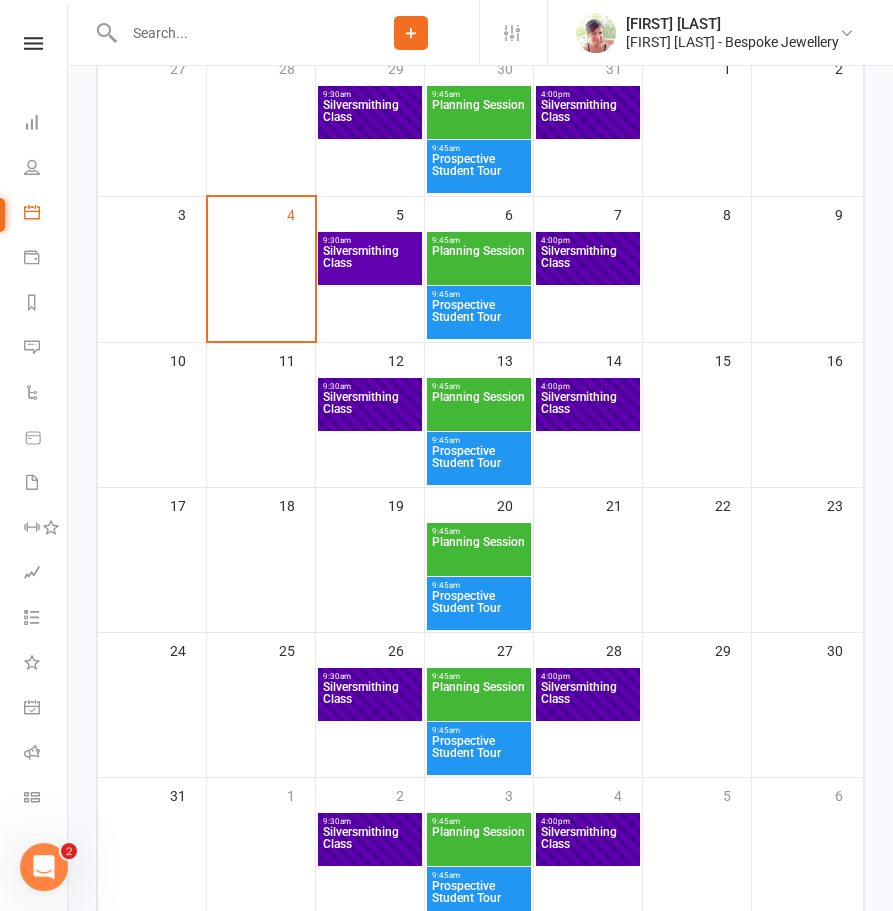 scroll, scrollTop: 460, scrollLeft: 0, axis: vertical 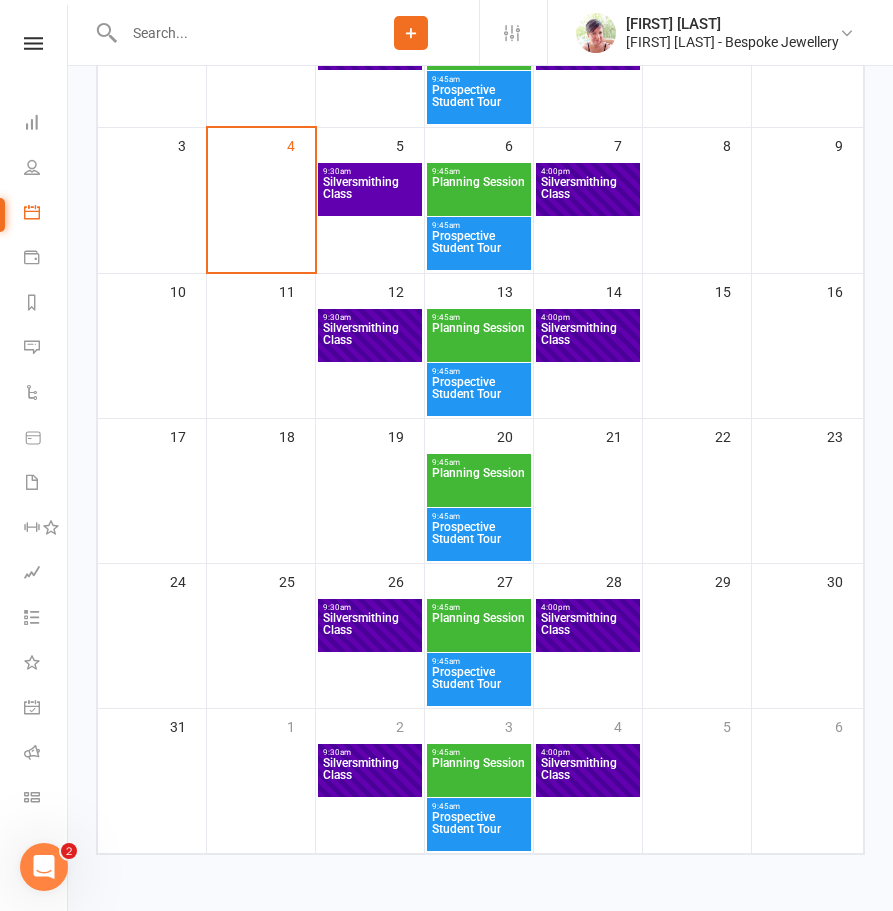 click on "Silversmithing Class" at bounding box center (370, 630) 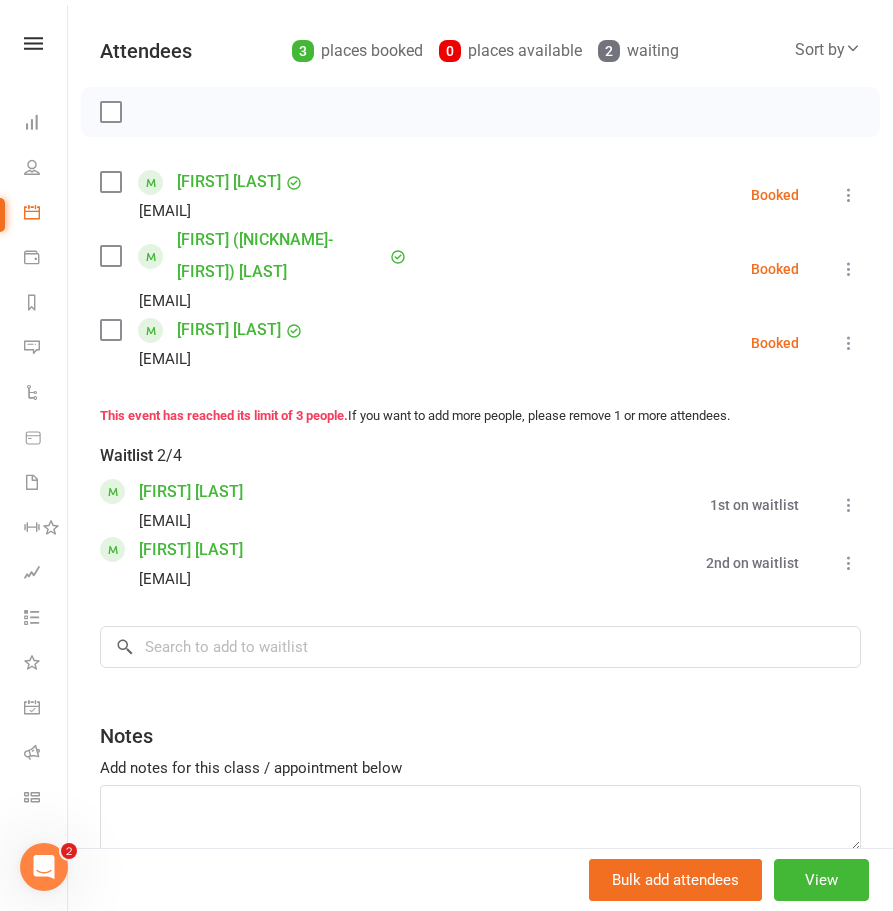 scroll, scrollTop: 216, scrollLeft: 0, axis: vertical 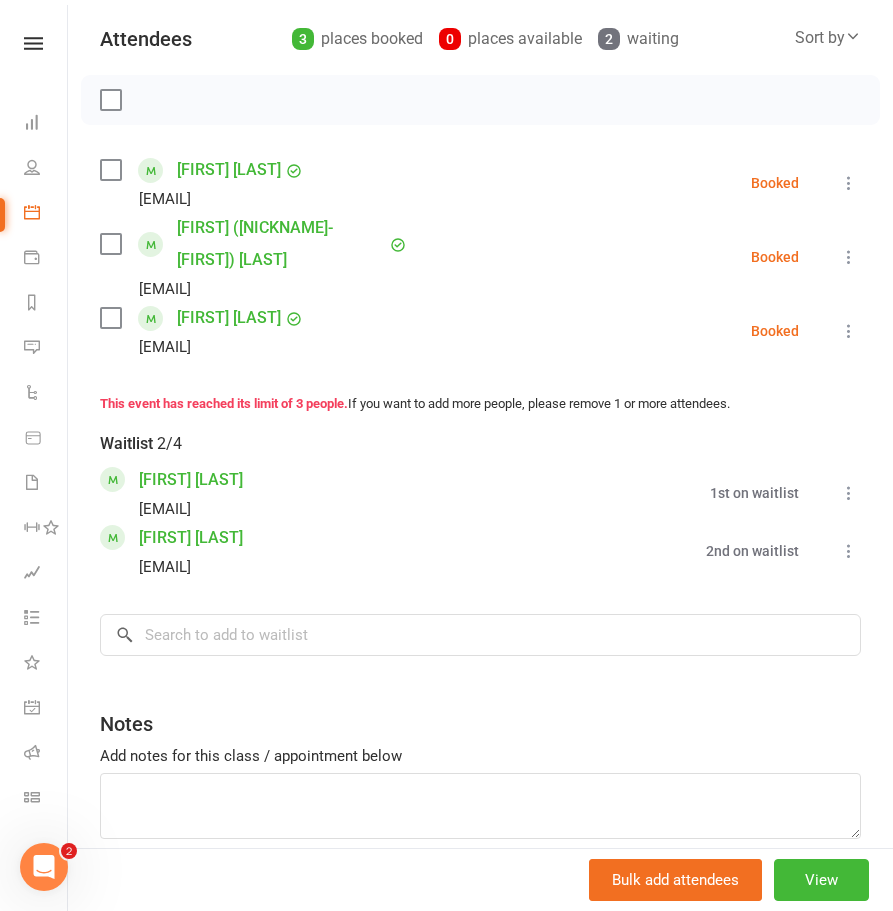 click at bounding box center (849, 493) 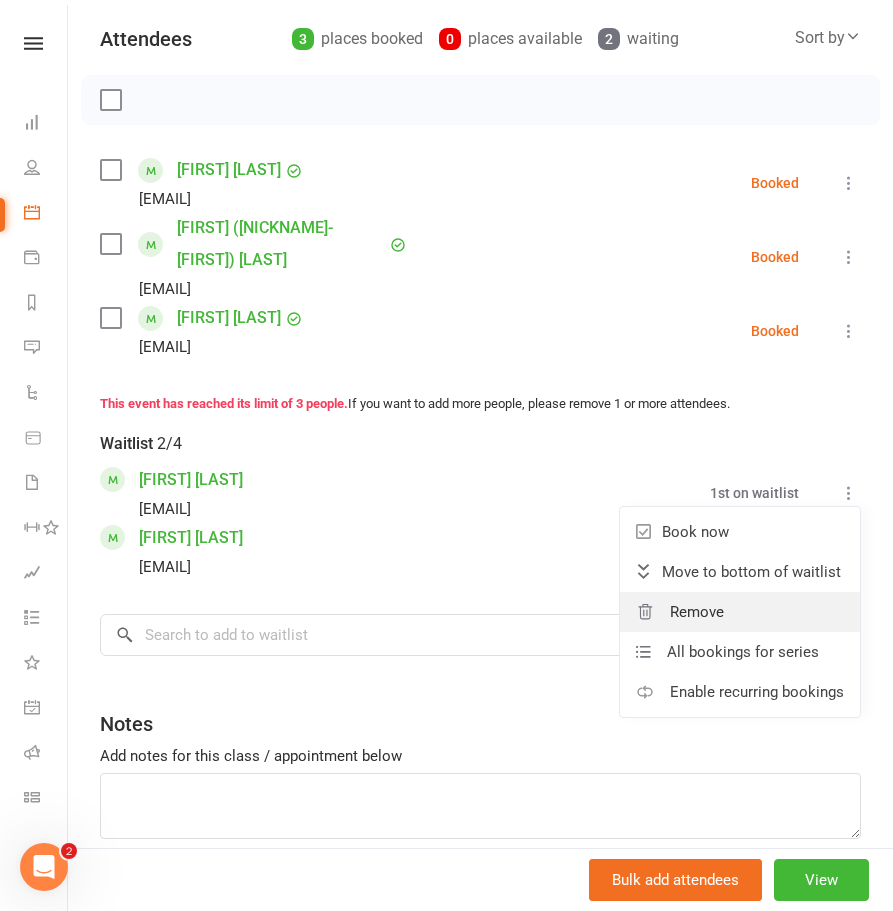 click on "Remove" at bounding box center [697, 612] 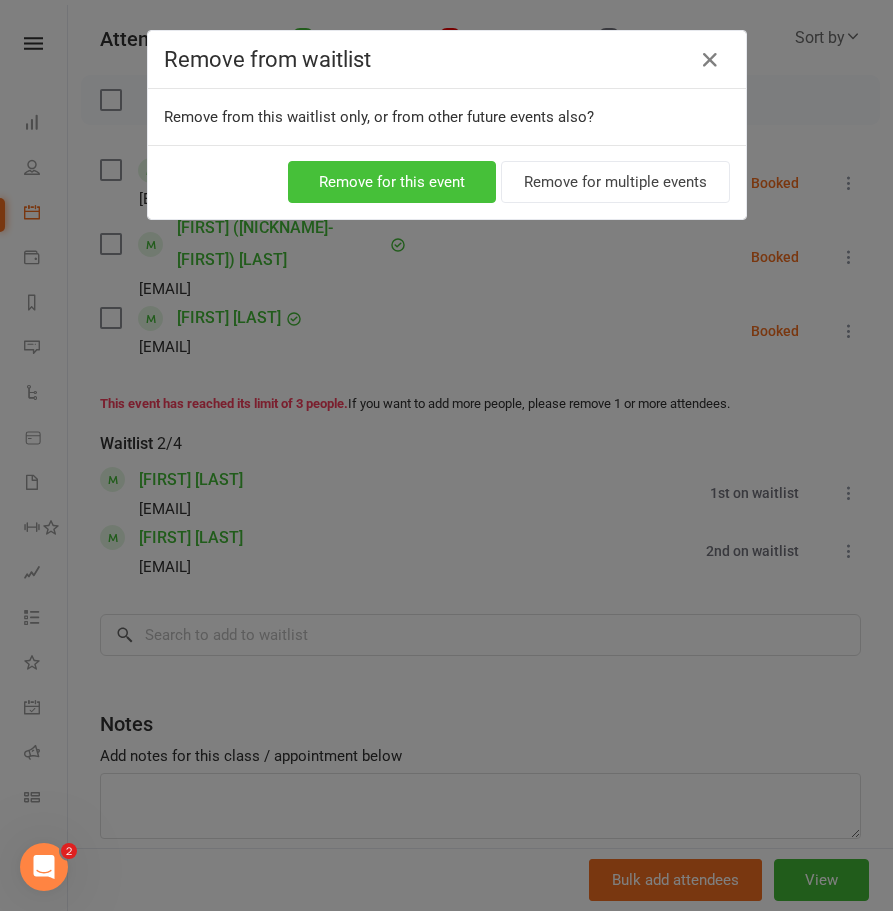 click on "Remove for this event" at bounding box center (392, 182) 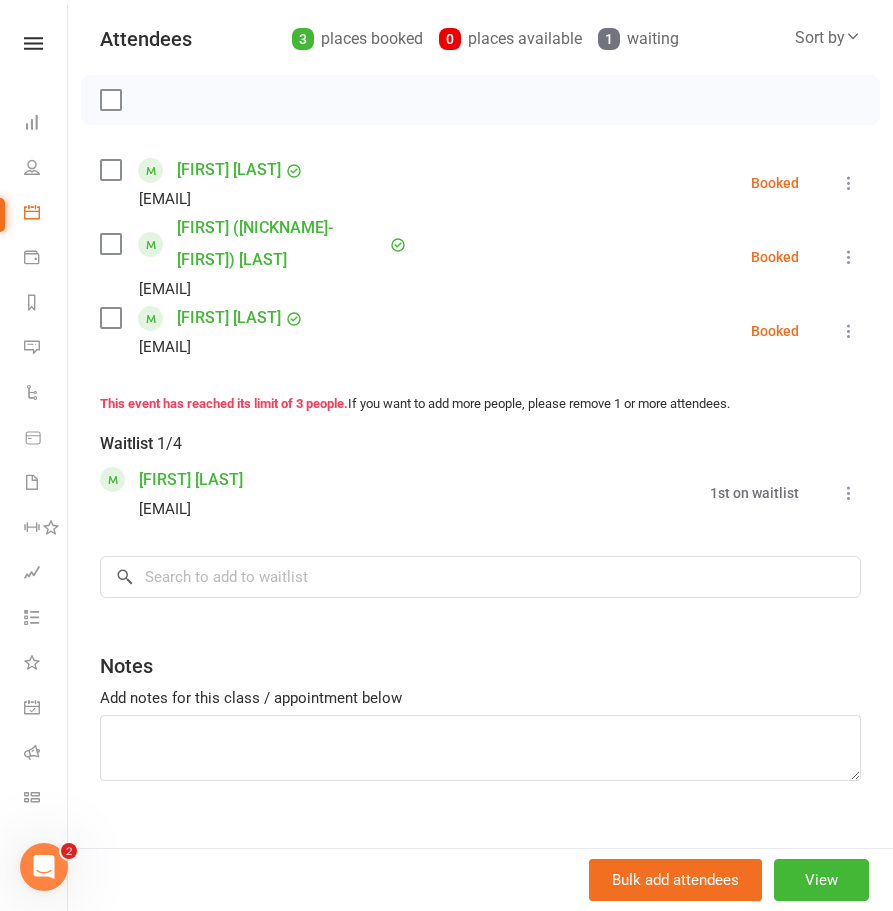 click at bounding box center (849, 493) 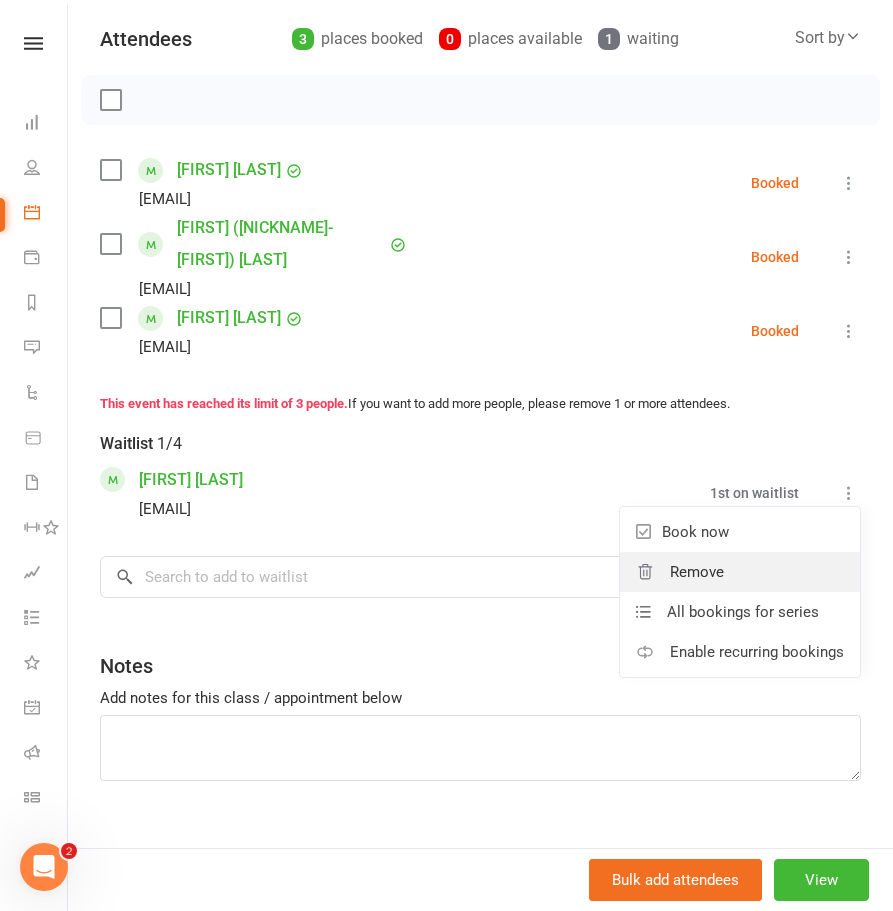 click on "Remove" at bounding box center [697, 572] 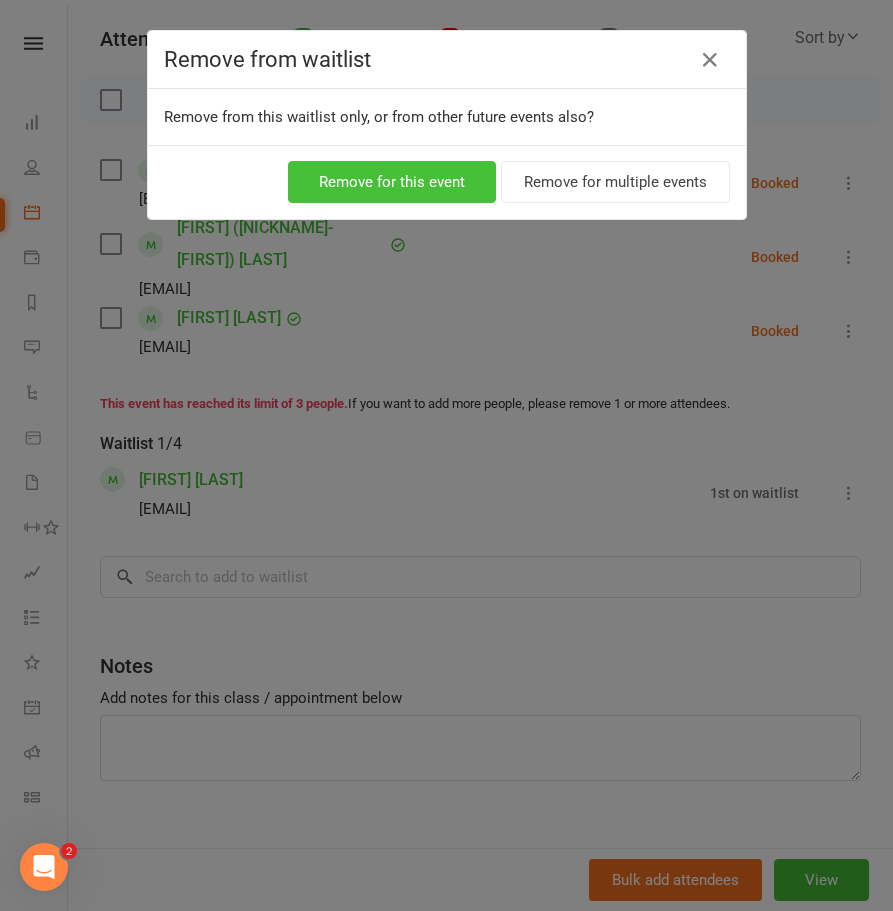 click on "Remove for this event" at bounding box center [392, 182] 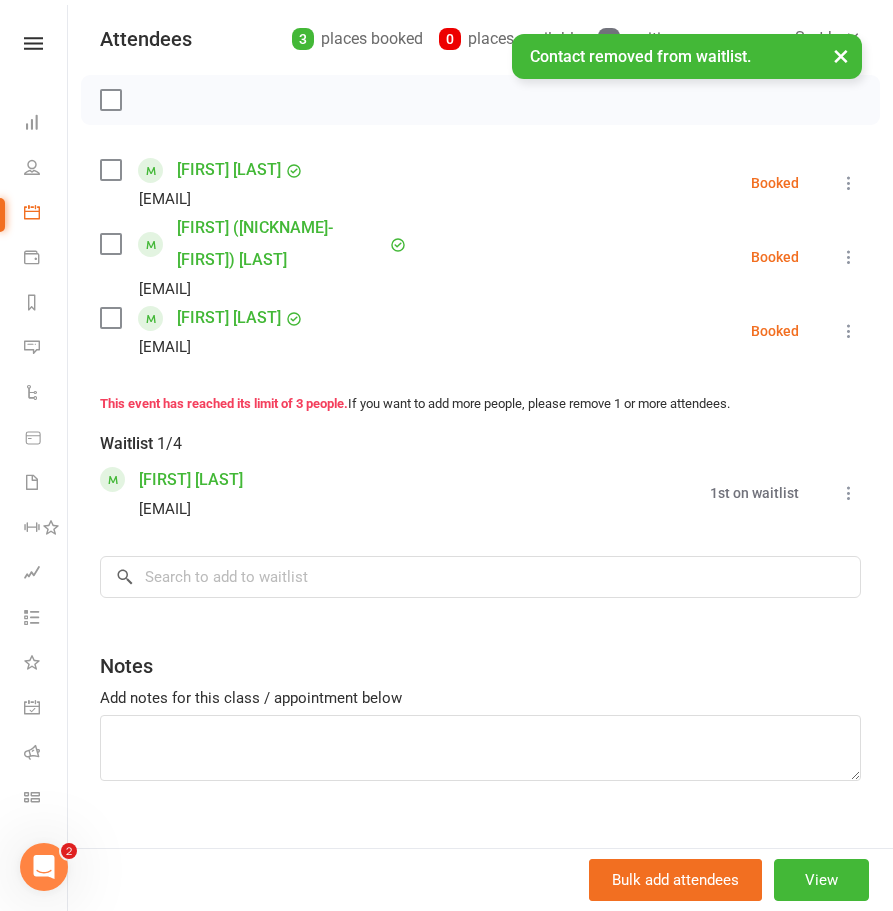 scroll, scrollTop: 210, scrollLeft: 0, axis: vertical 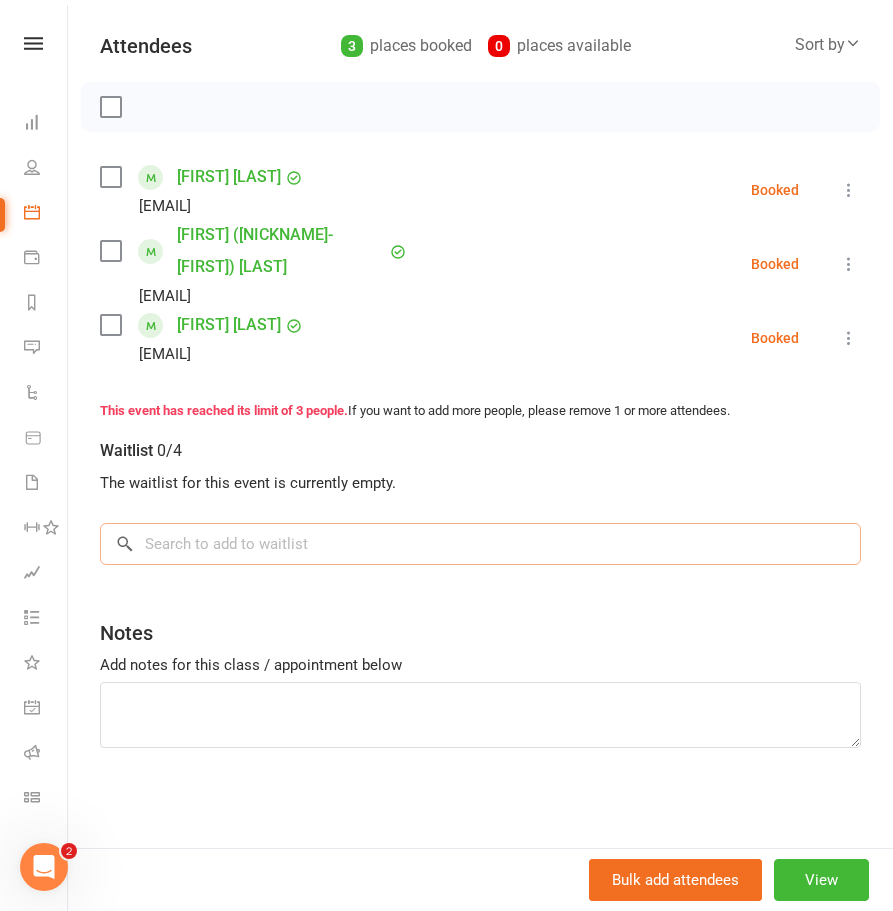 click at bounding box center (480, 544) 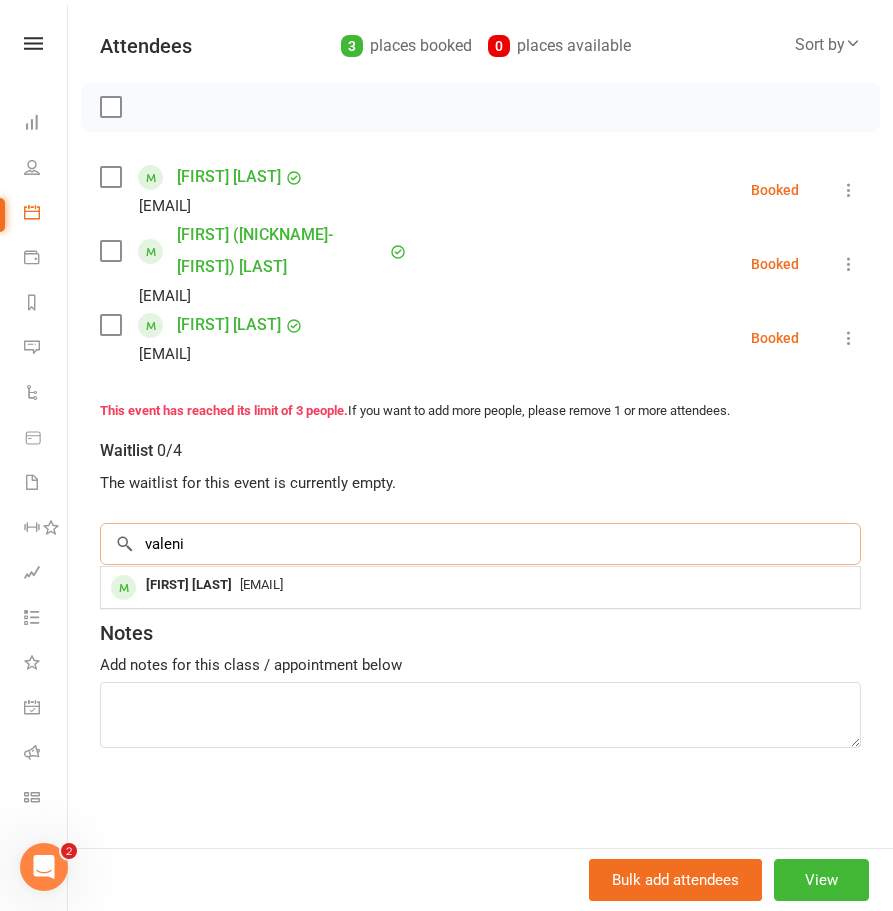 type on "valen" 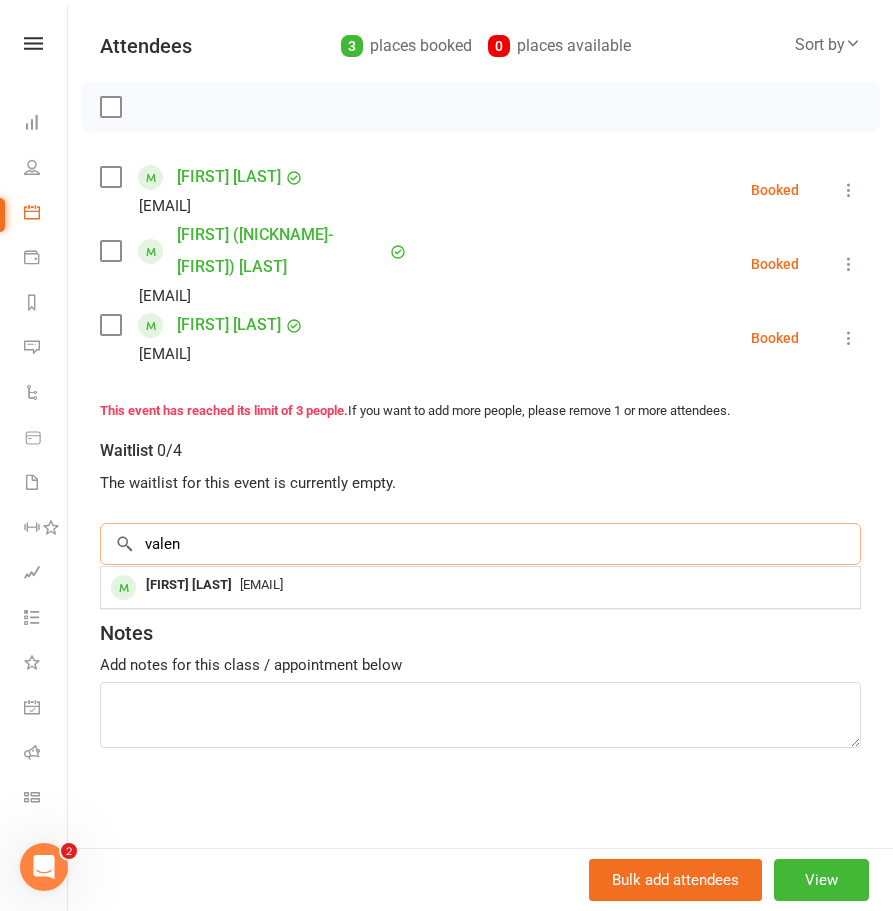 type 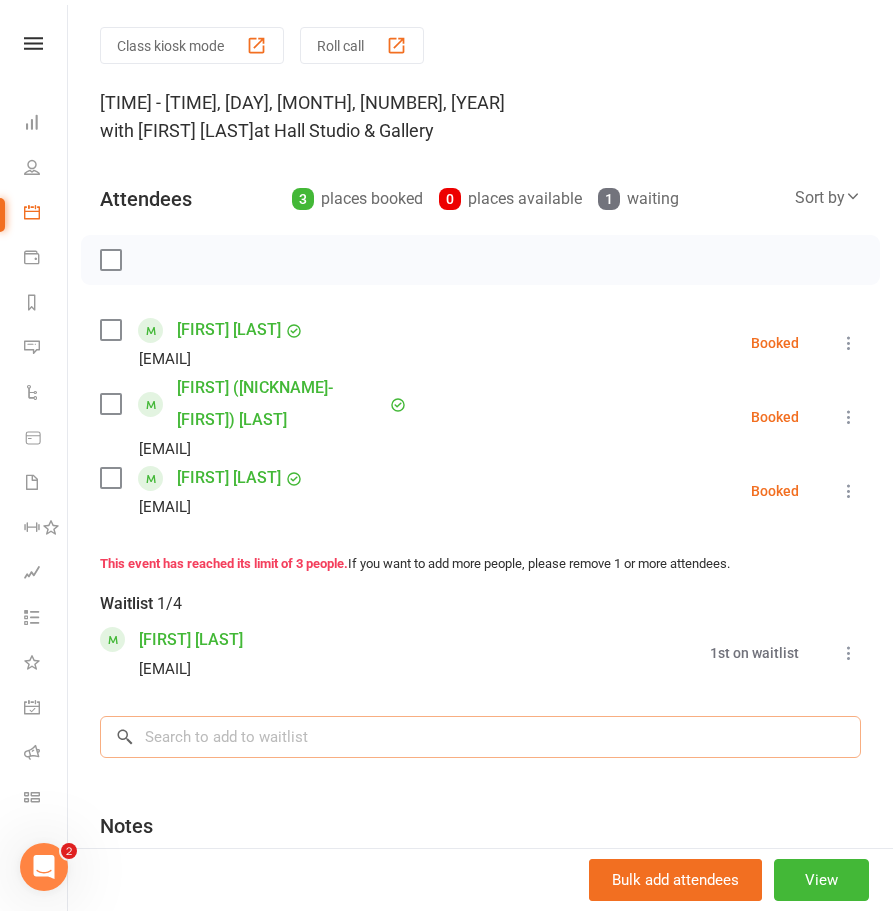scroll, scrollTop: 0, scrollLeft: 0, axis: both 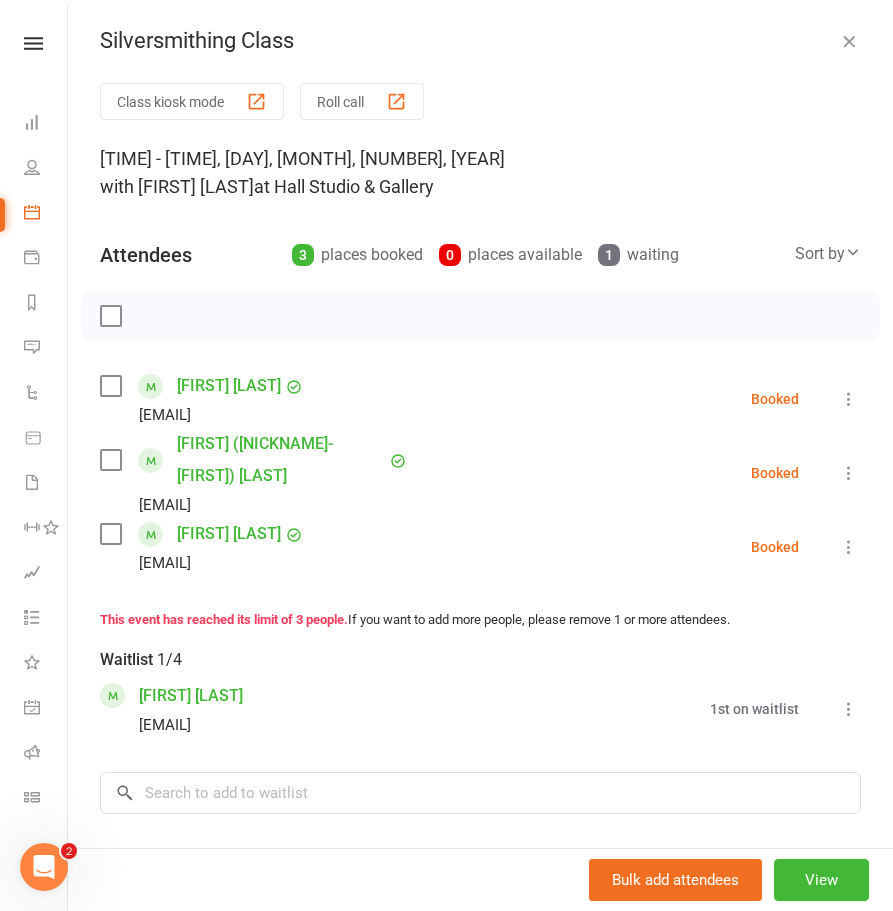 click at bounding box center [849, 41] 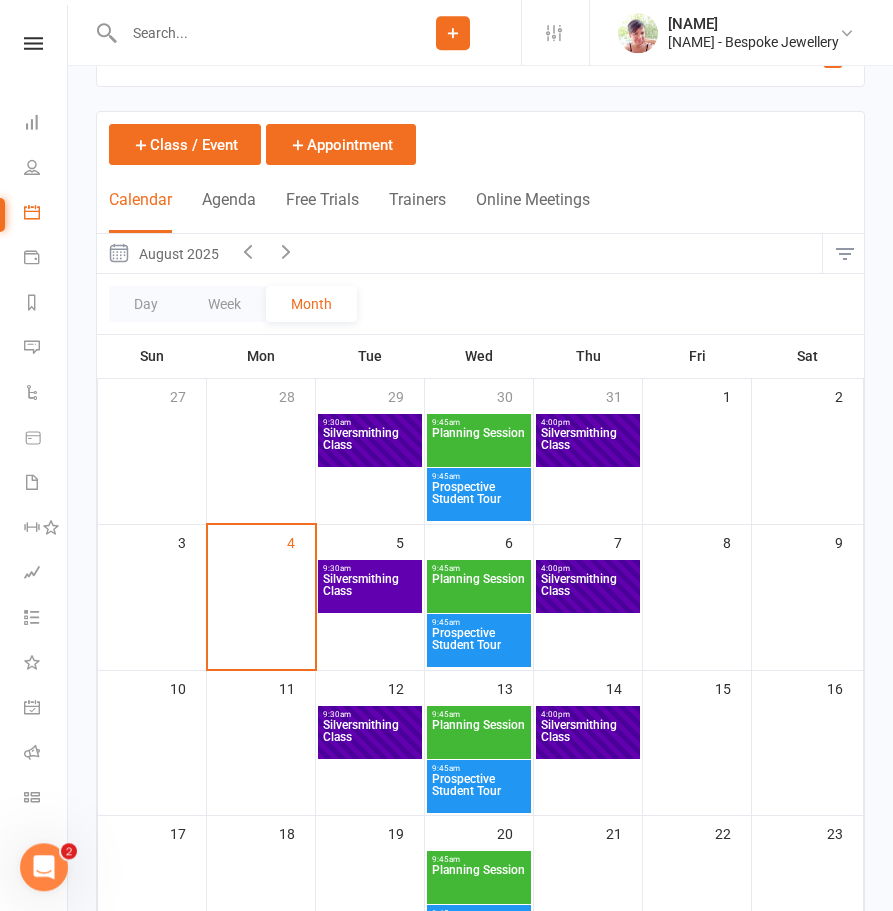 scroll, scrollTop: 408, scrollLeft: 0, axis: vertical 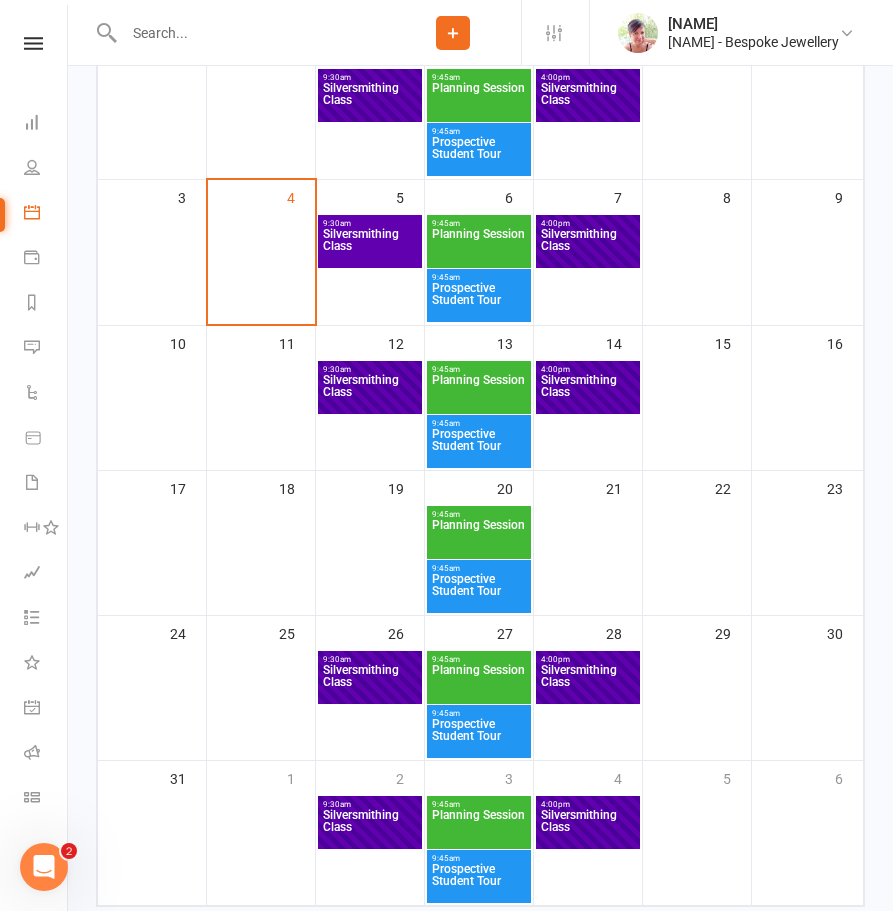 click on "Silversmithing Class" at bounding box center (370, 682) 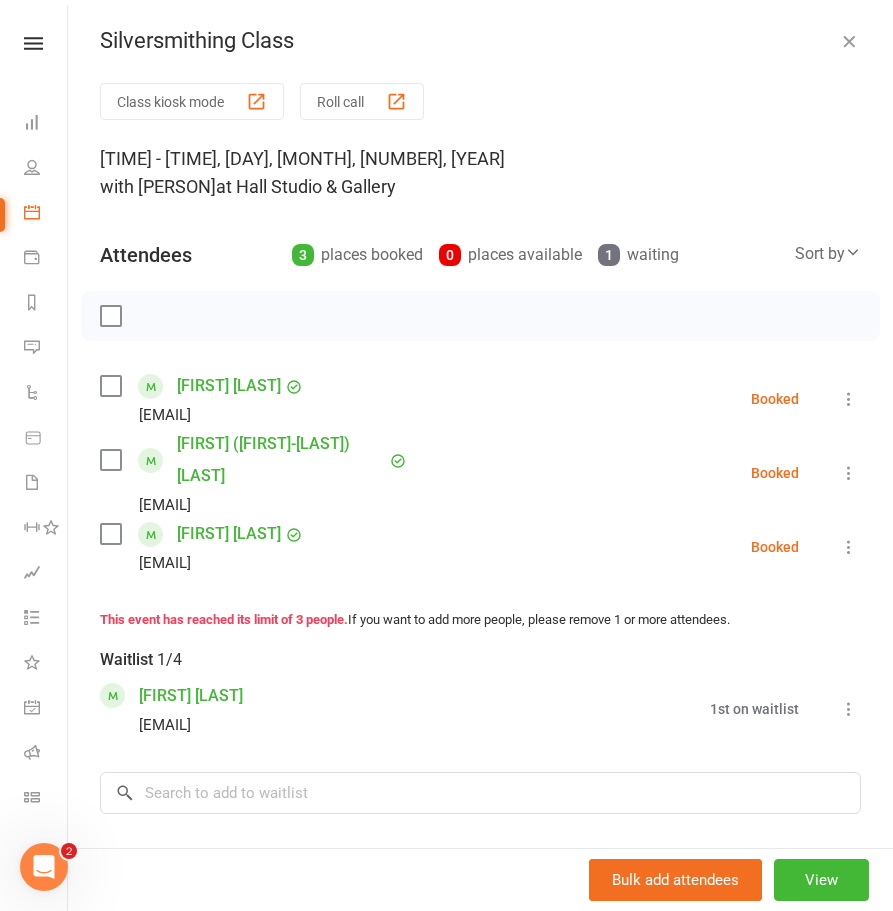 click at bounding box center [110, 534] 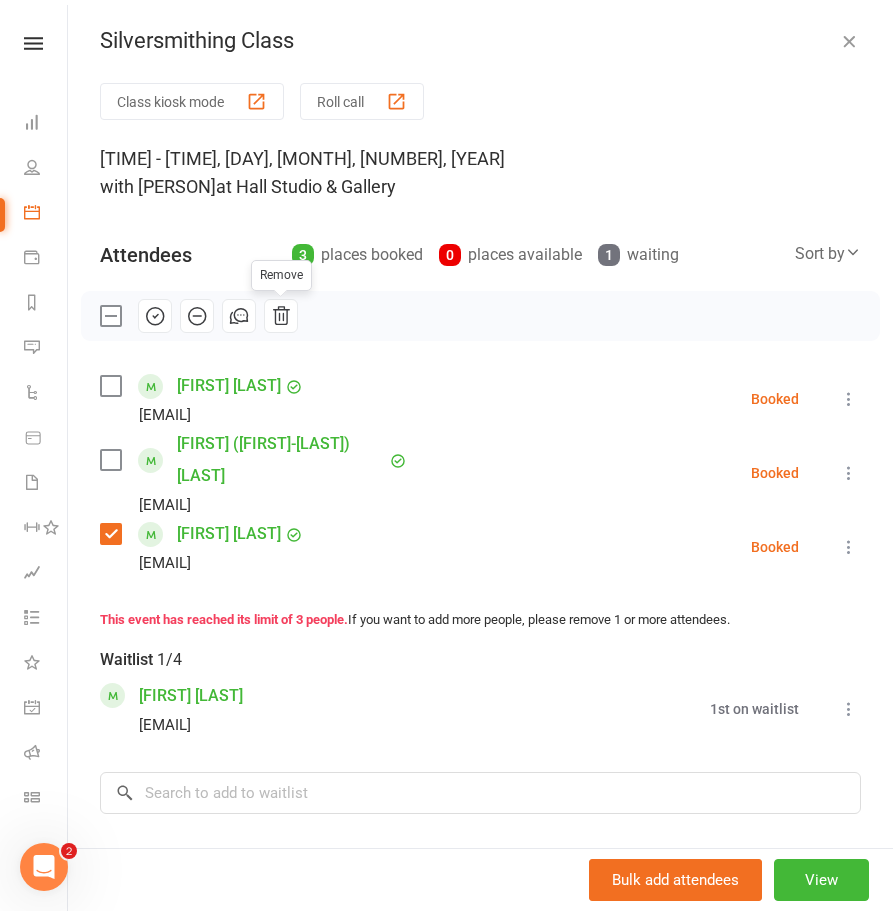 click 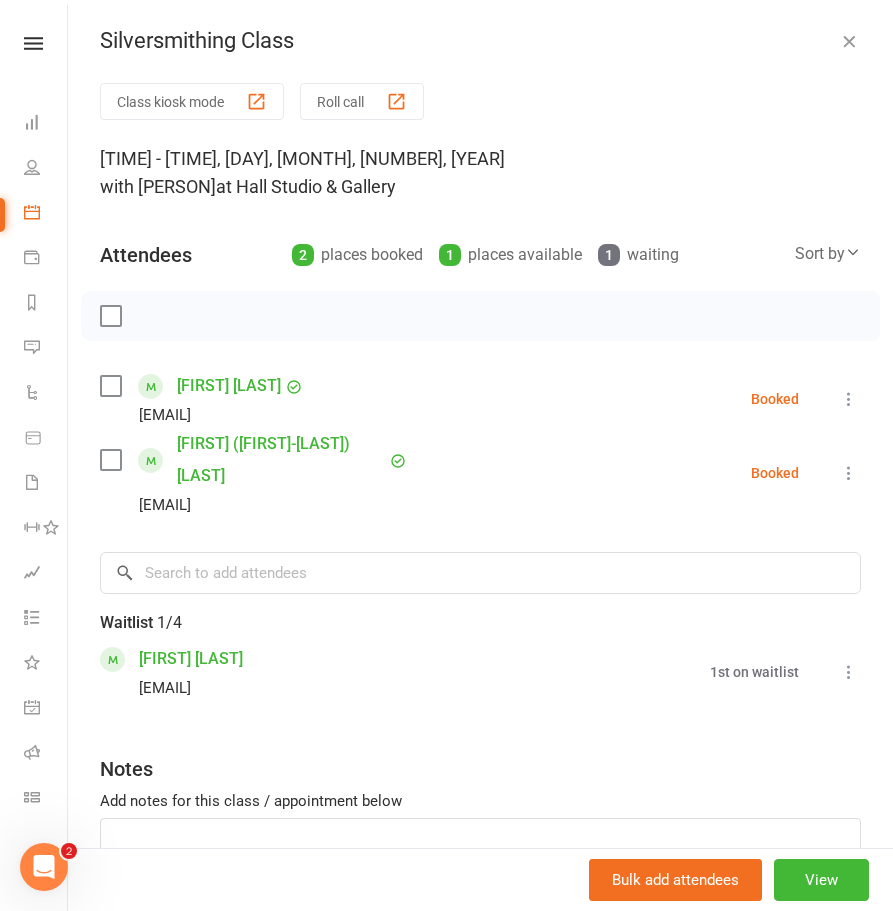 click at bounding box center [849, 41] 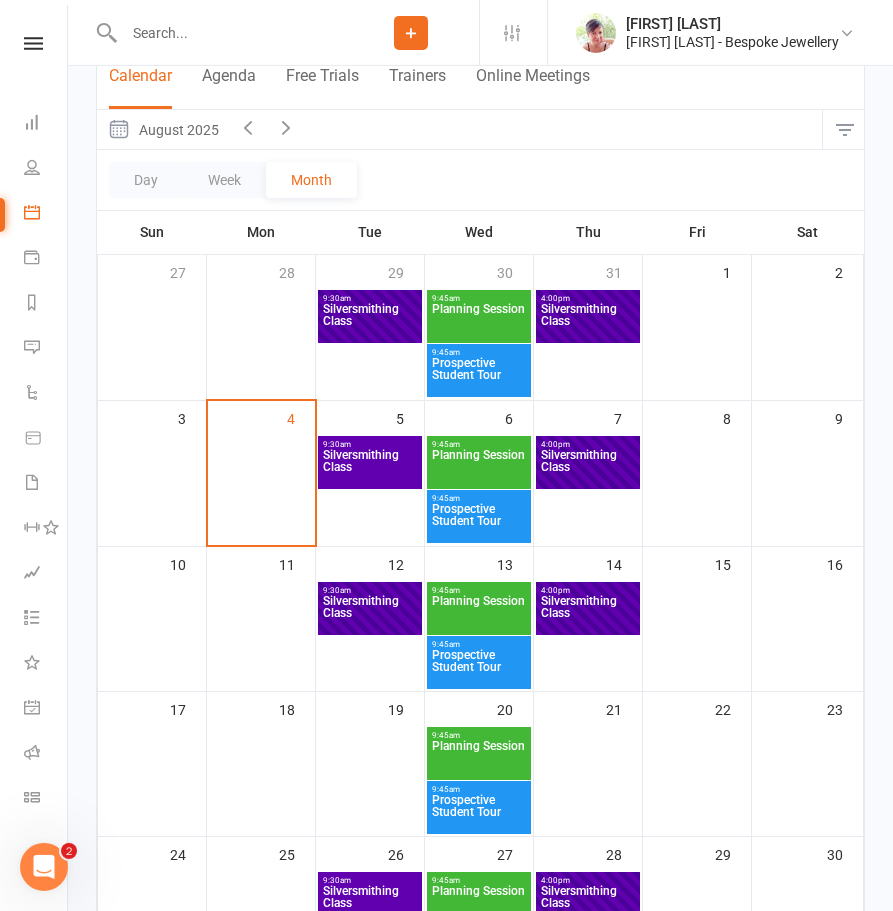 scroll, scrollTop: 204, scrollLeft: 0, axis: vertical 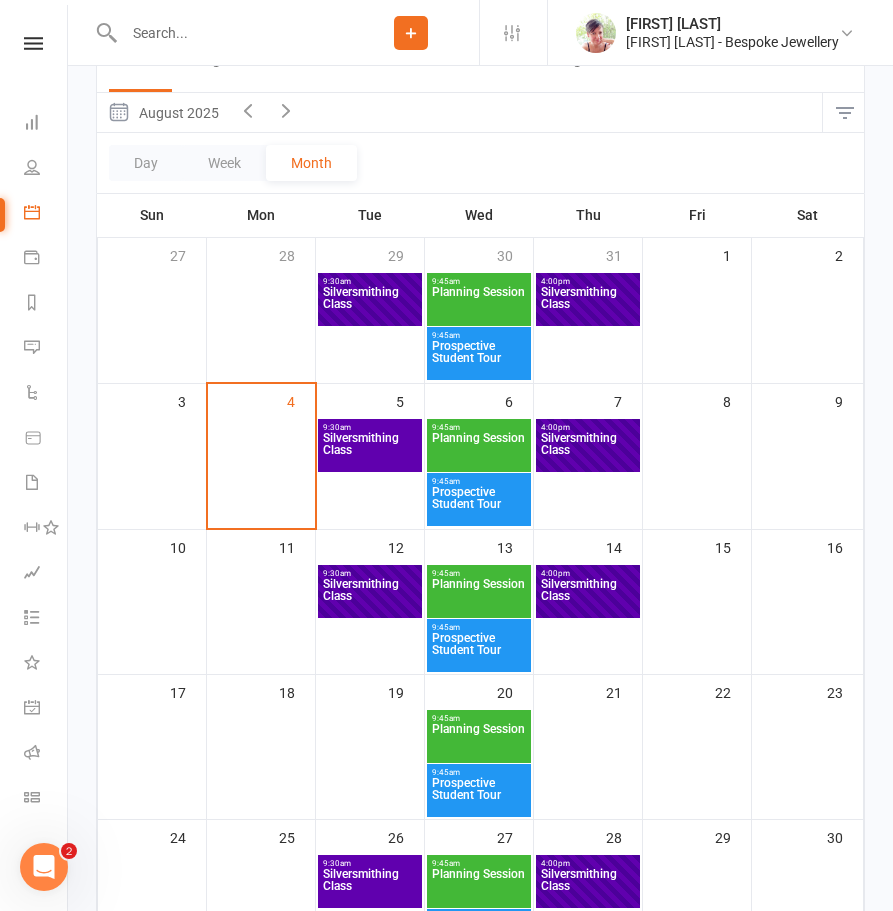 click on "Silversmithing Class" at bounding box center (370, 450) 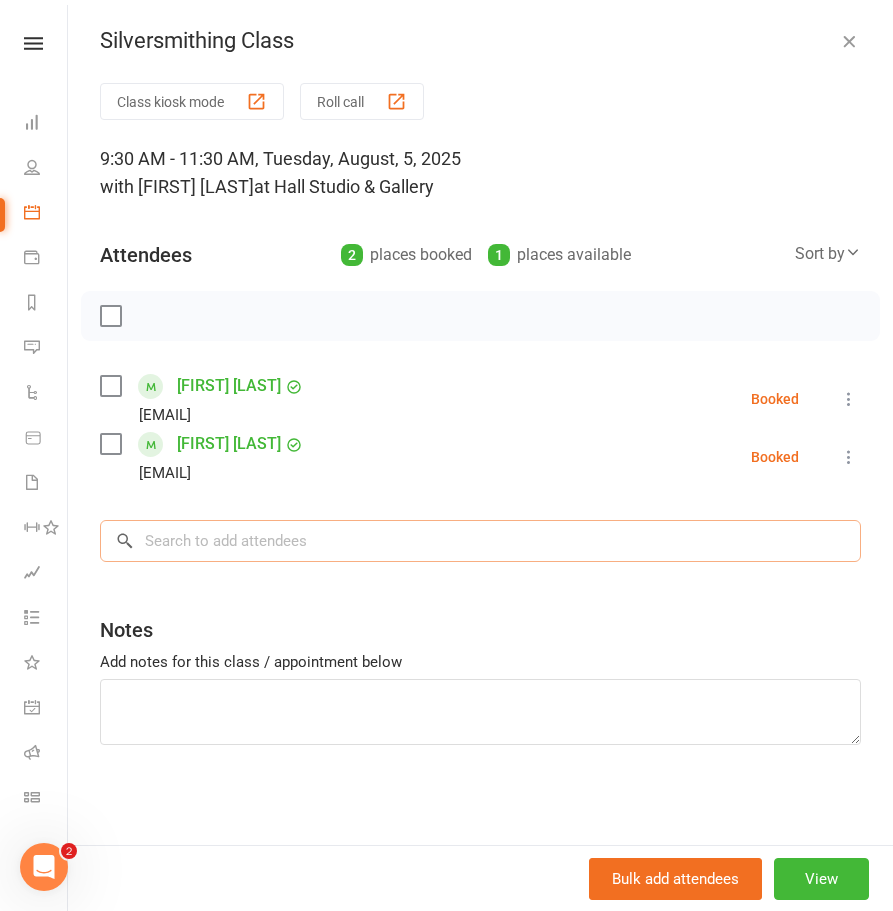 click at bounding box center (480, 541) 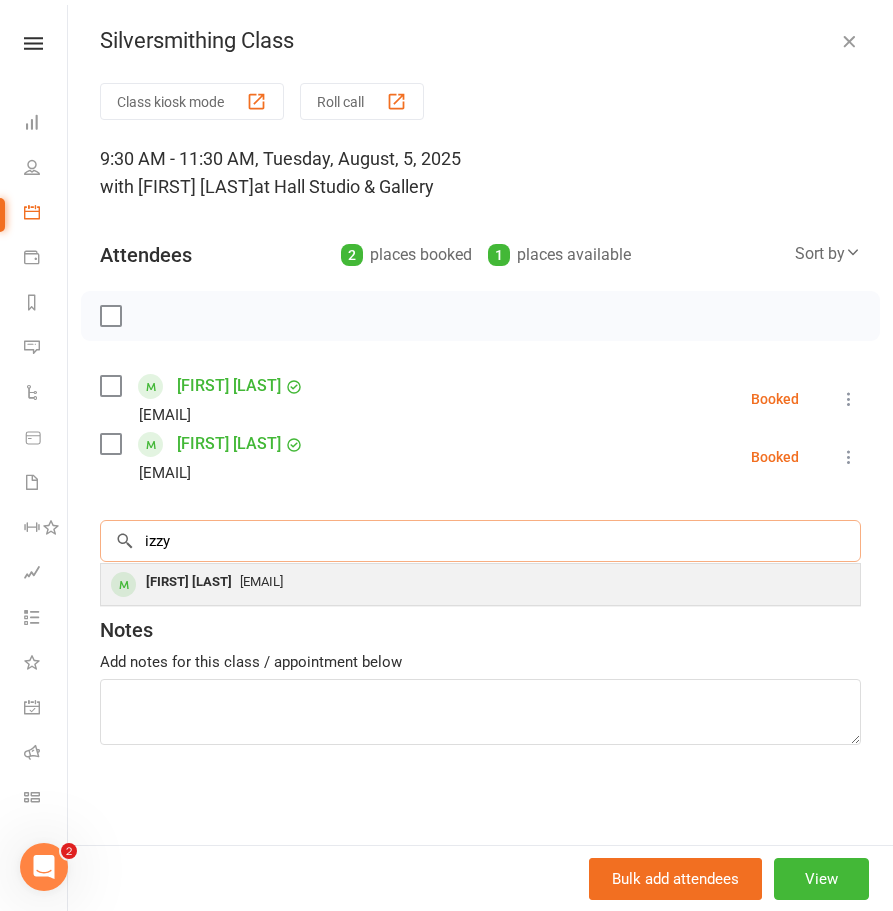 type on "izzy" 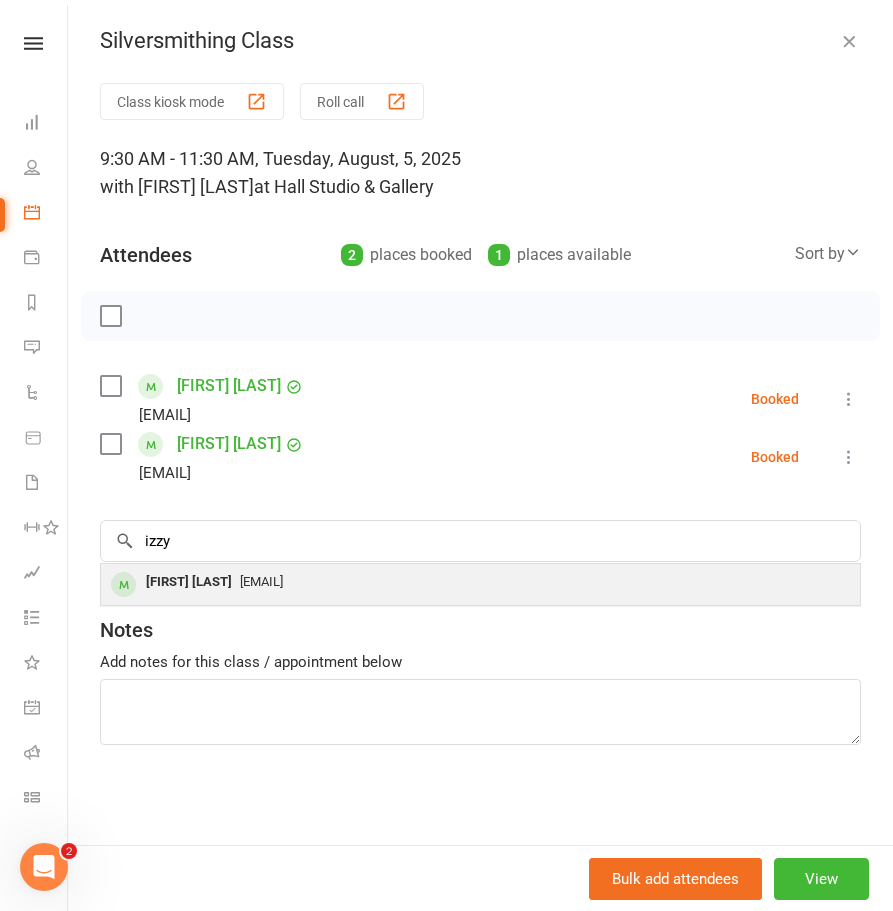 click on "[EMAIL]@example.com" at bounding box center [261, 581] 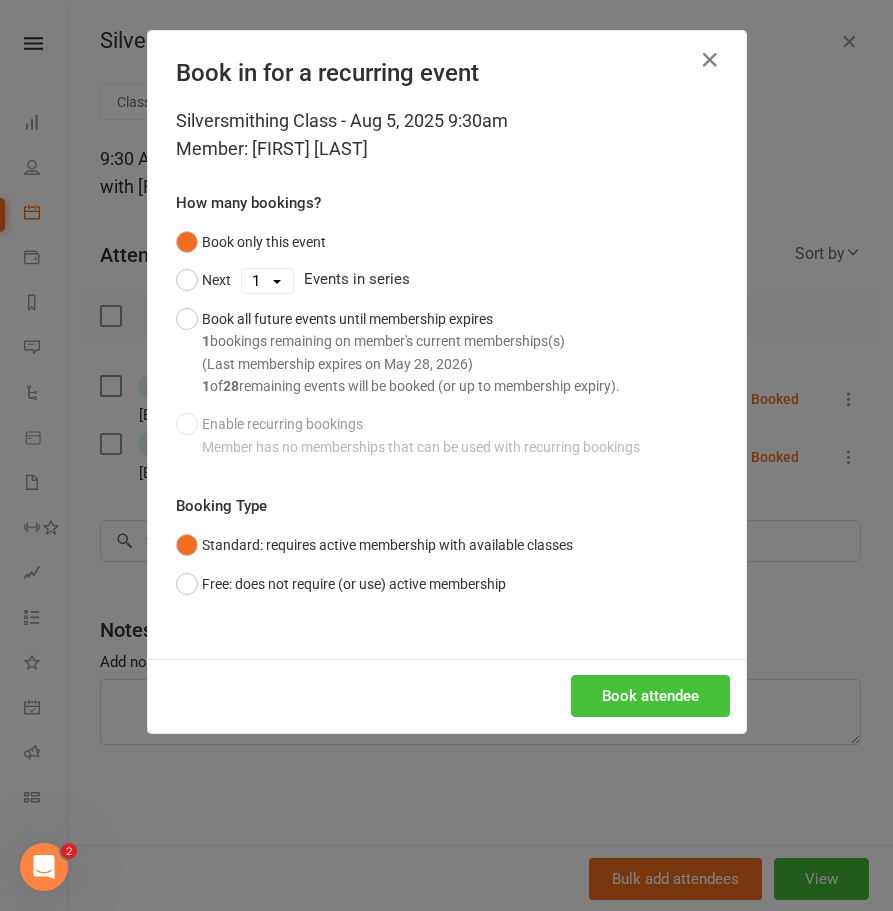 click on "Book attendee" at bounding box center (650, 696) 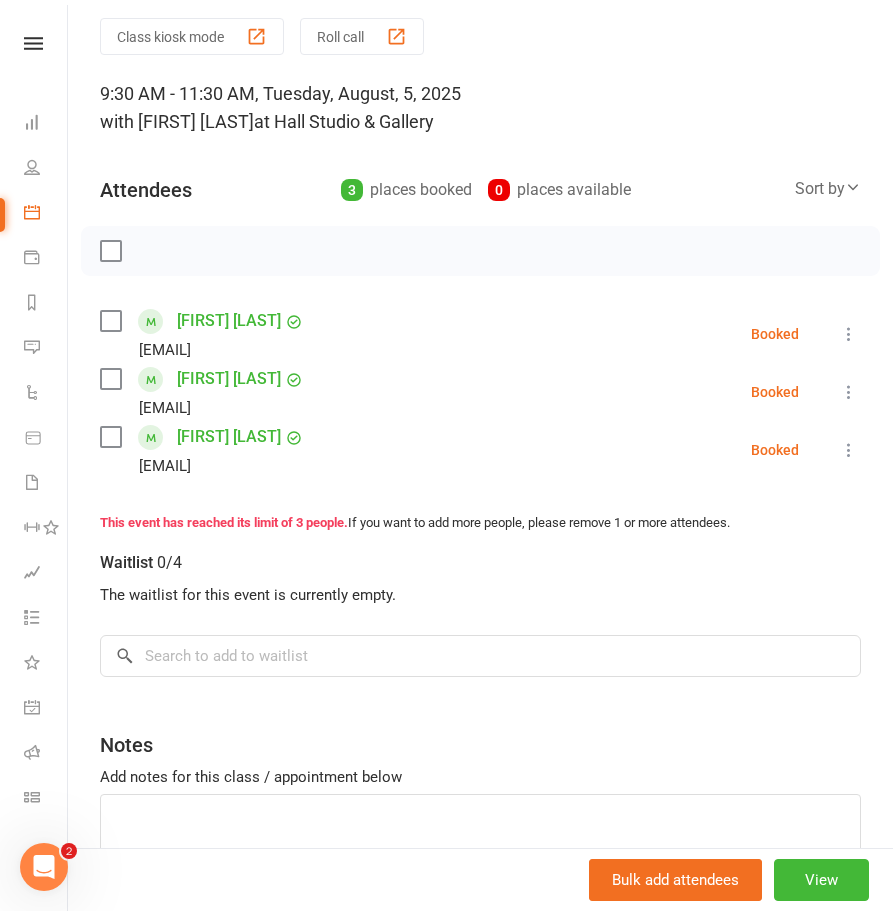 scroll, scrollTop: 0, scrollLeft: 0, axis: both 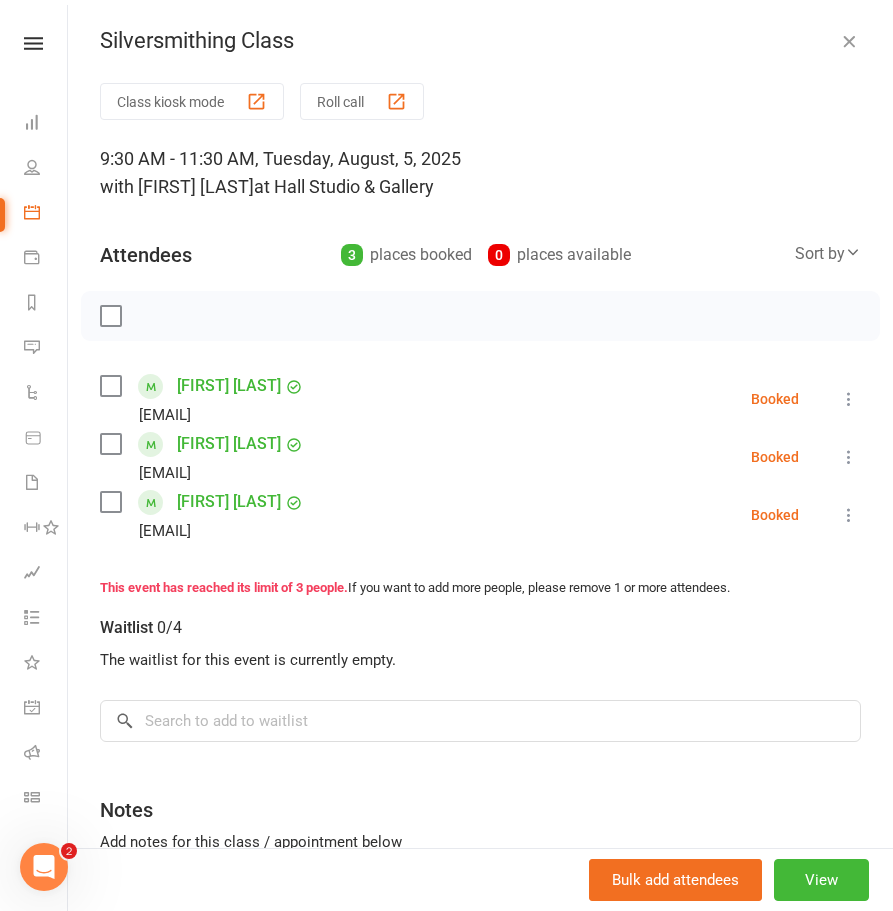 click at bounding box center [849, 41] 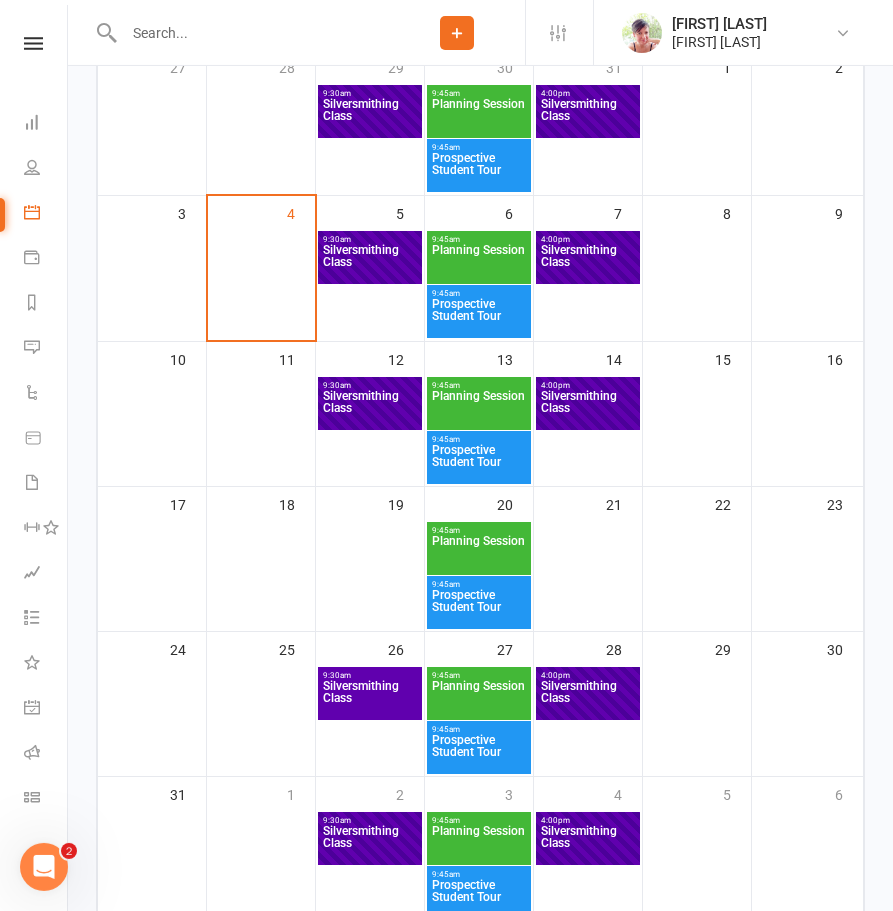 scroll, scrollTop: 408, scrollLeft: 0, axis: vertical 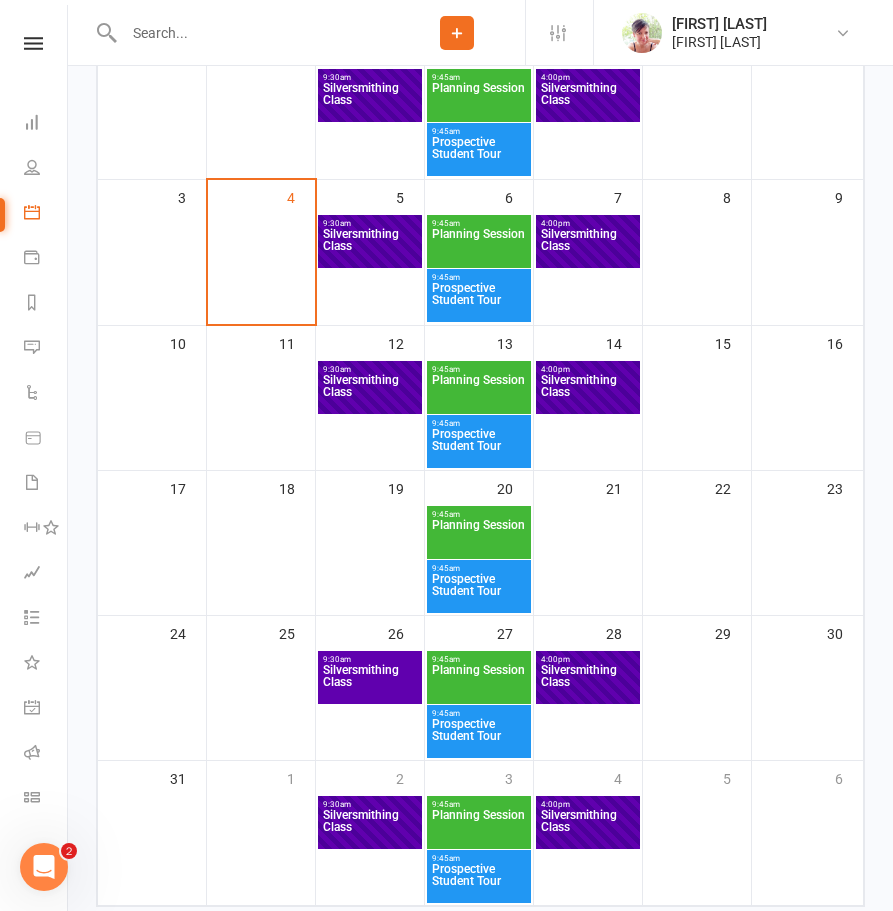 click on "Silversmithing Class" at bounding box center [370, 682] 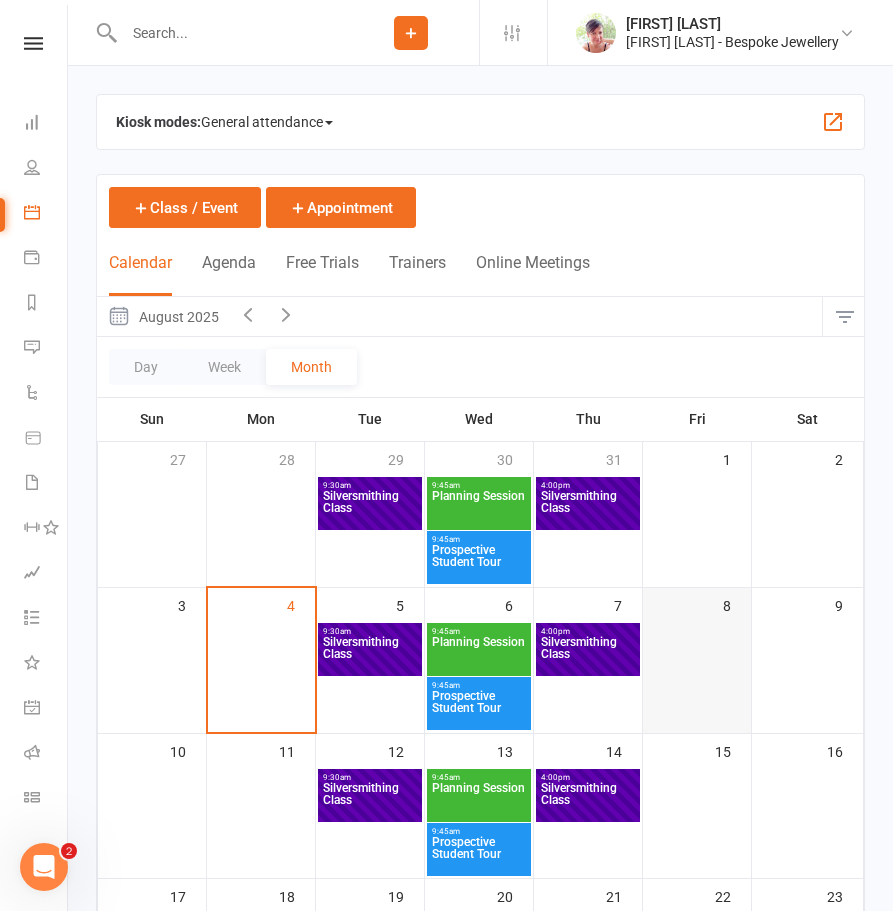 scroll, scrollTop: 460, scrollLeft: 0, axis: vertical 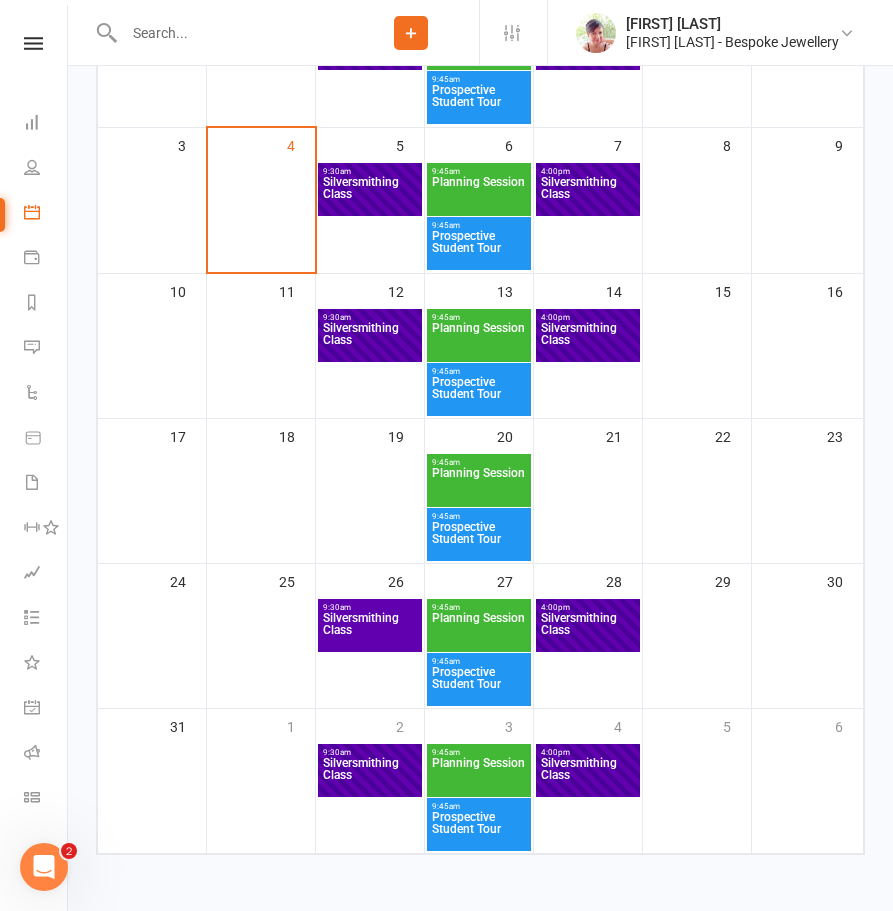 click on "Silversmithing Class" at bounding box center [370, 630] 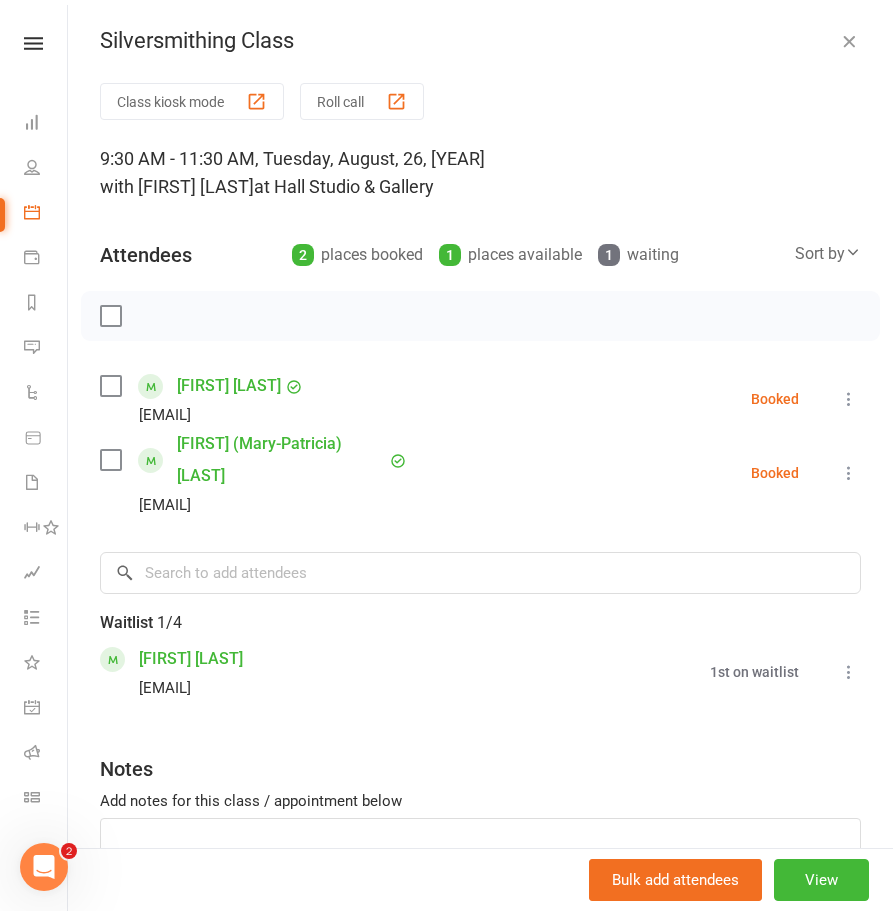 click at bounding box center (849, 41) 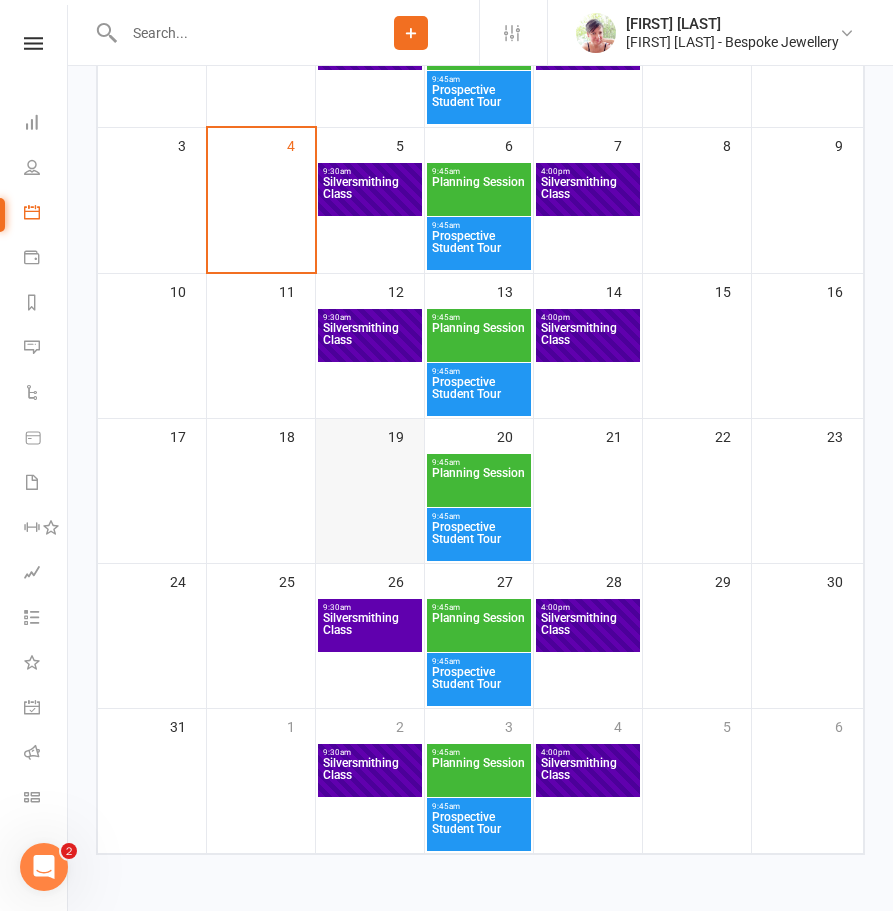 click at bounding box center (370, 508) 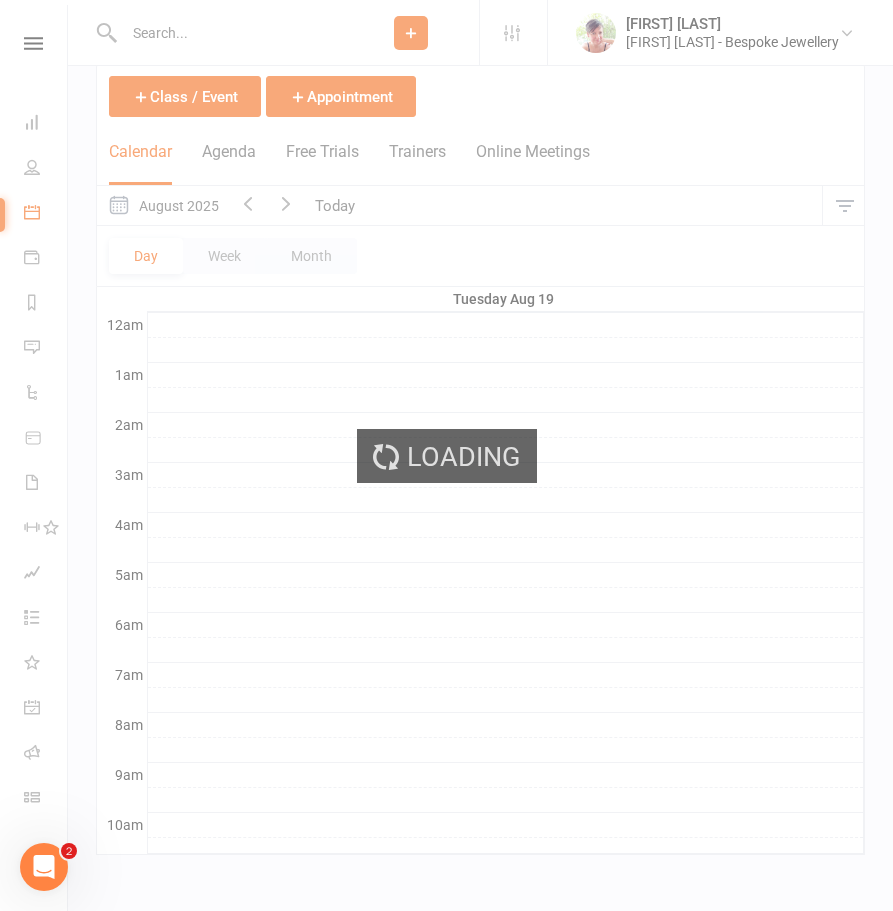 scroll, scrollTop: 112, scrollLeft: 0, axis: vertical 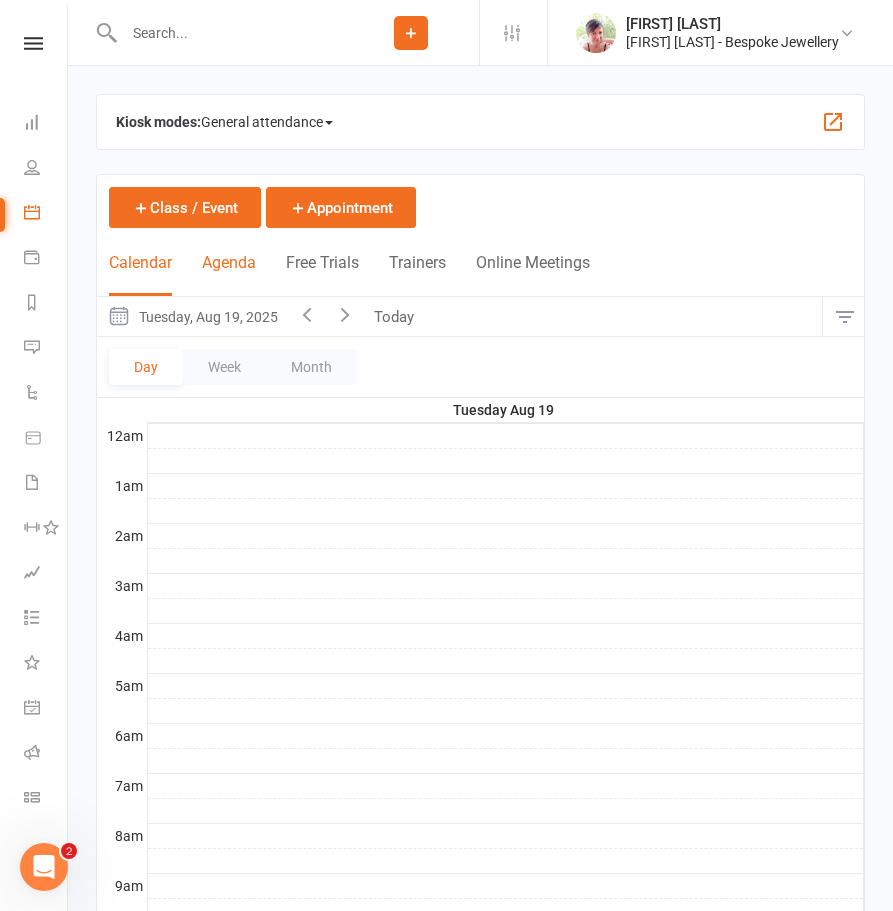 click on "Agenda" at bounding box center (229, 274) 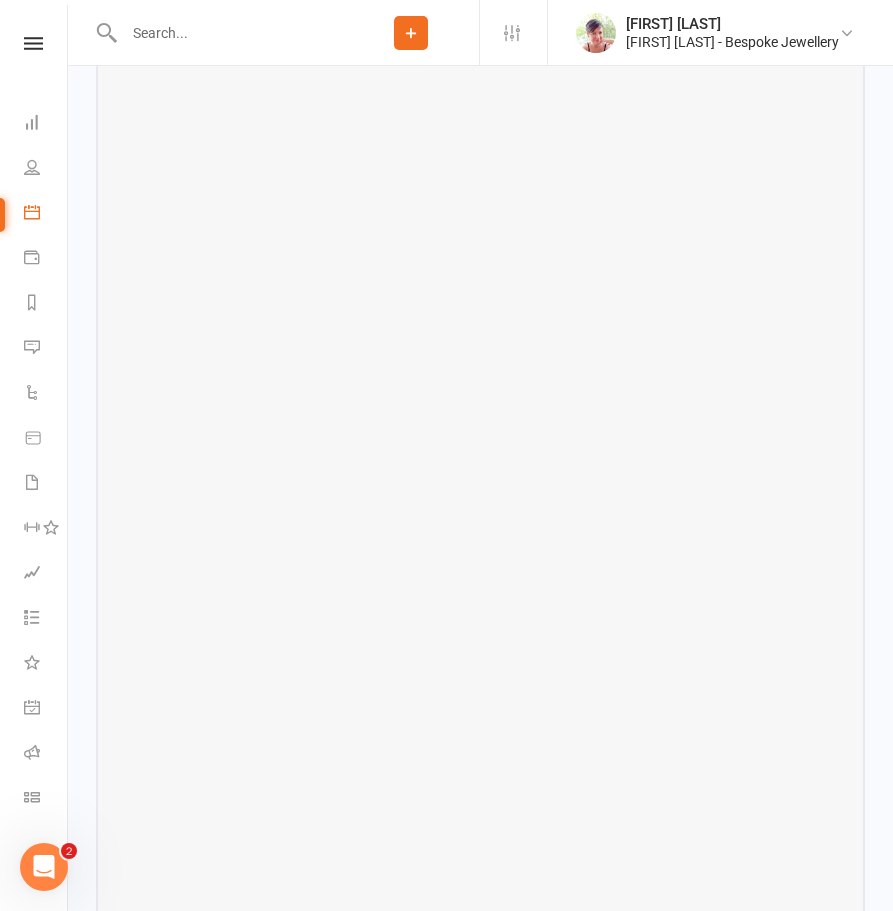 scroll, scrollTop: 0, scrollLeft: 0, axis: both 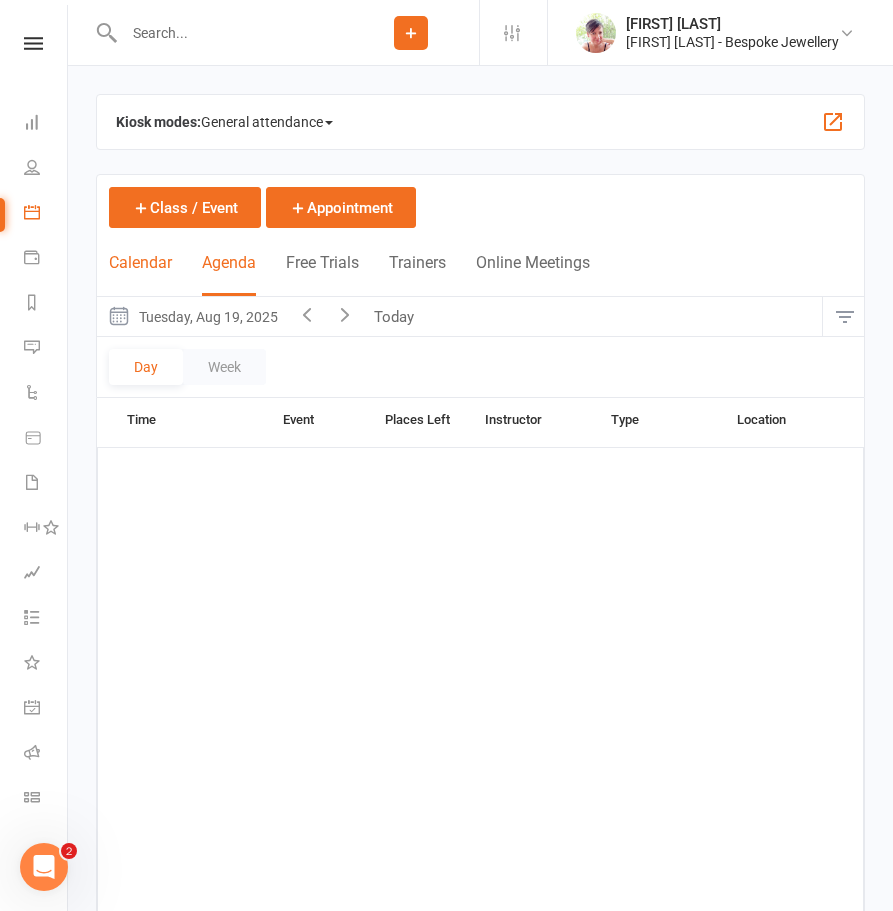 click on "Calendar" at bounding box center (140, 274) 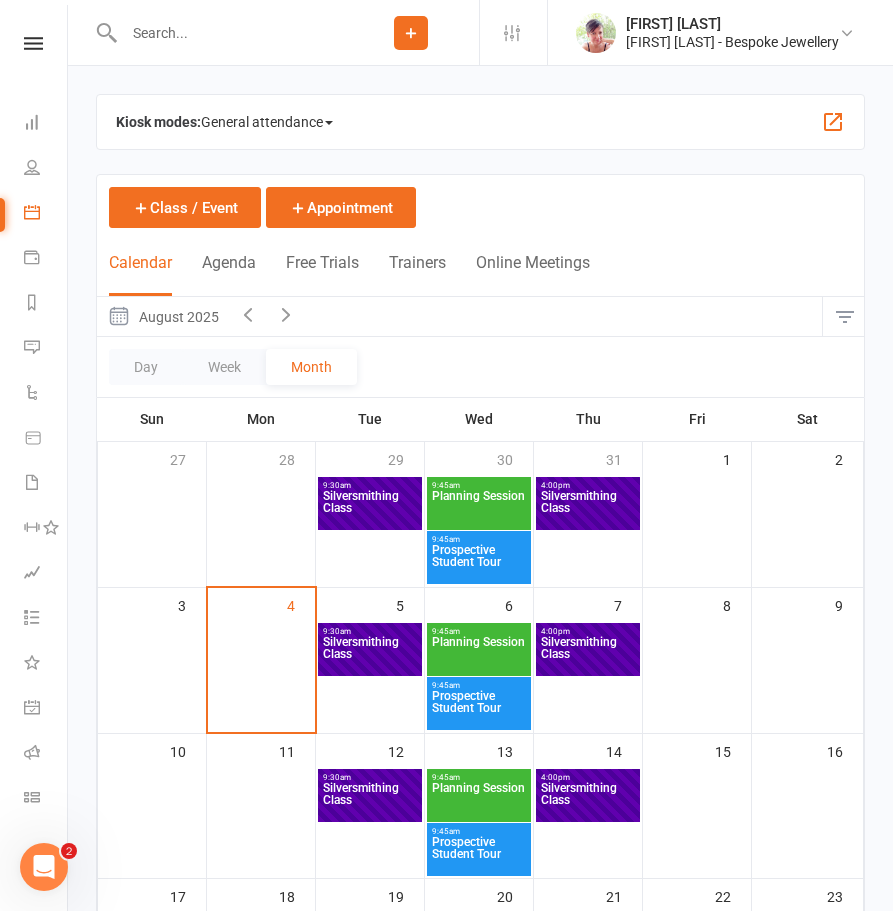 scroll, scrollTop: 306, scrollLeft: 0, axis: vertical 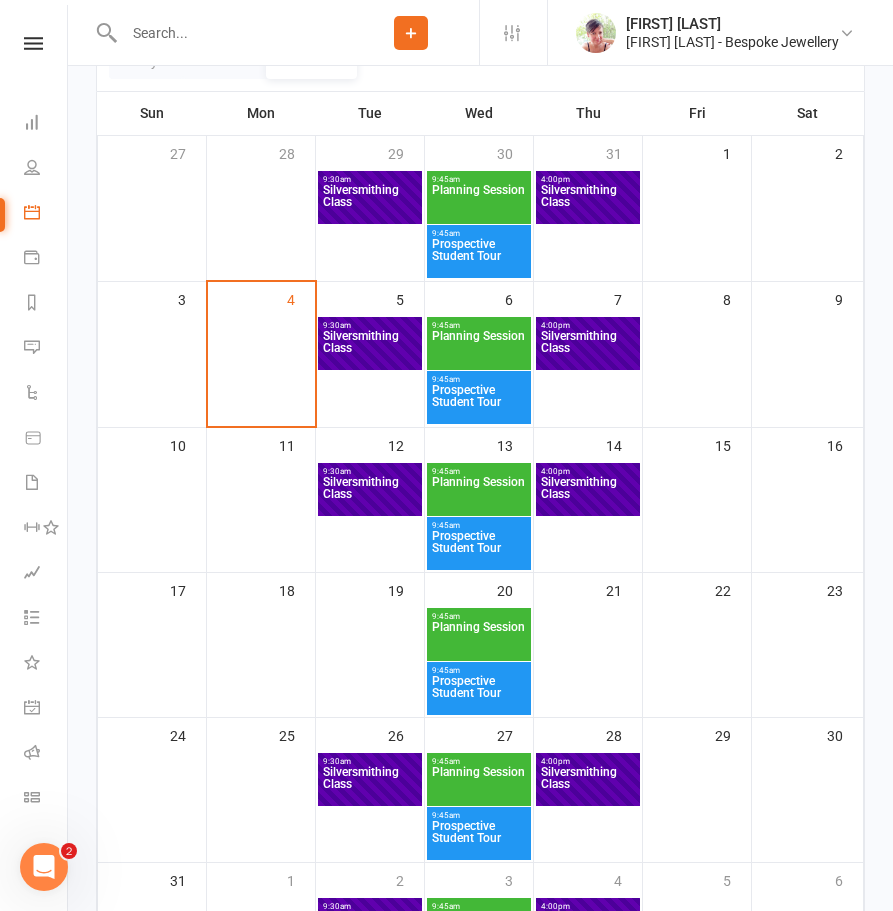 click on "Silversmithing Class" at bounding box center (370, 494) 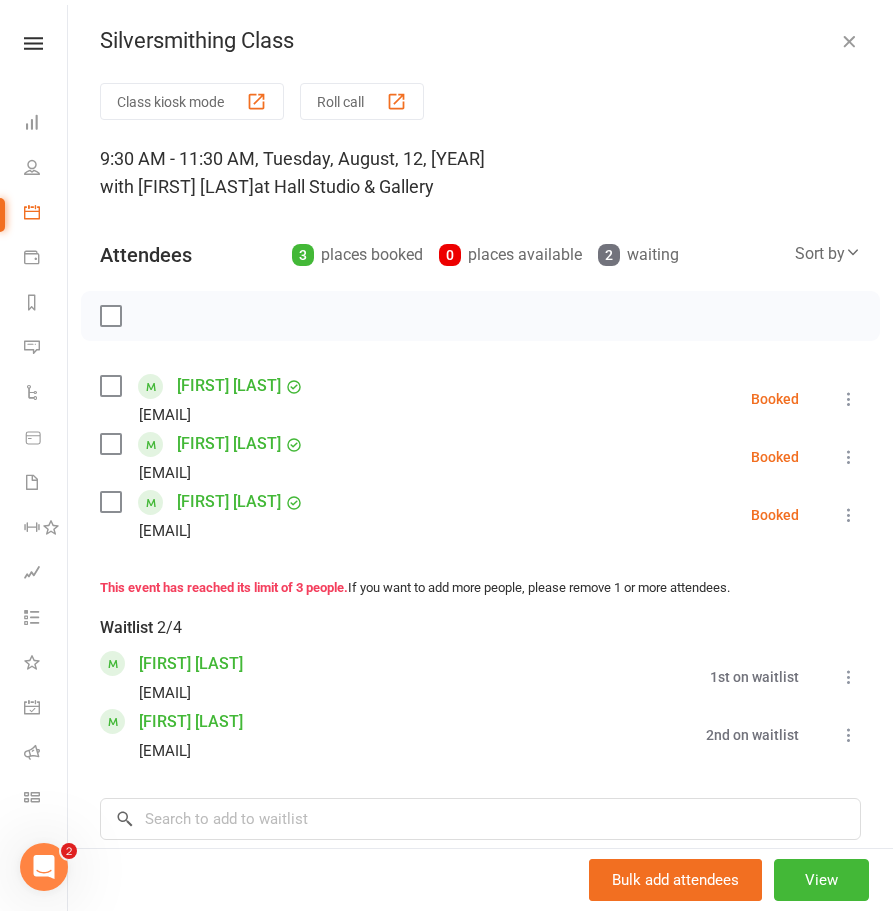 scroll, scrollTop: 276, scrollLeft: 0, axis: vertical 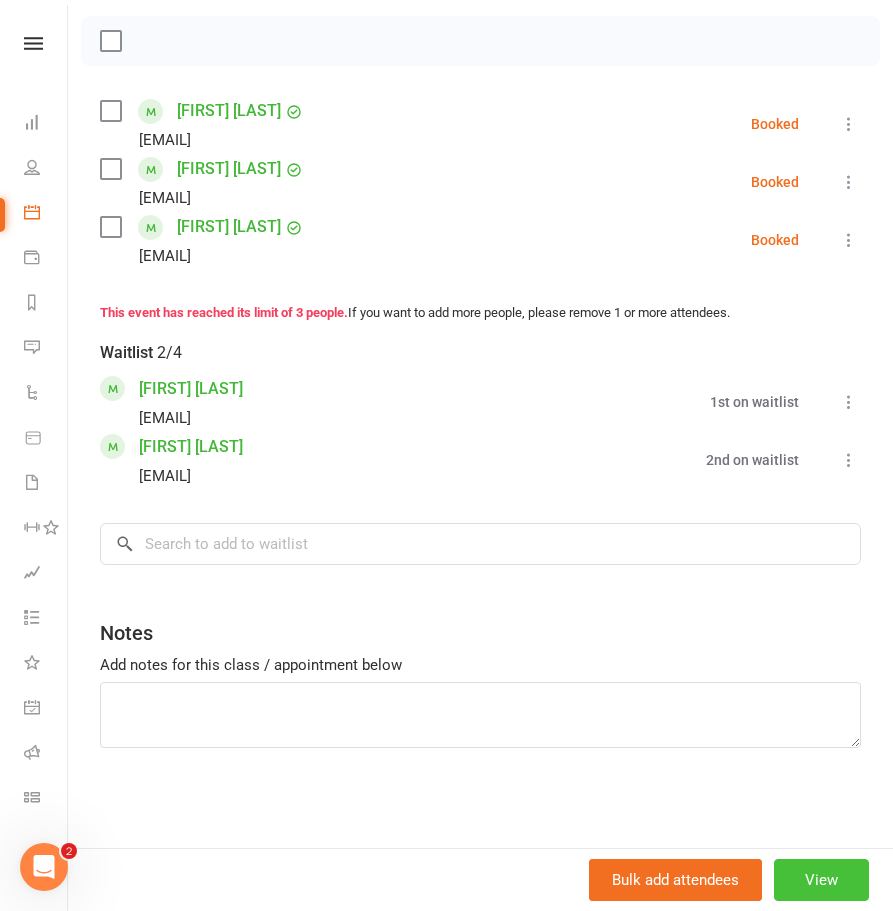 click on "View" at bounding box center (821, 880) 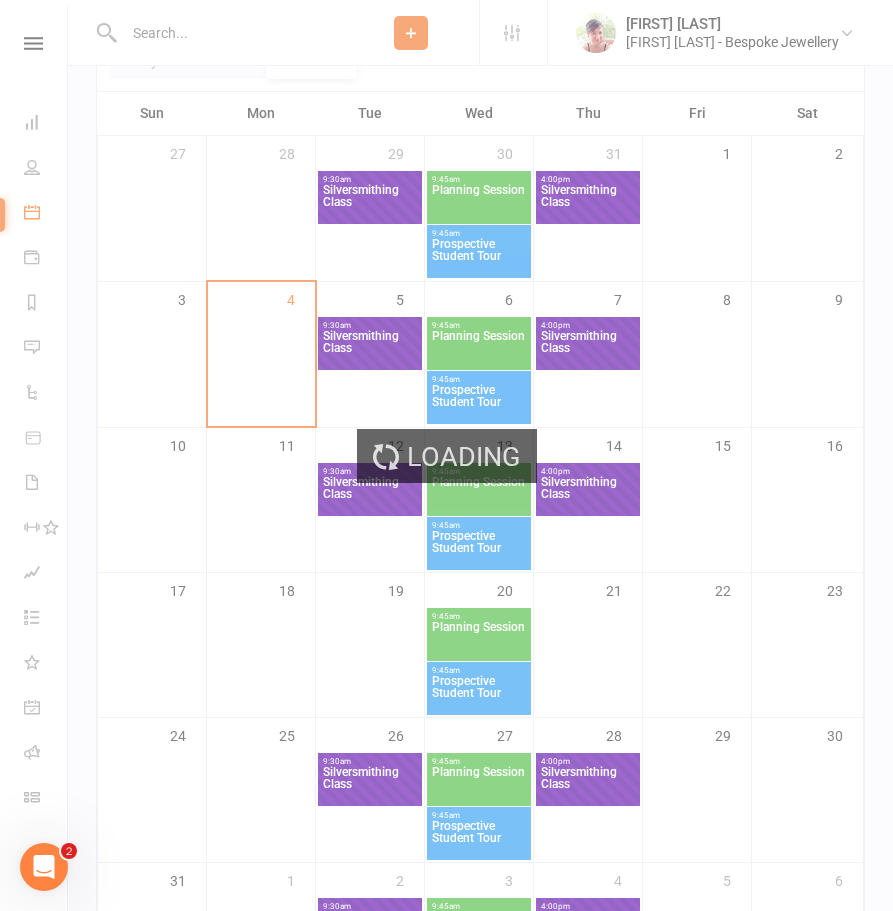 scroll, scrollTop: 0, scrollLeft: 0, axis: both 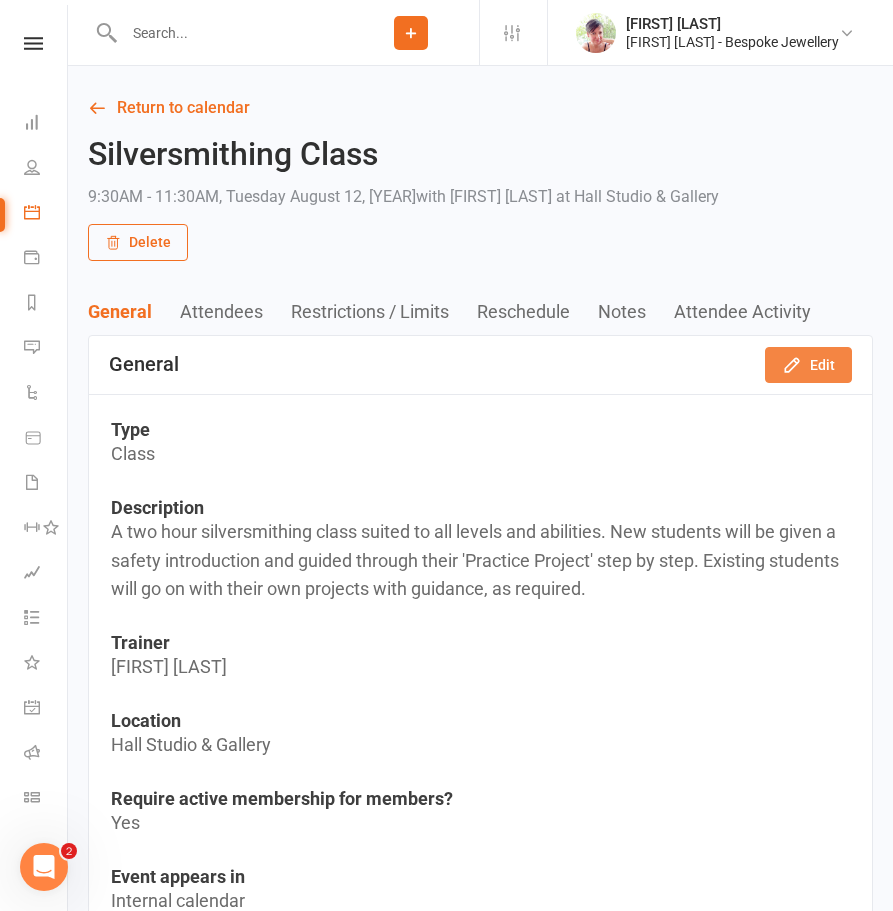 click 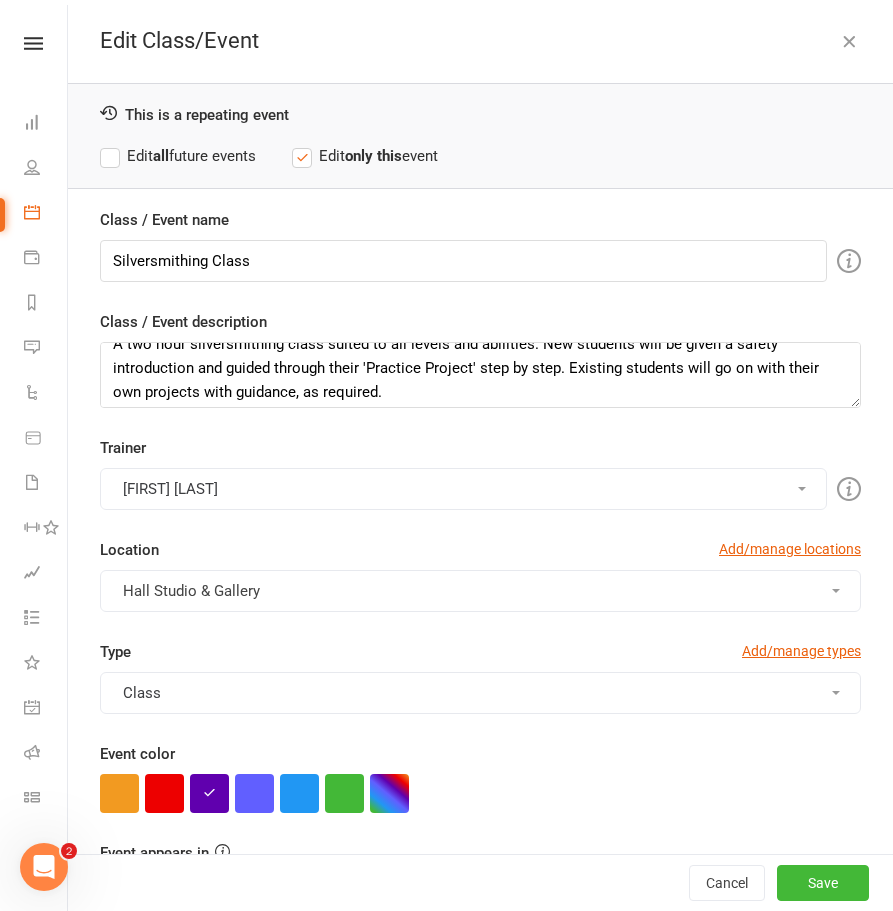 scroll, scrollTop: 24, scrollLeft: 0, axis: vertical 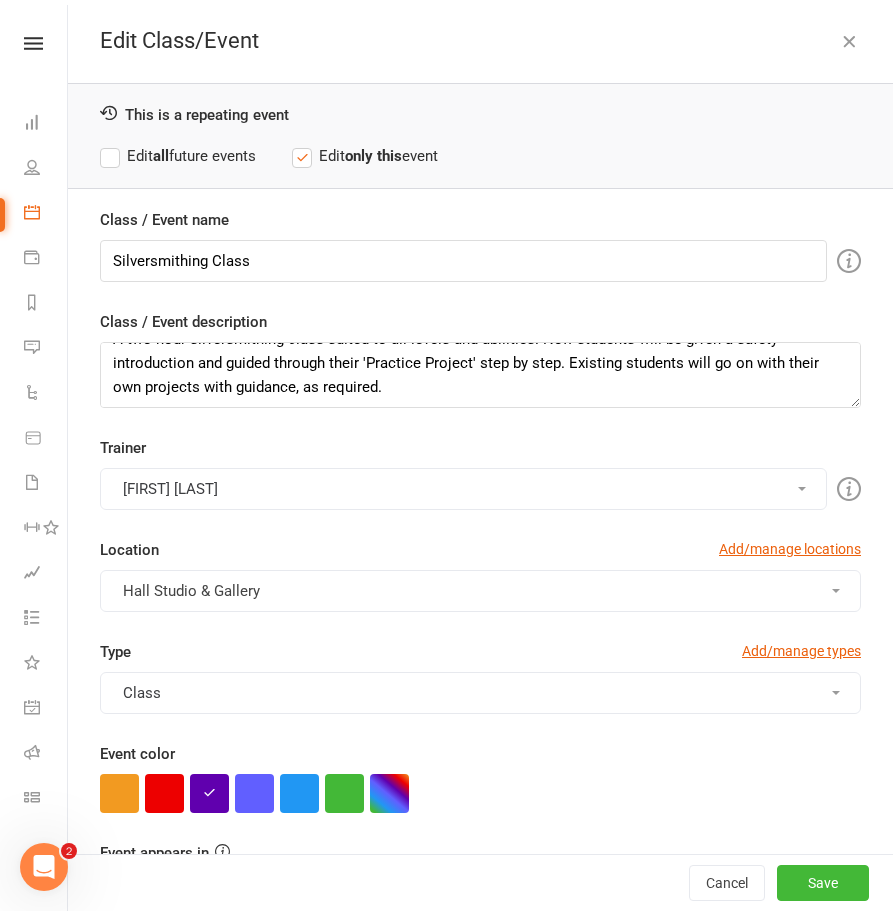 click at bounding box center [849, 41] 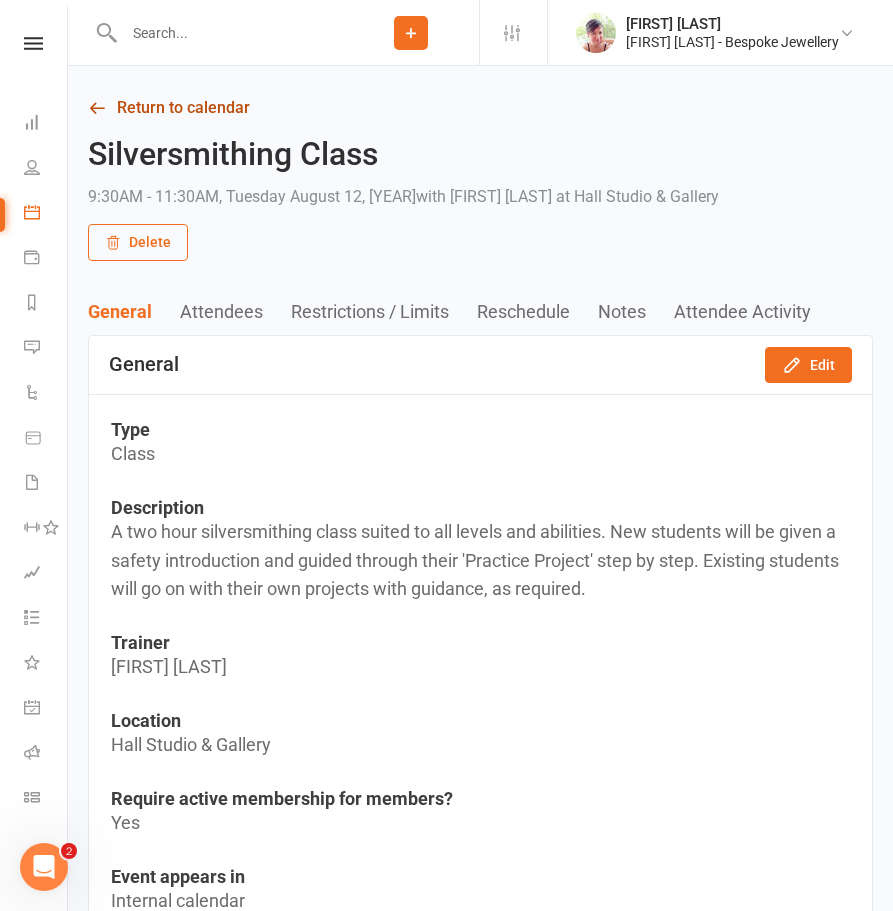 click on "Return to calendar" at bounding box center (480, 108) 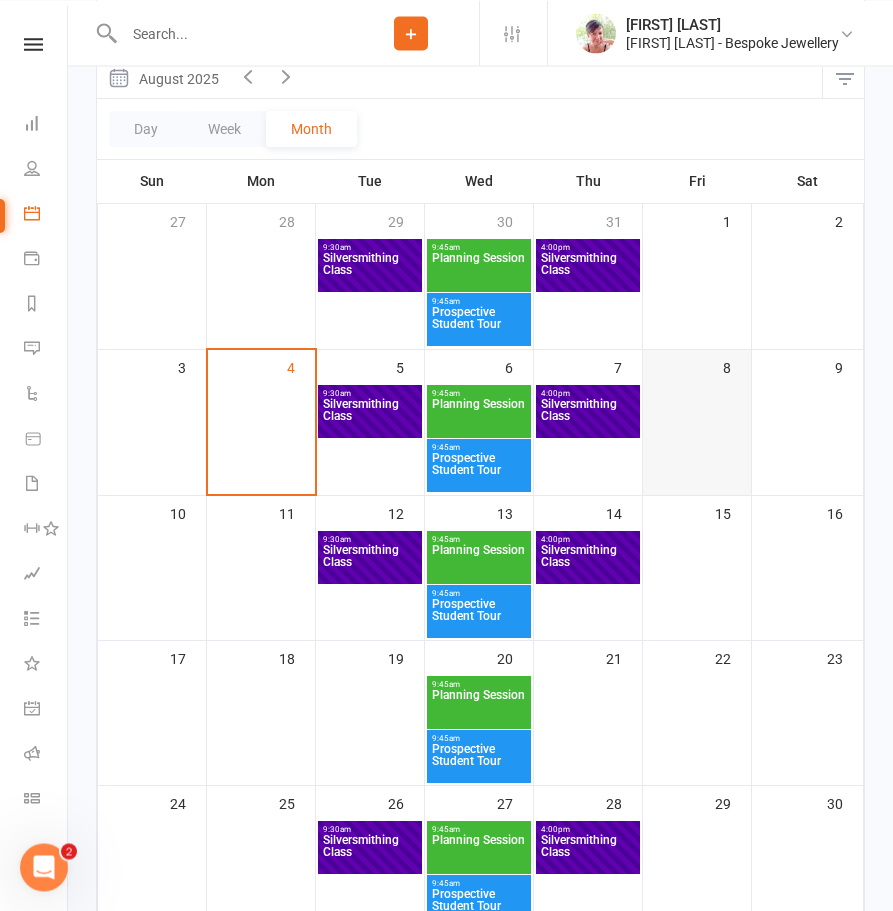 scroll, scrollTop: 306, scrollLeft: 0, axis: vertical 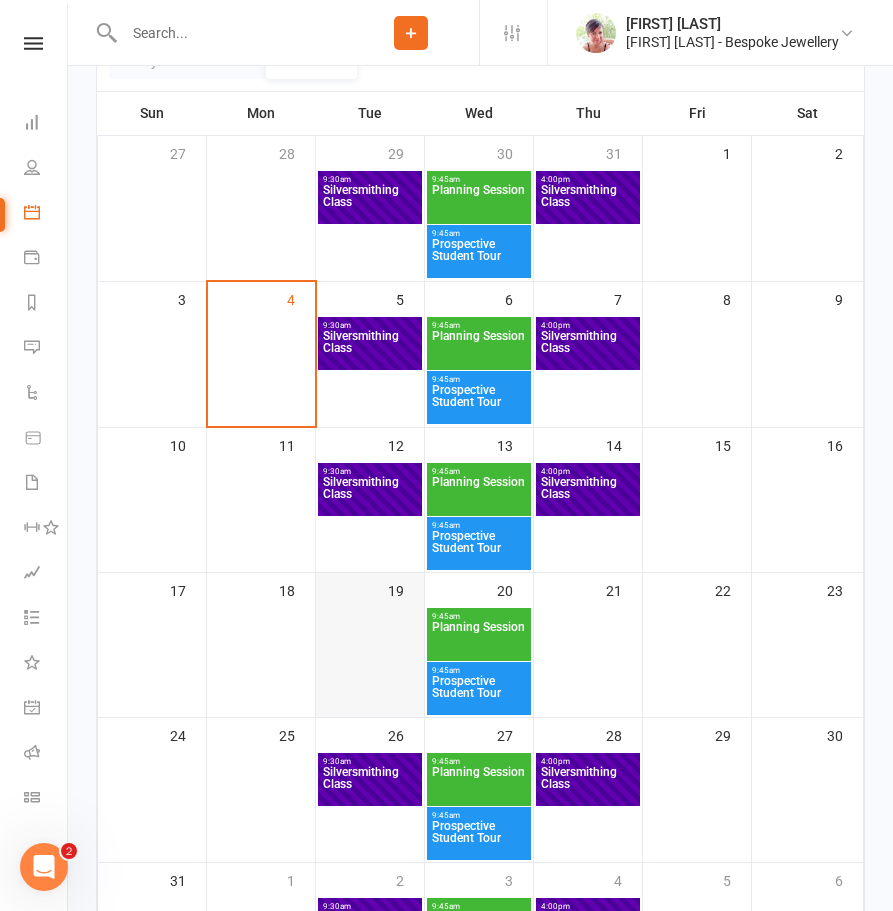 click at bounding box center (370, 662) 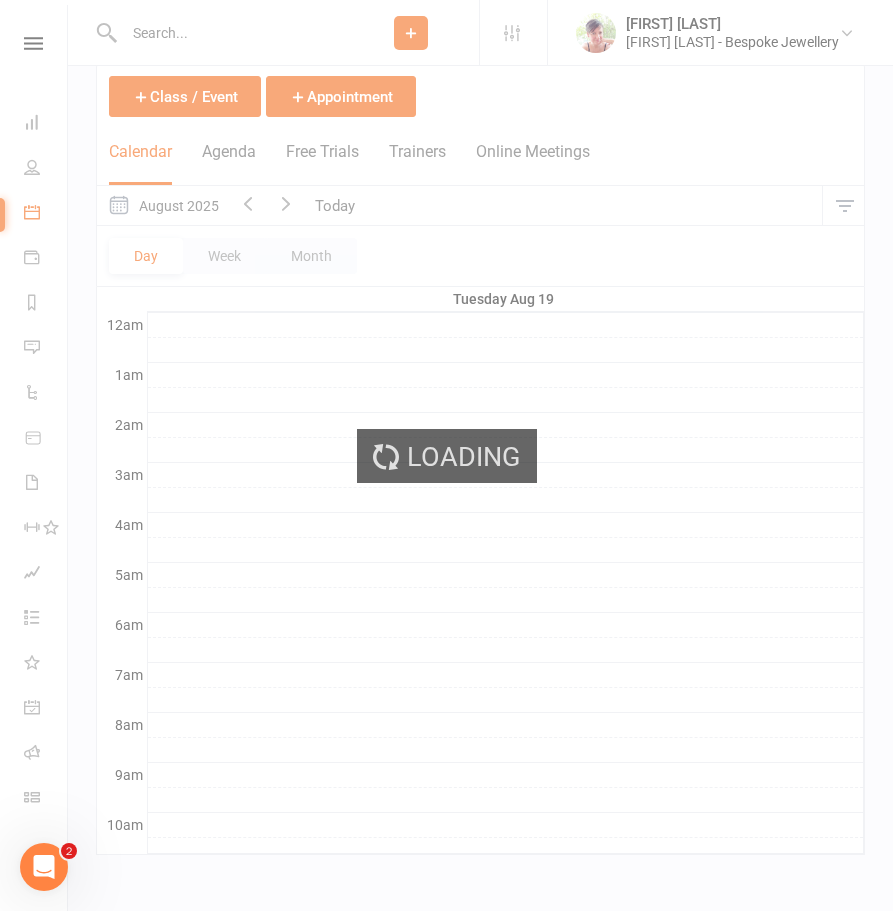 scroll, scrollTop: 112, scrollLeft: 0, axis: vertical 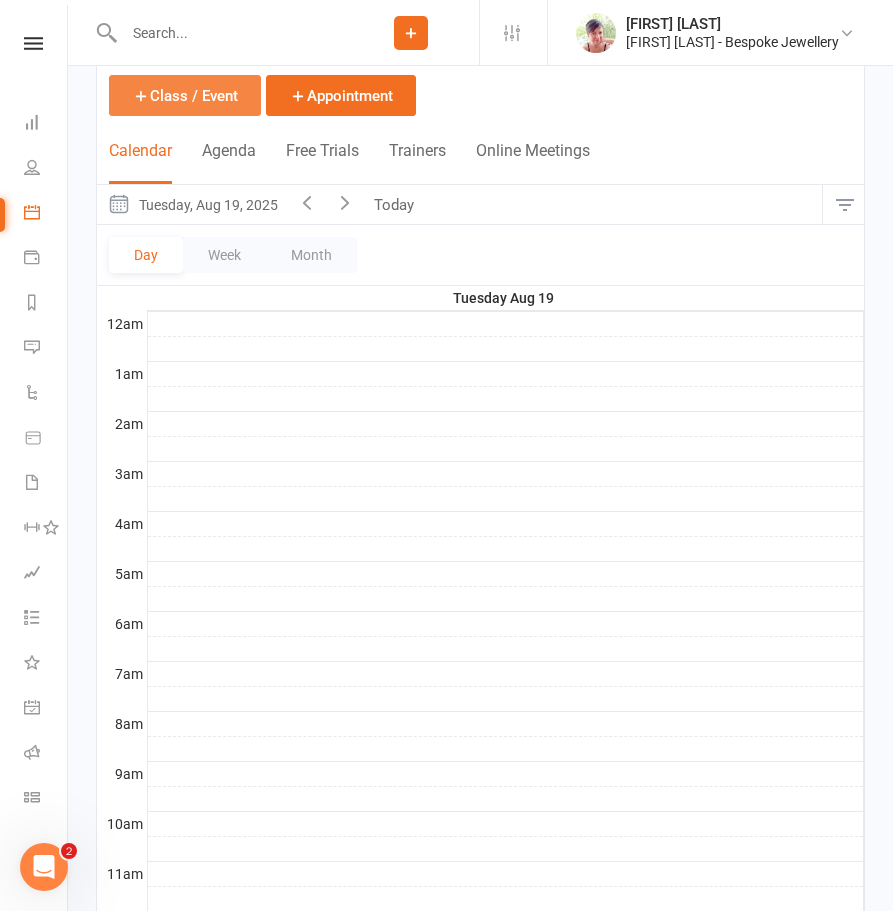 click on "Class / Event" at bounding box center (185, 95) 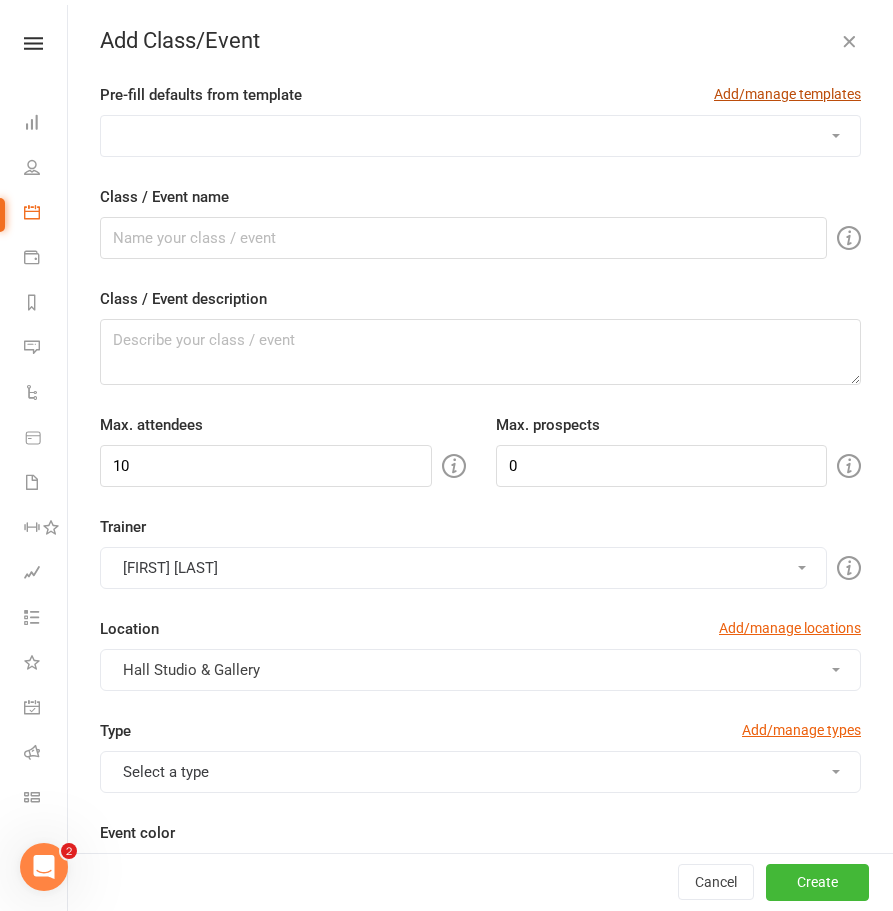 click on "Add/manage templates" at bounding box center [787, 94] 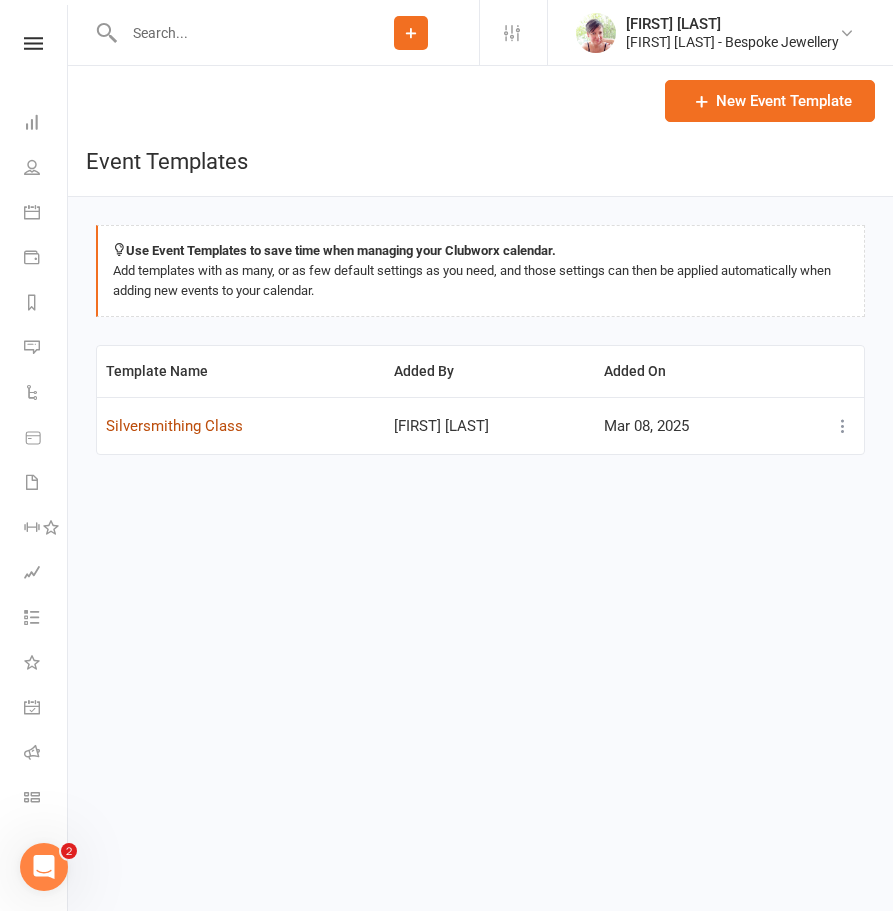 click on "Silversmithing Class" at bounding box center [174, 426] 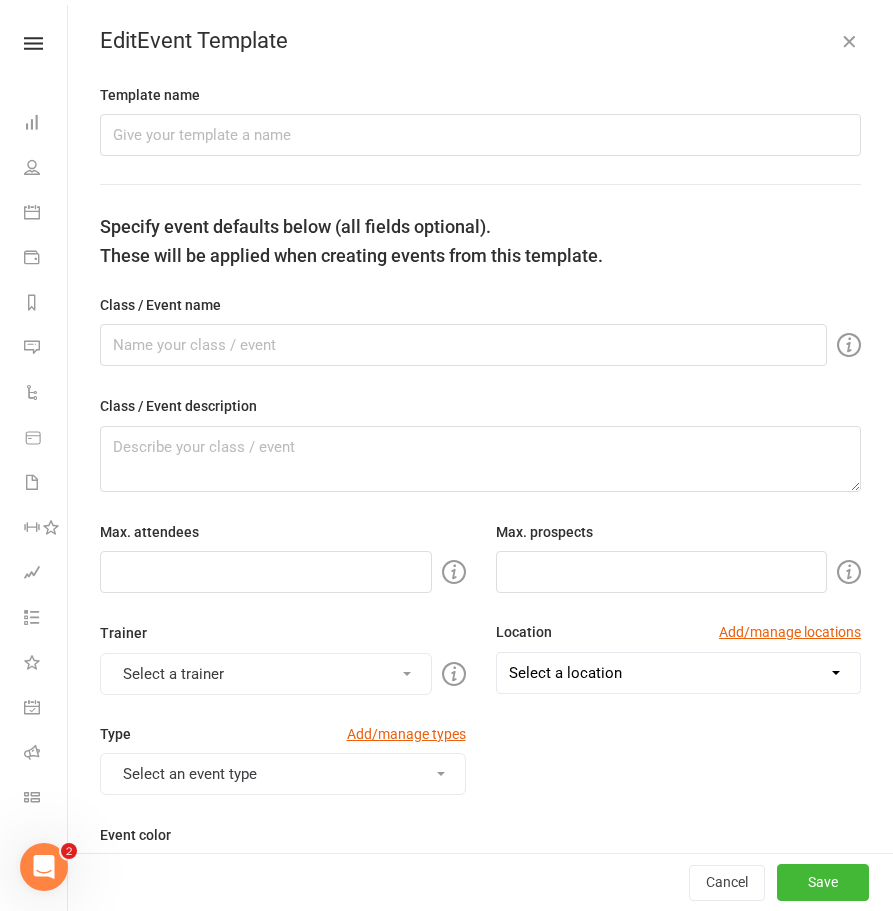 type on "Silversmithing Class" 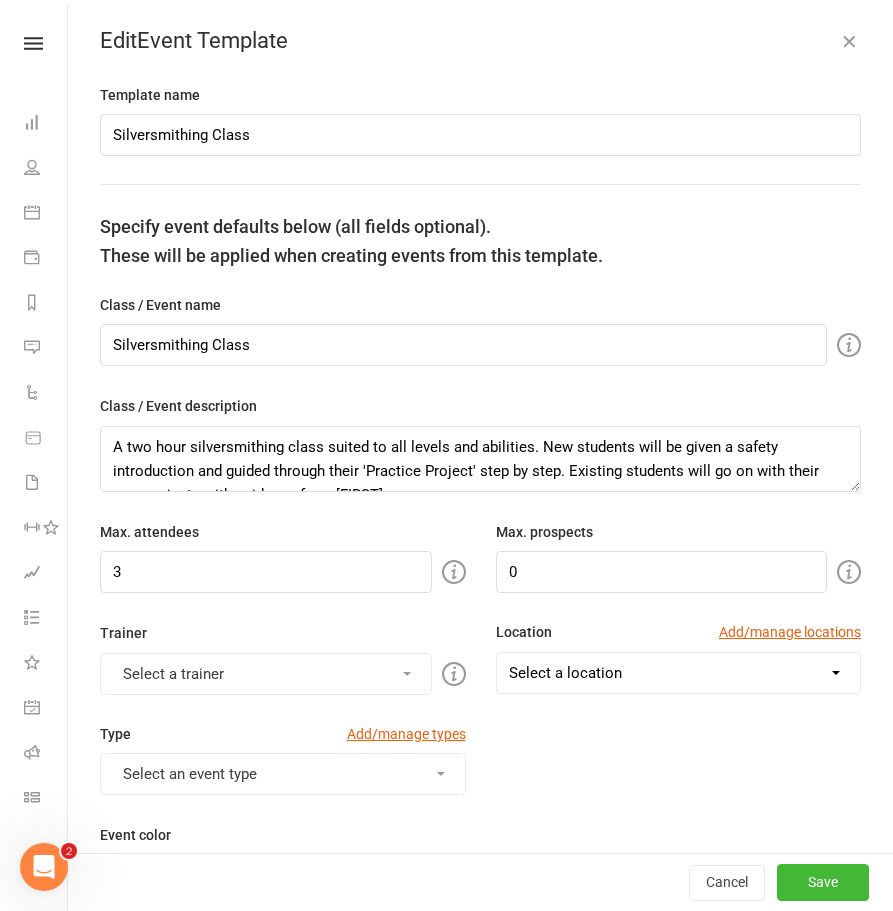 select on "[NUMBER]" 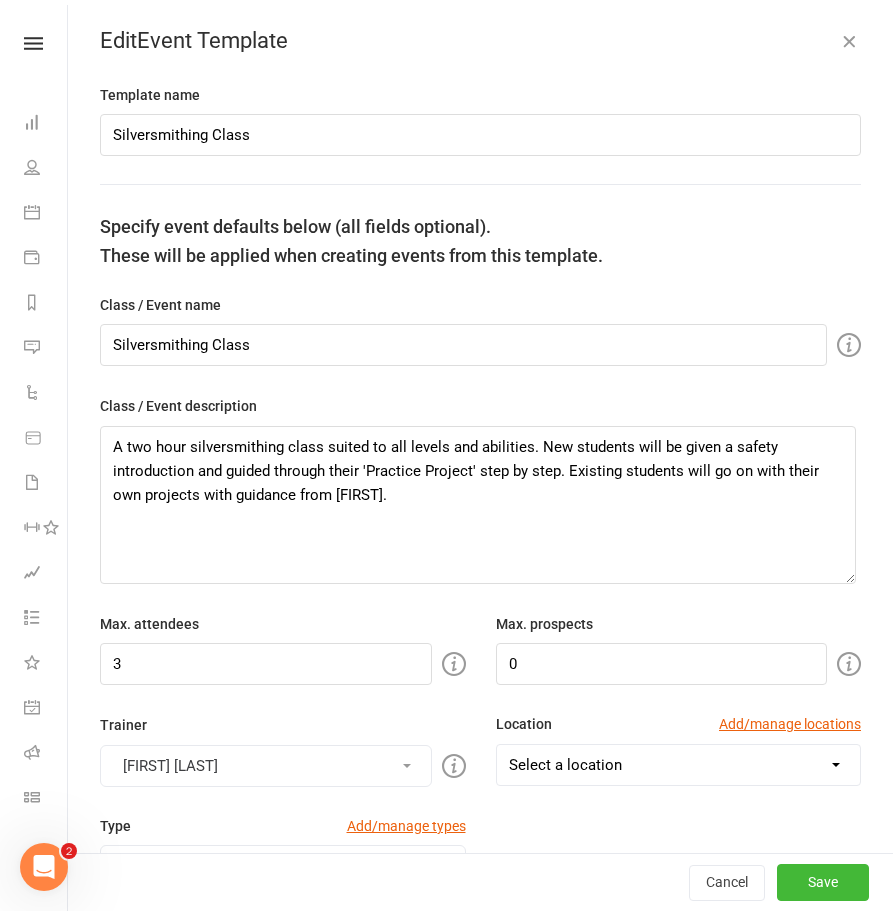 drag, startPoint x: 855, startPoint y: 489, endPoint x: 850, endPoint y: 581, distance: 92.13577 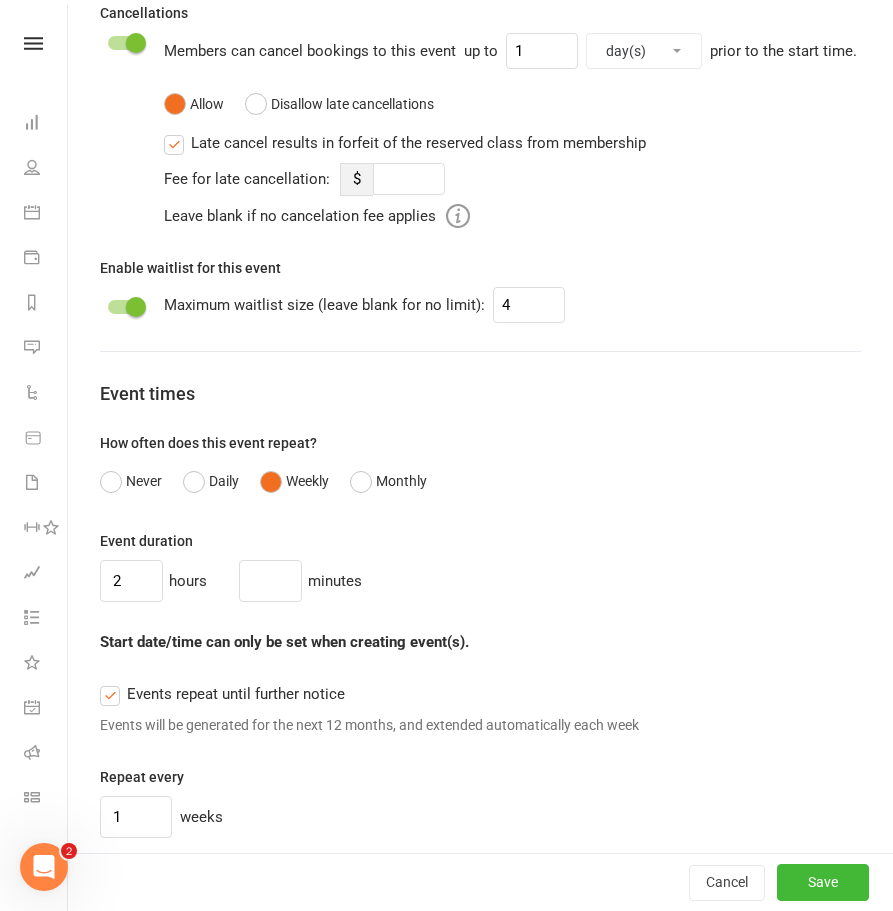 scroll, scrollTop: 1512, scrollLeft: 0, axis: vertical 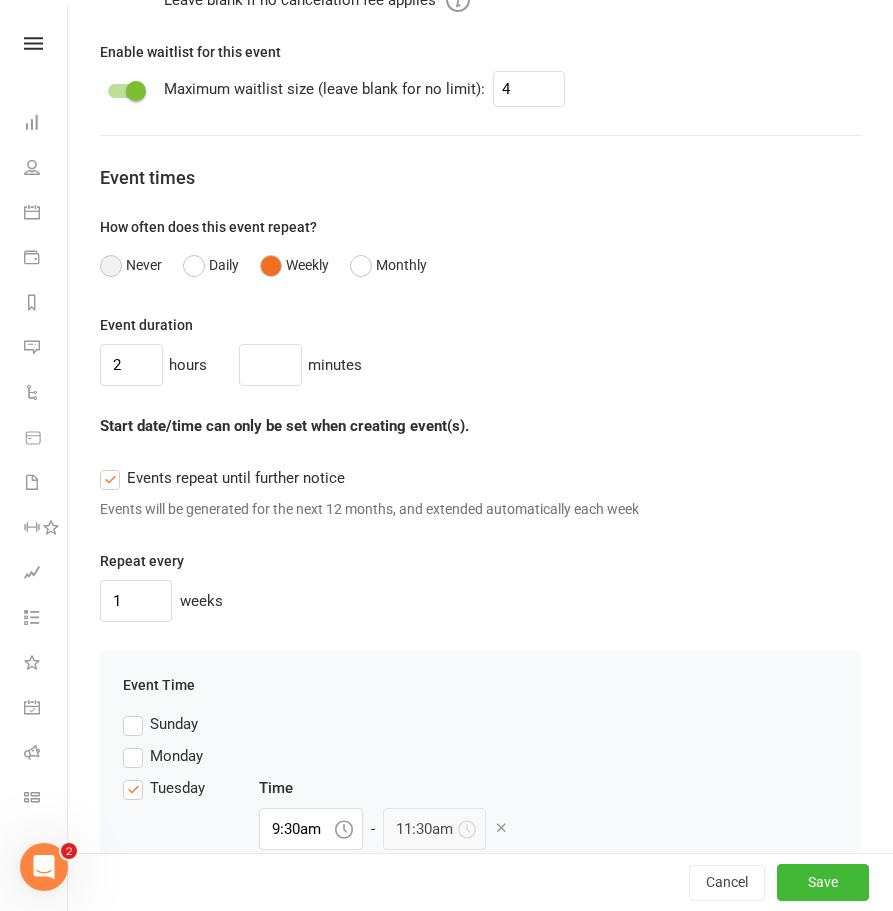 click on "Never" at bounding box center (131, 265) 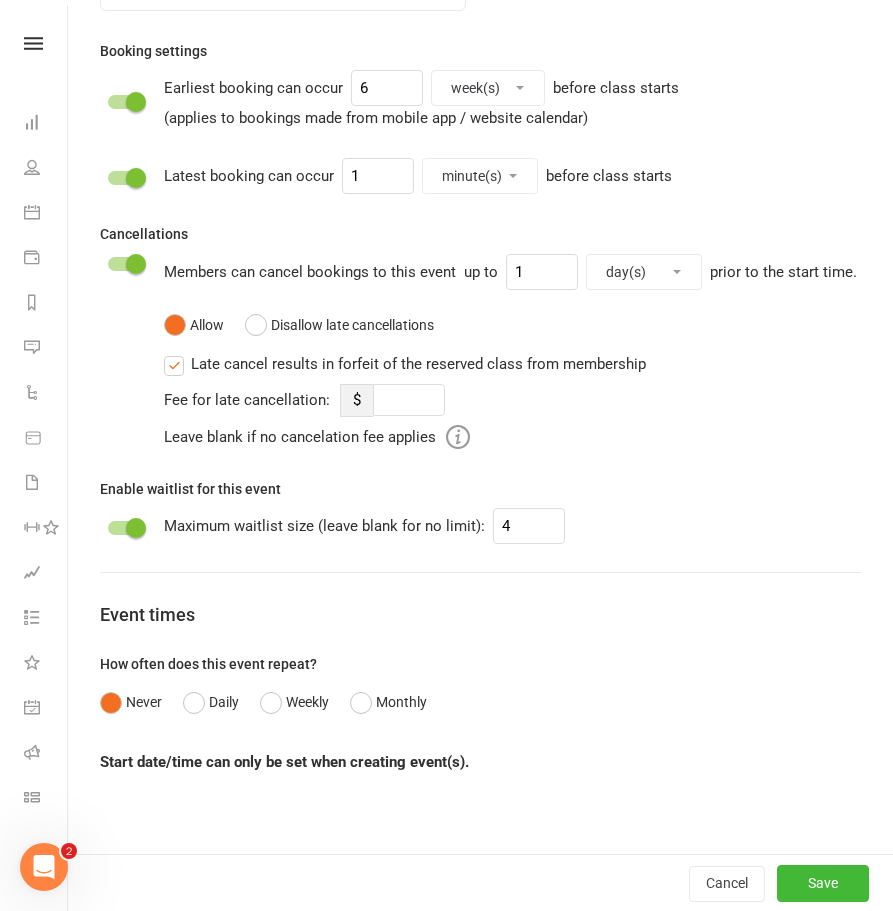 scroll, scrollTop: 1079, scrollLeft: 0, axis: vertical 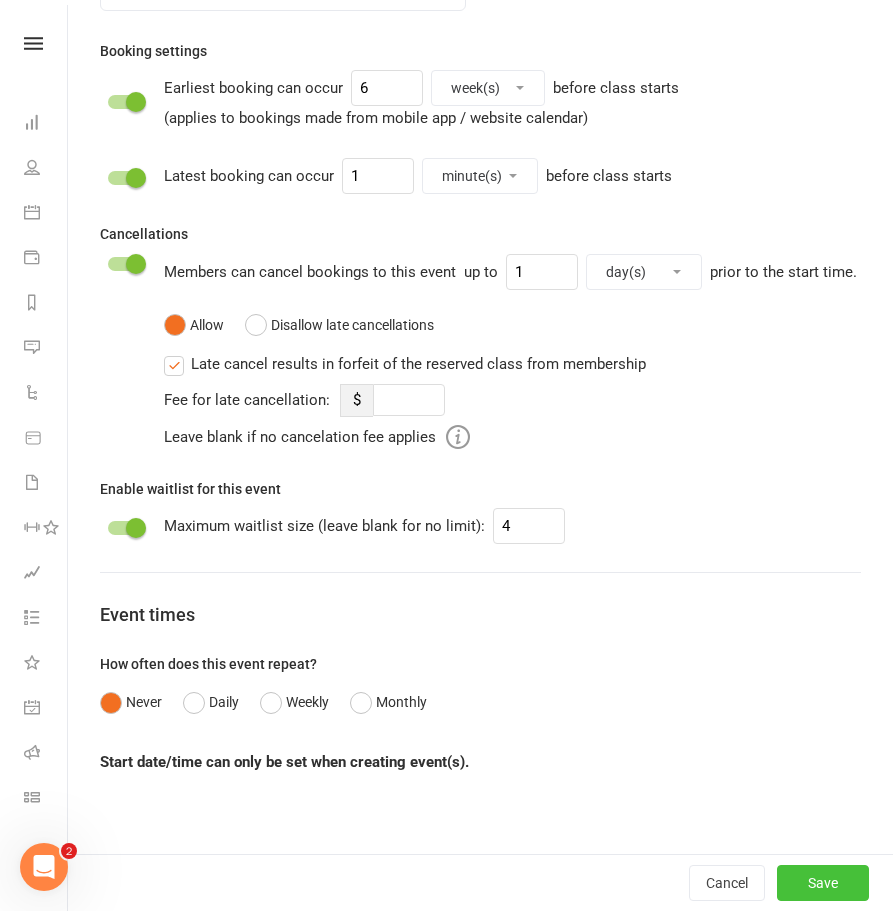 click on "Save" at bounding box center (823, 883) 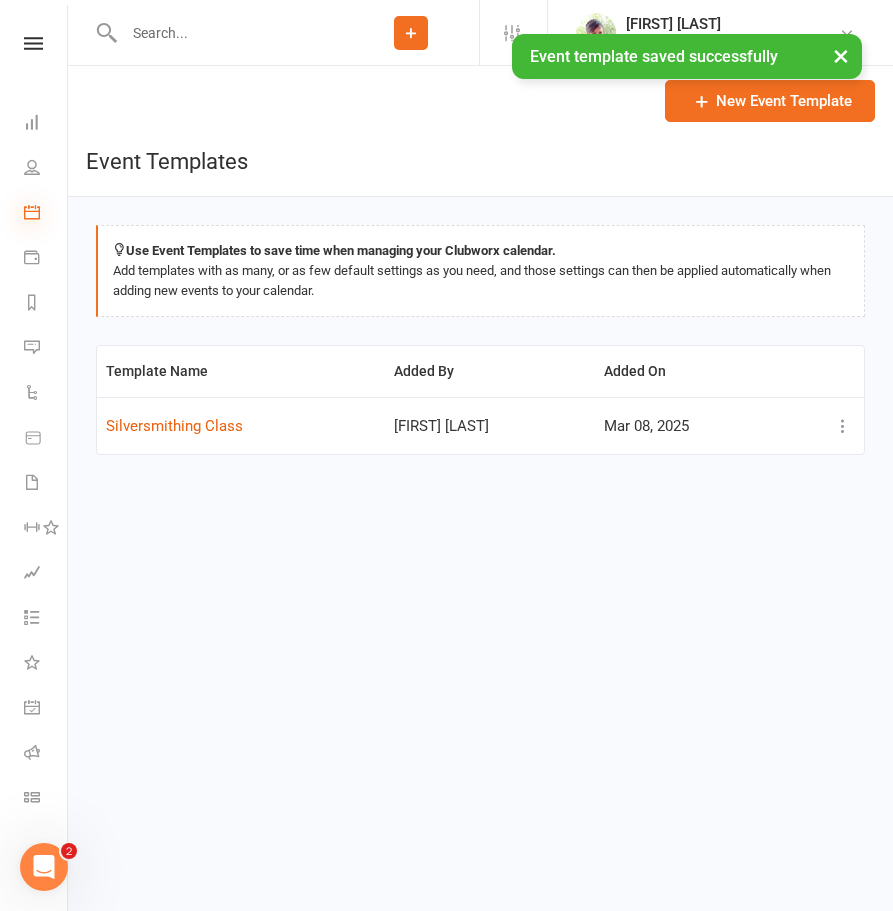 click at bounding box center [32, 212] 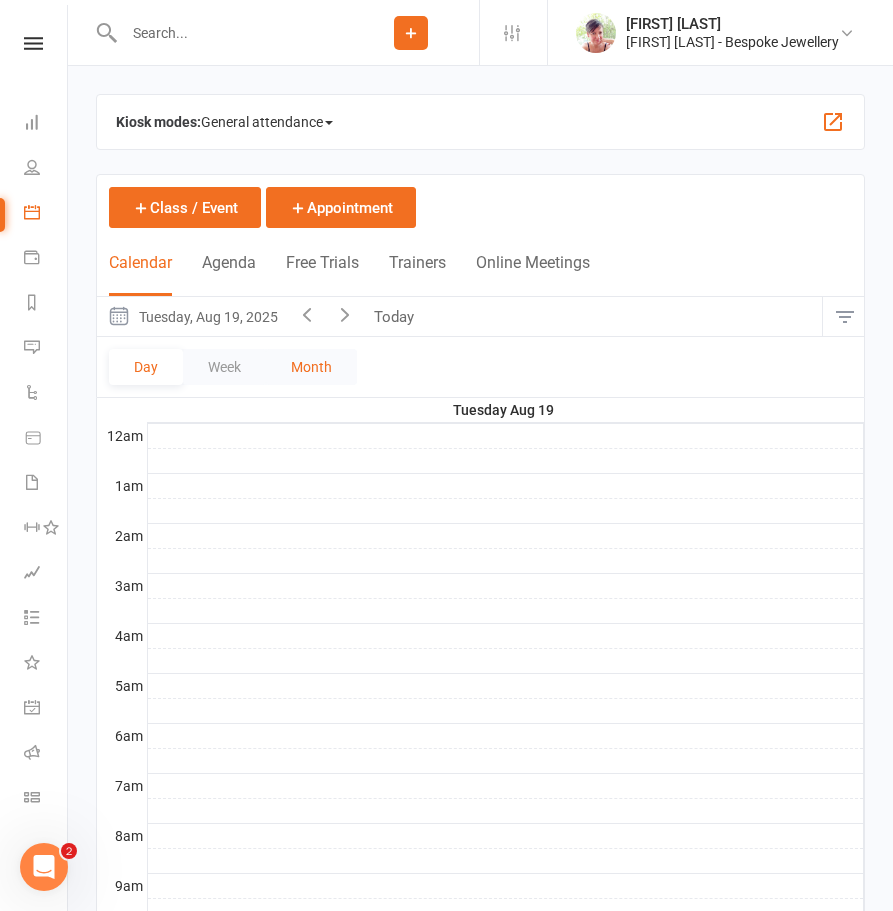 click on "Month" at bounding box center (311, 367) 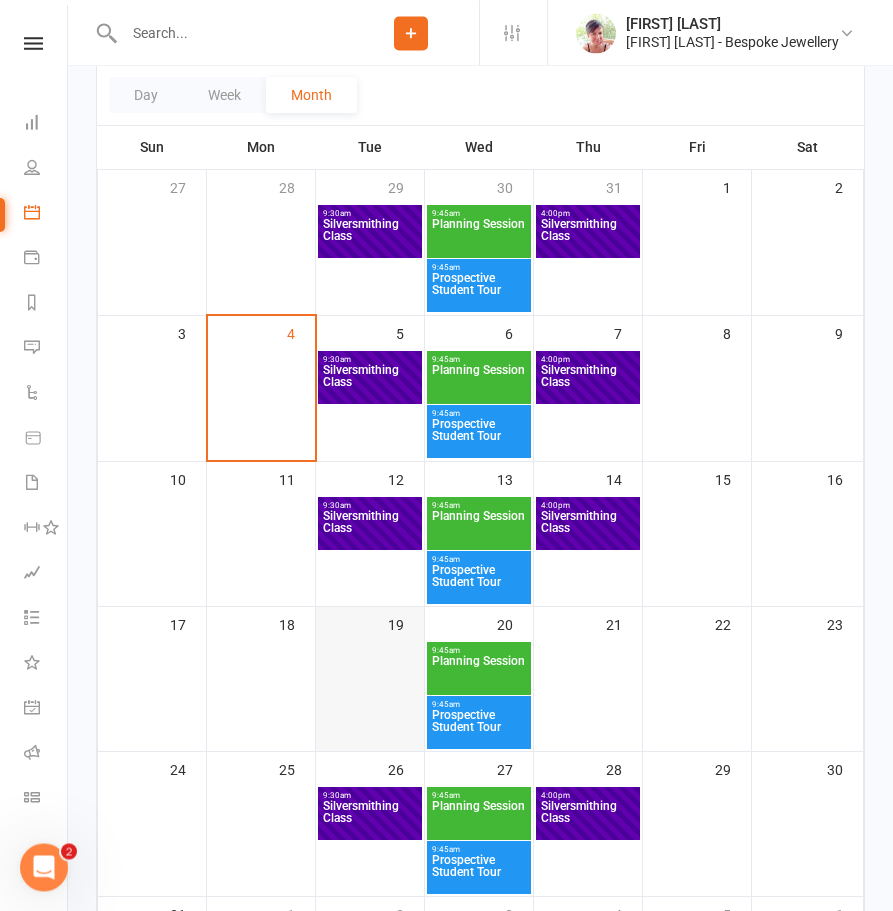 scroll, scrollTop: 256, scrollLeft: 0, axis: vertical 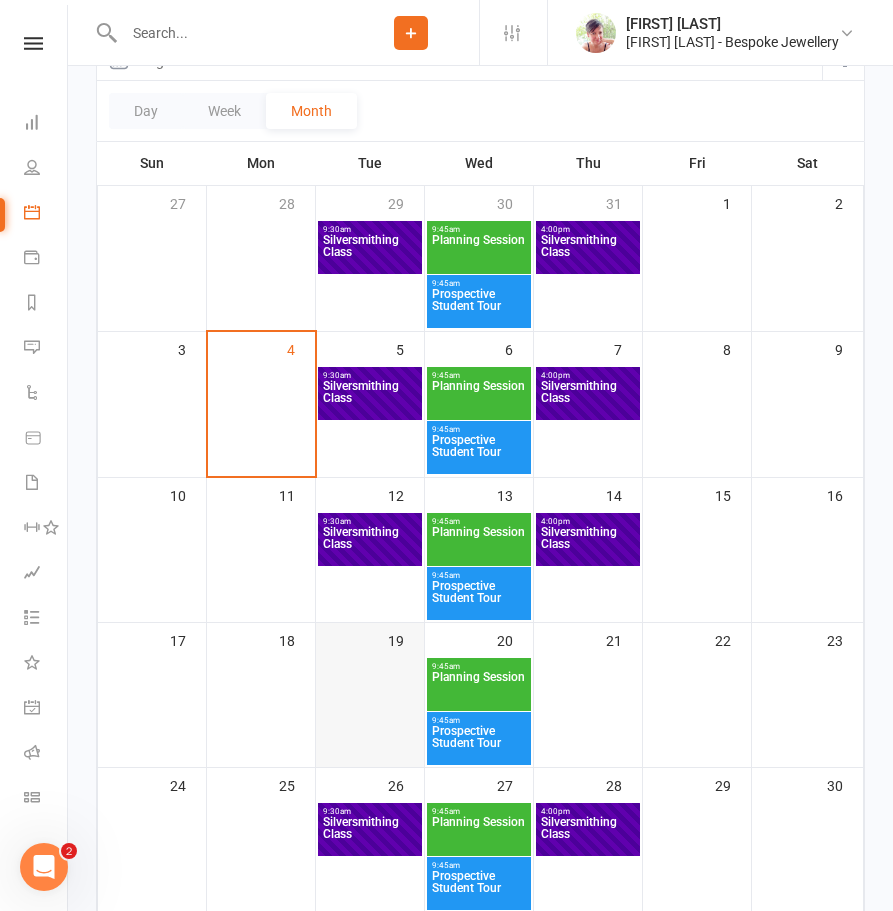 click at bounding box center (370, 712) 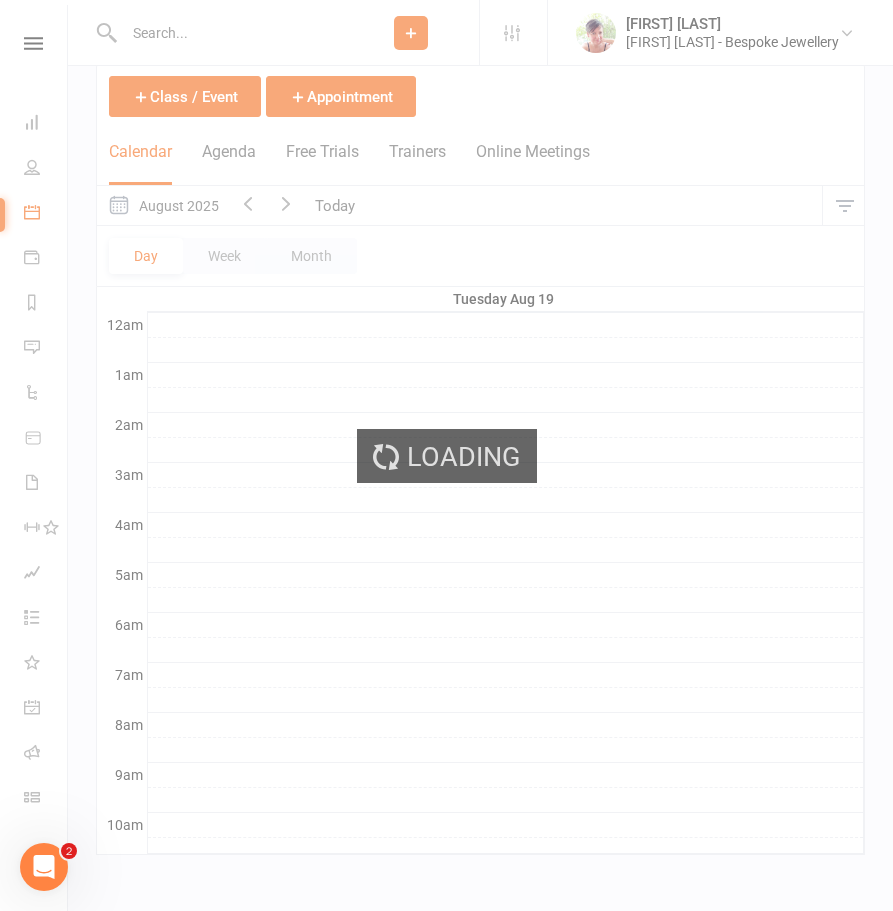 scroll, scrollTop: 112, scrollLeft: 0, axis: vertical 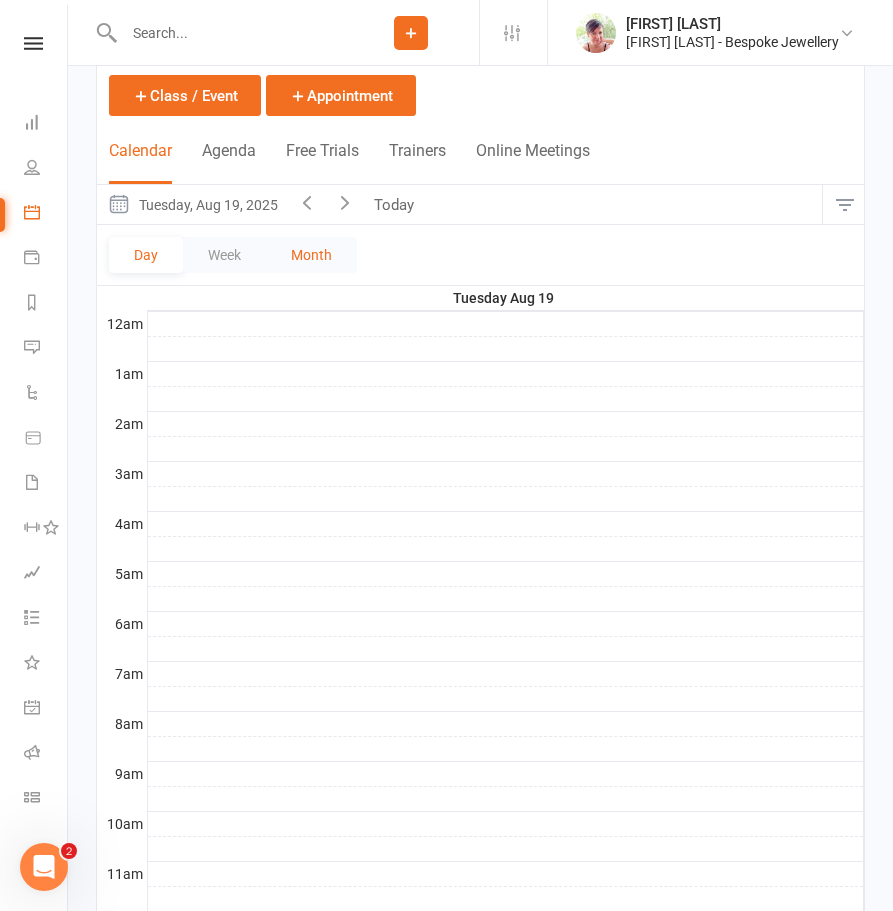 click on "Month" at bounding box center (311, 255) 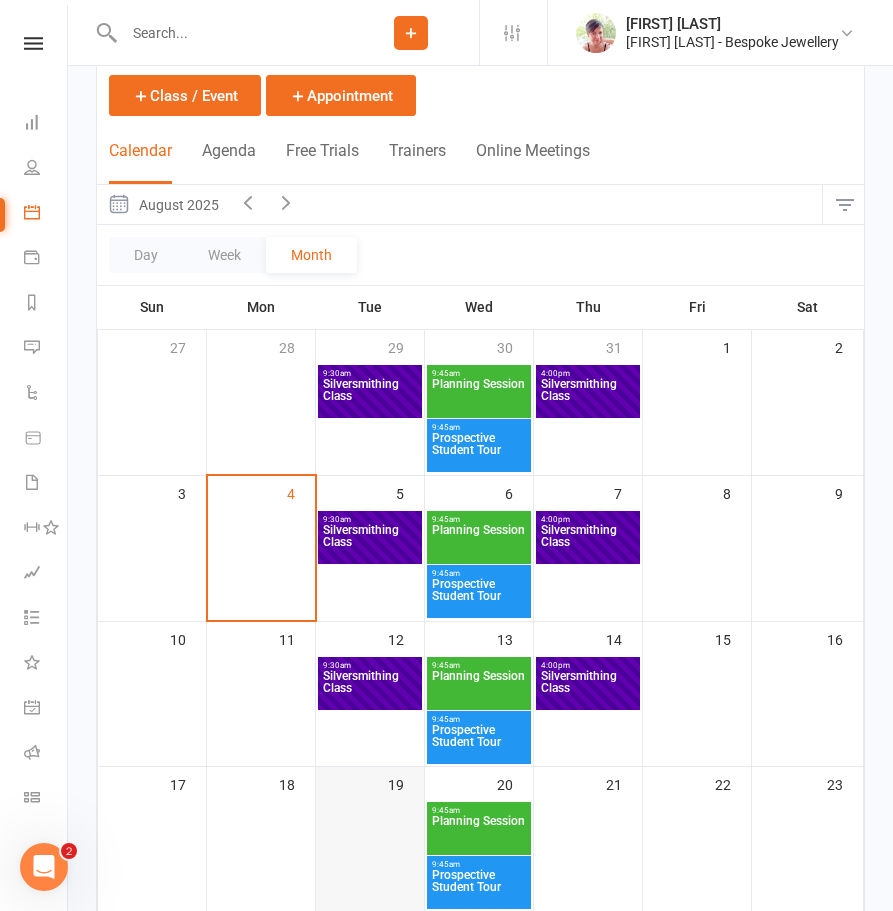click on "19" at bounding box center (406, 783) 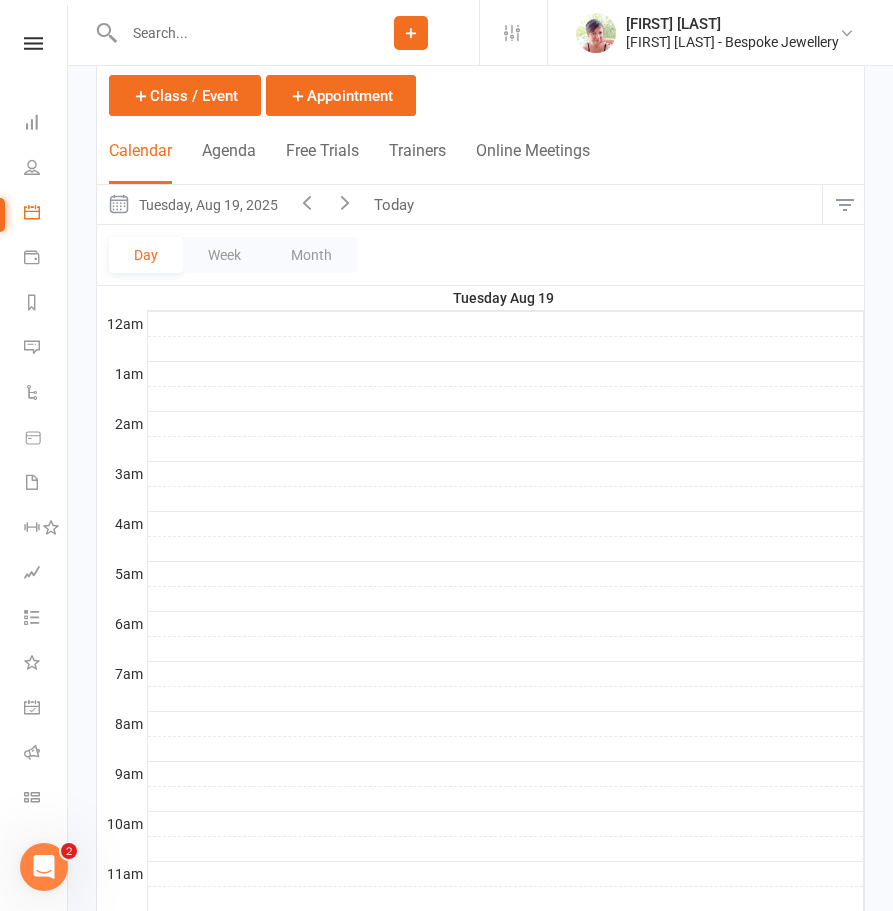 scroll, scrollTop: 0, scrollLeft: 0, axis: both 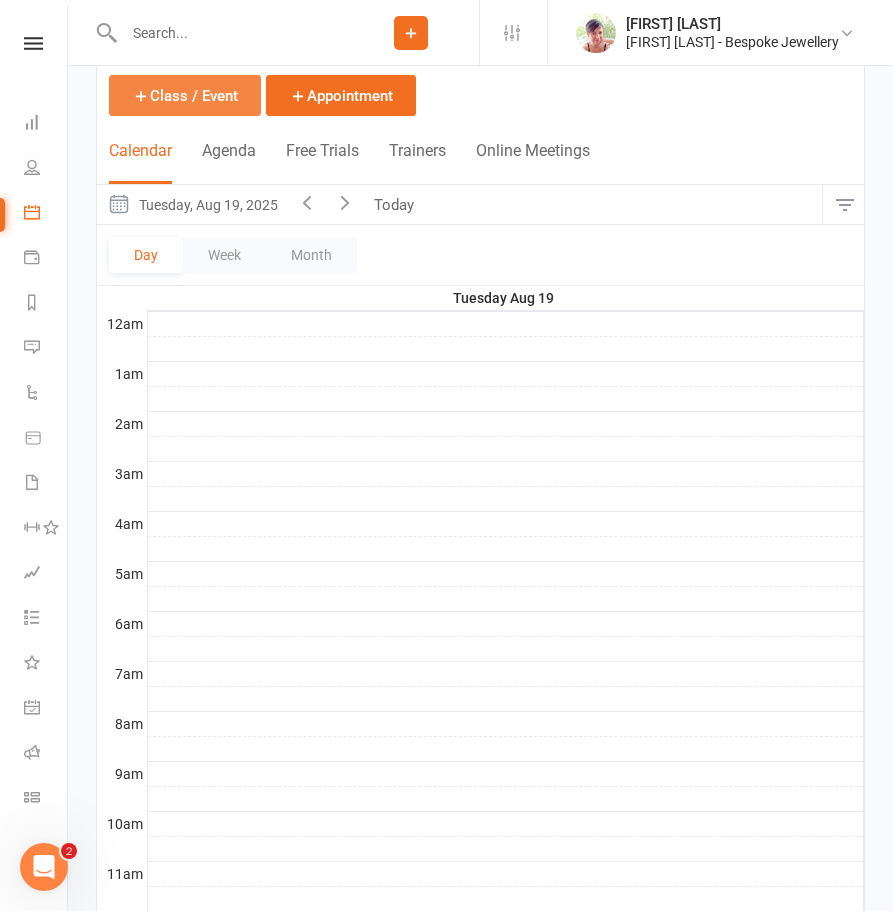 click on "Class / Event" at bounding box center (185, 95) 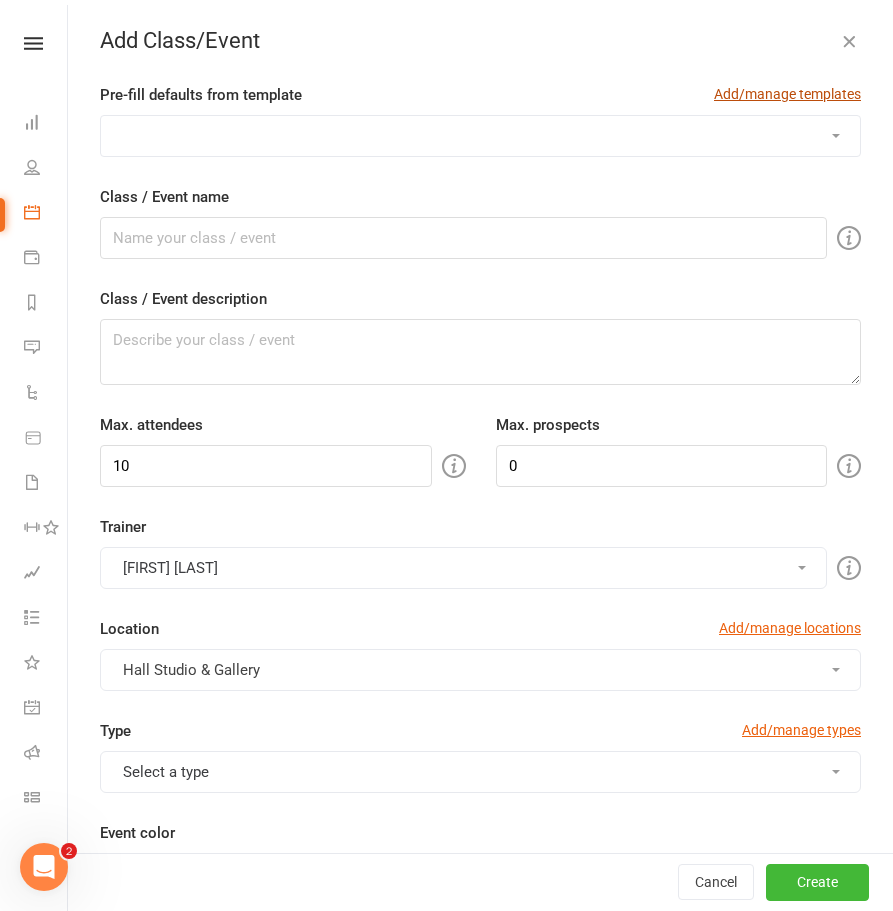 click on "Add/manage templates" at bounding box center [787, 94] 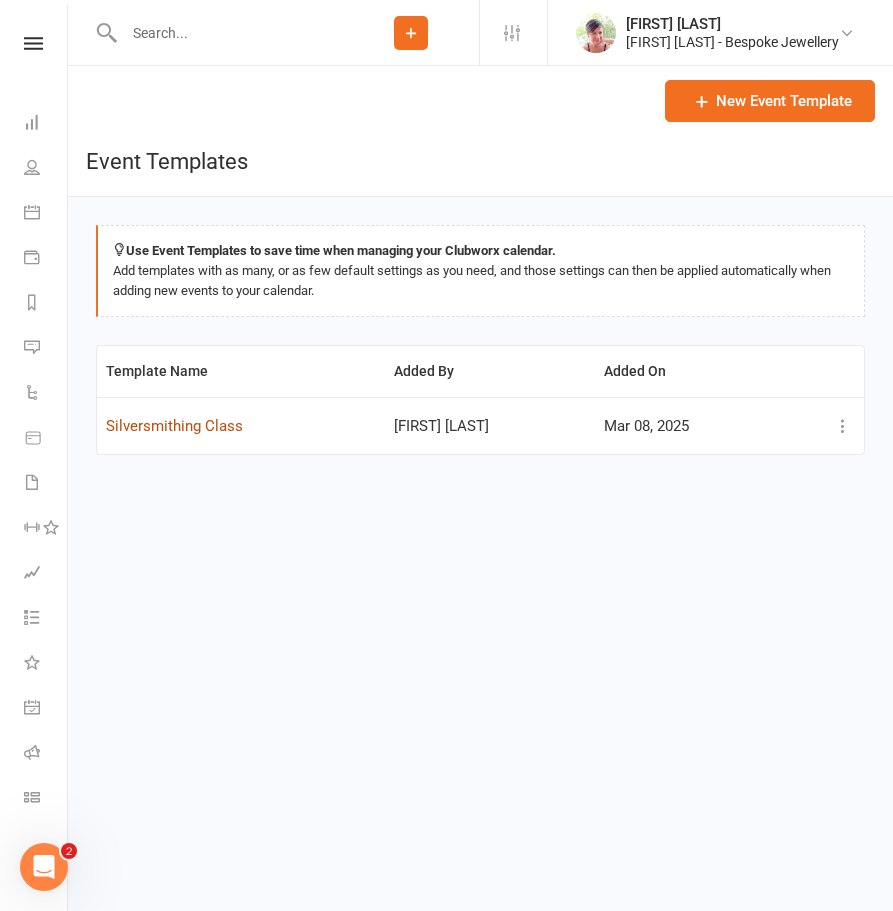 click on "Silversmithing Class" at bounding box center (174, 426) 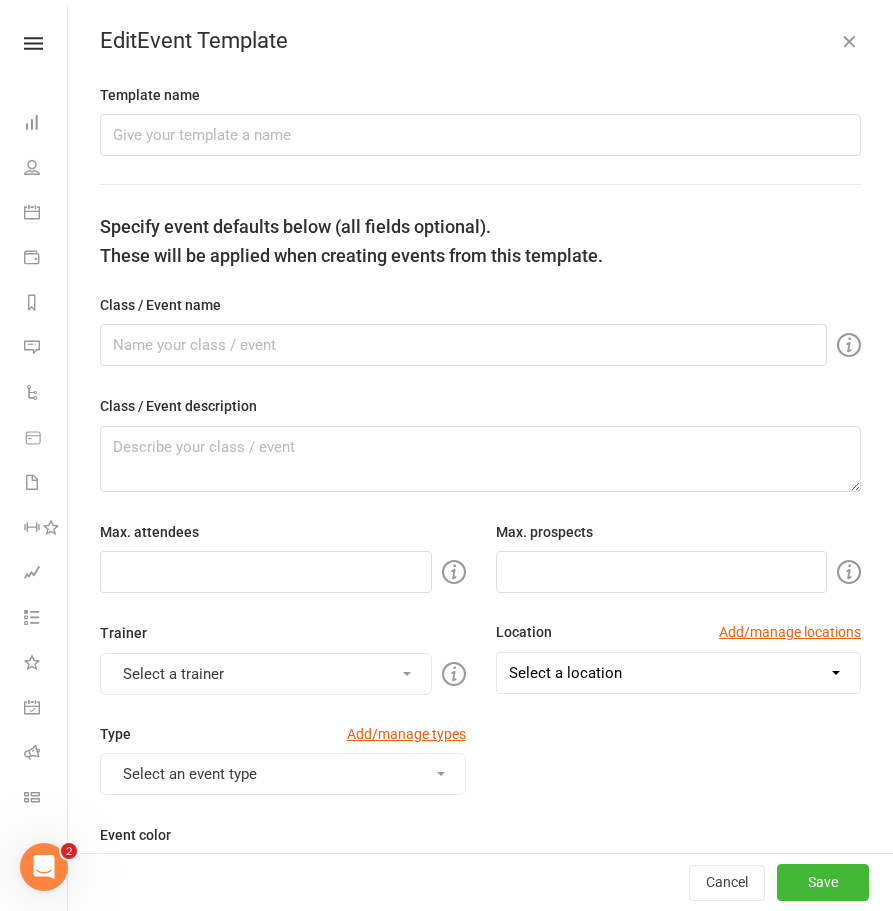 type on "Silversmithing Class" 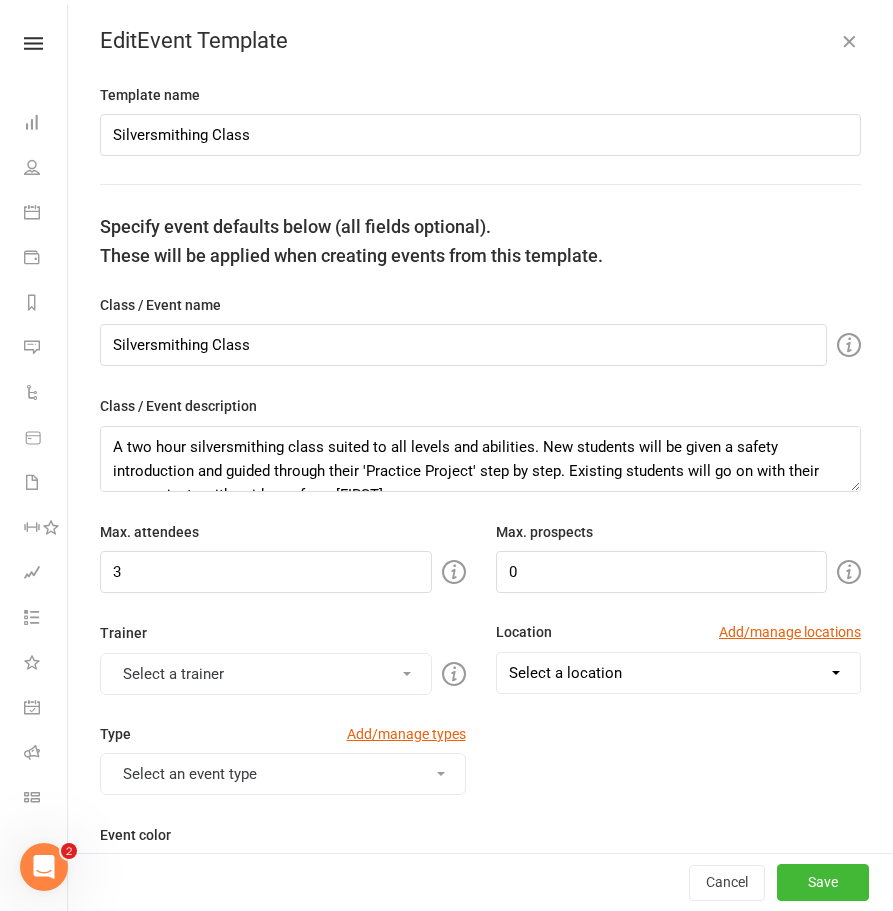 select on "[NUMBER]" 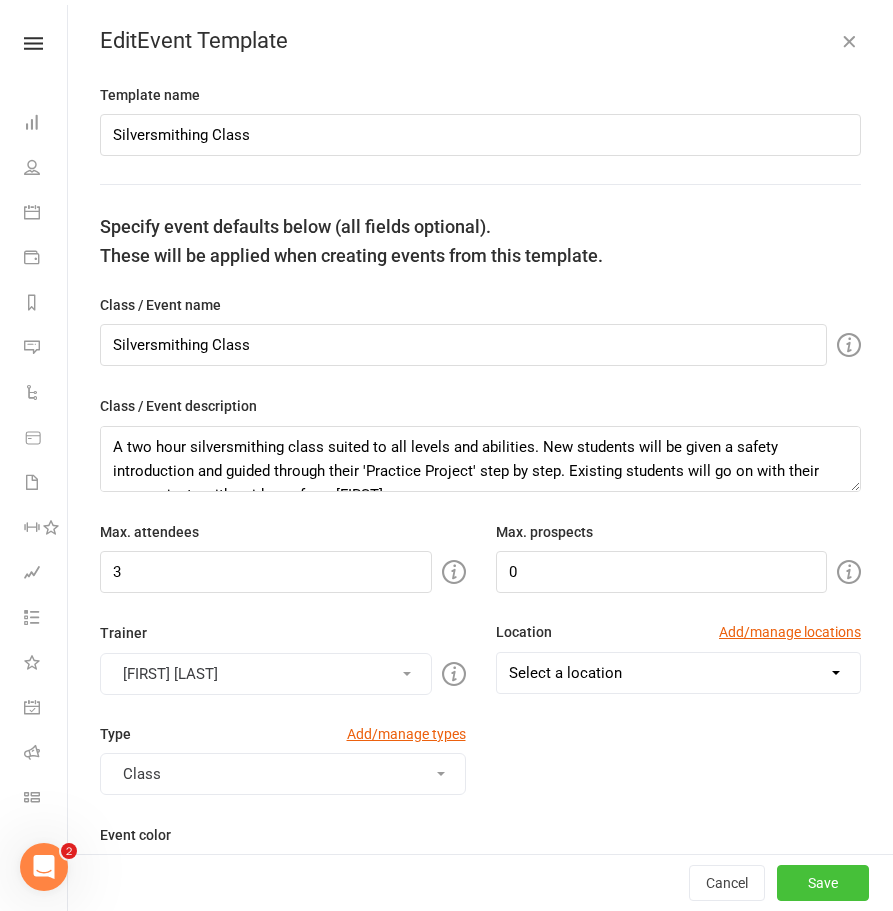 click on "Save" at bounding box center [823, 883] 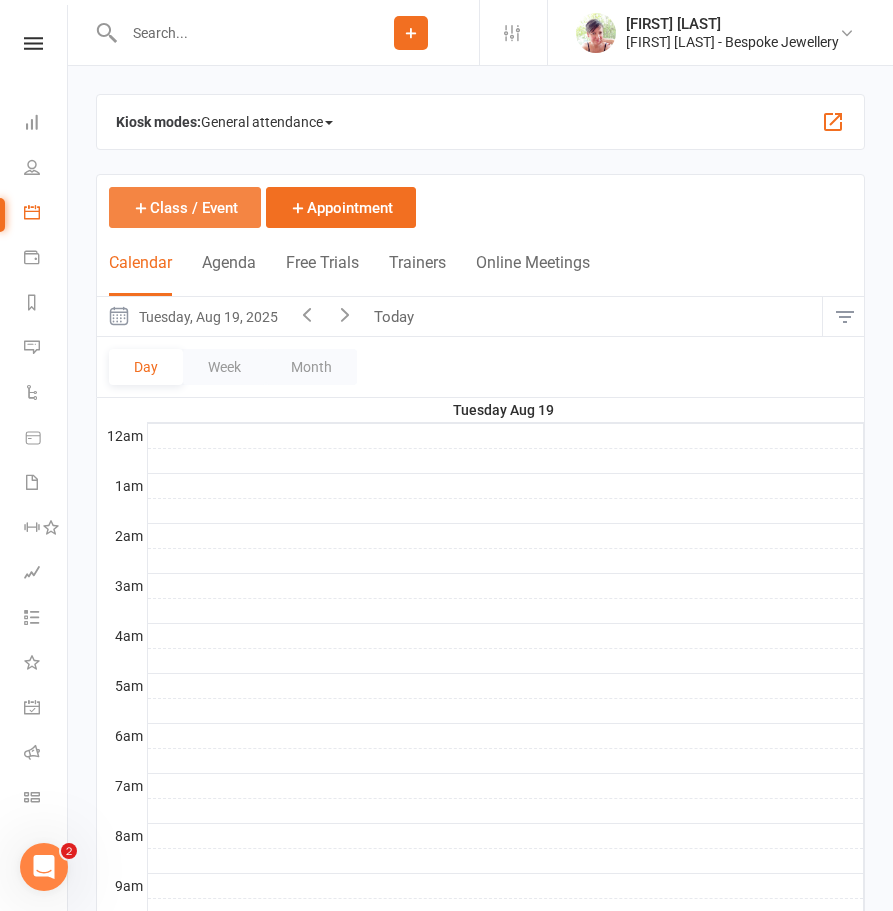 click on "Class / Event" at bounding box center (185, 207) 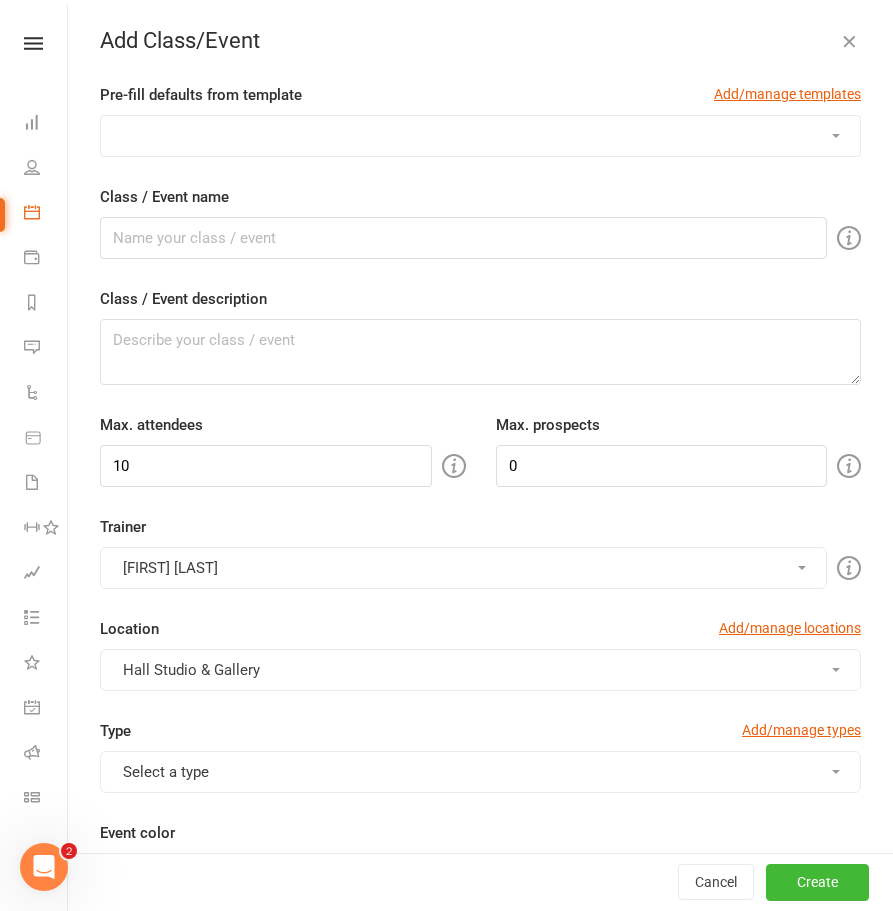 click on "Silversmithing Class" at bounding box center (480, 136) 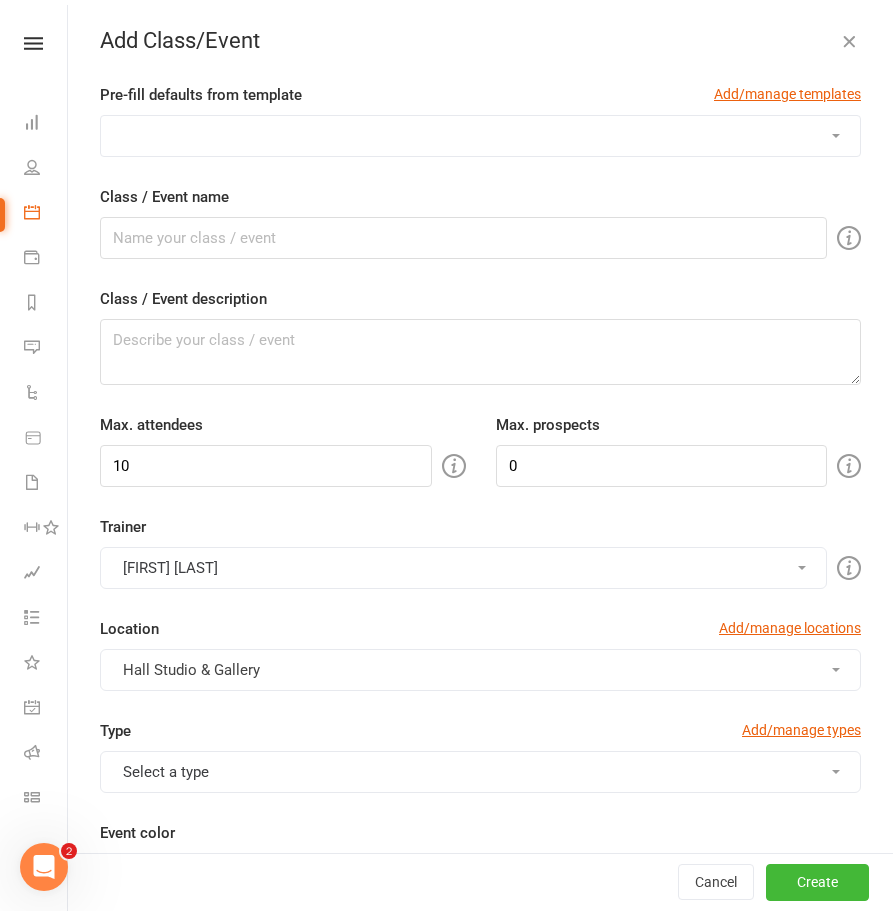 select on "956" 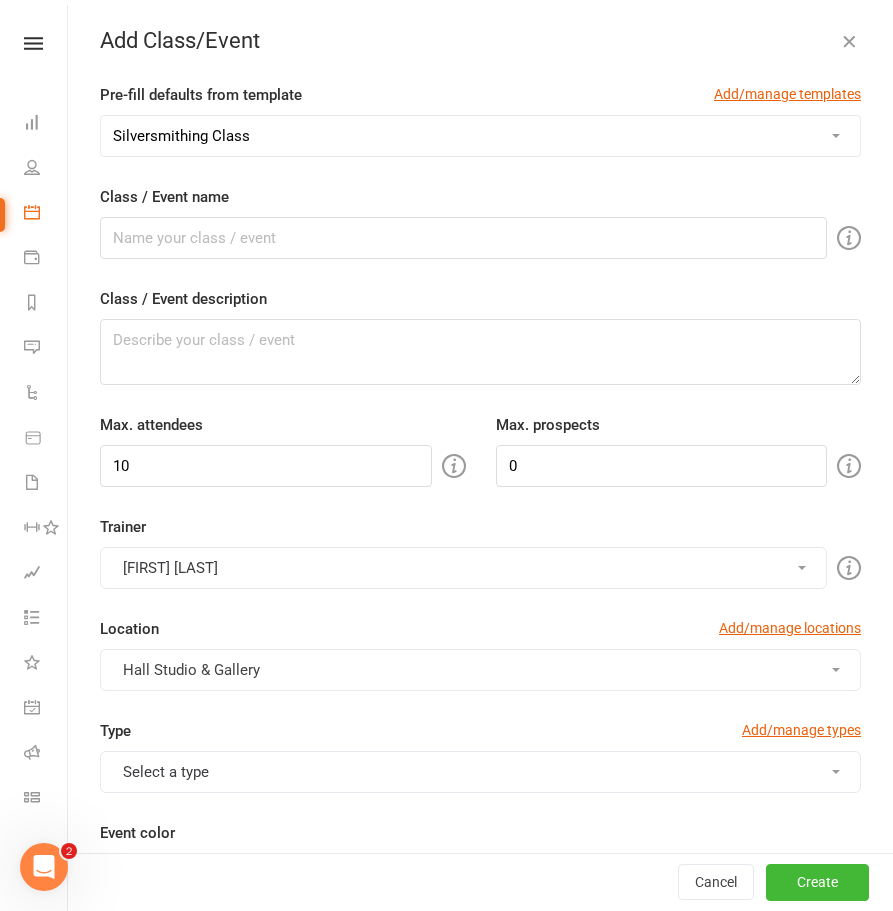 click on "Silversmithing Class" at bounding box center (0, 0) 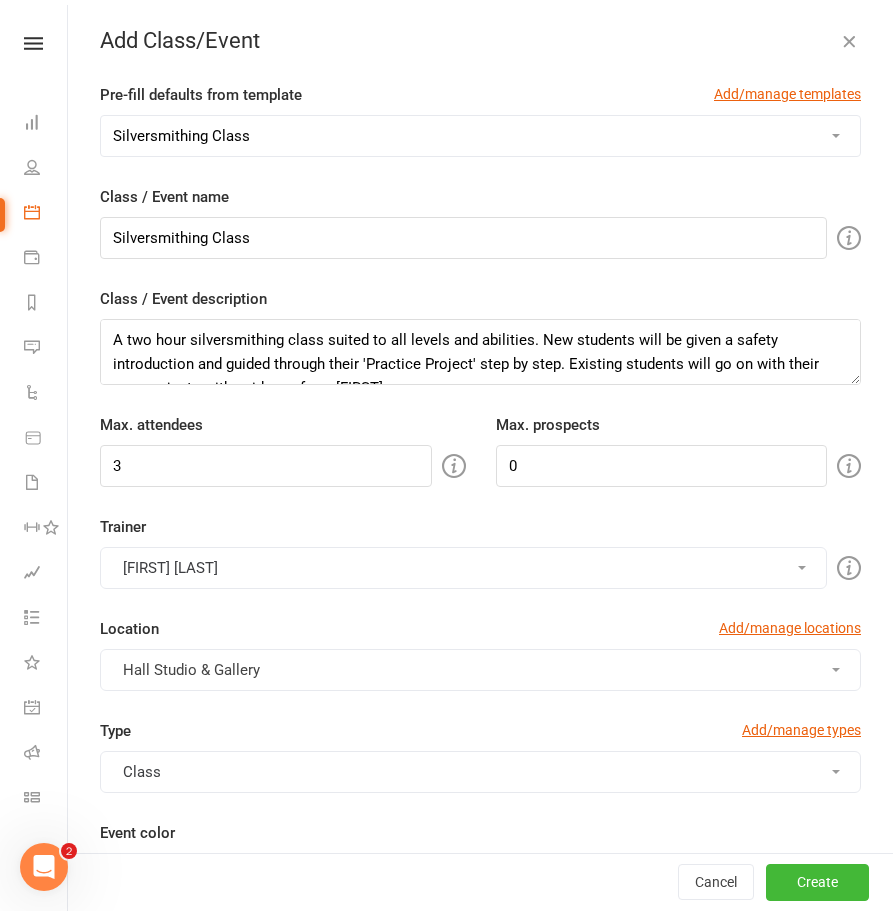 scroll, scrollTop: 24, scrollLeft: 0, axis: vertical 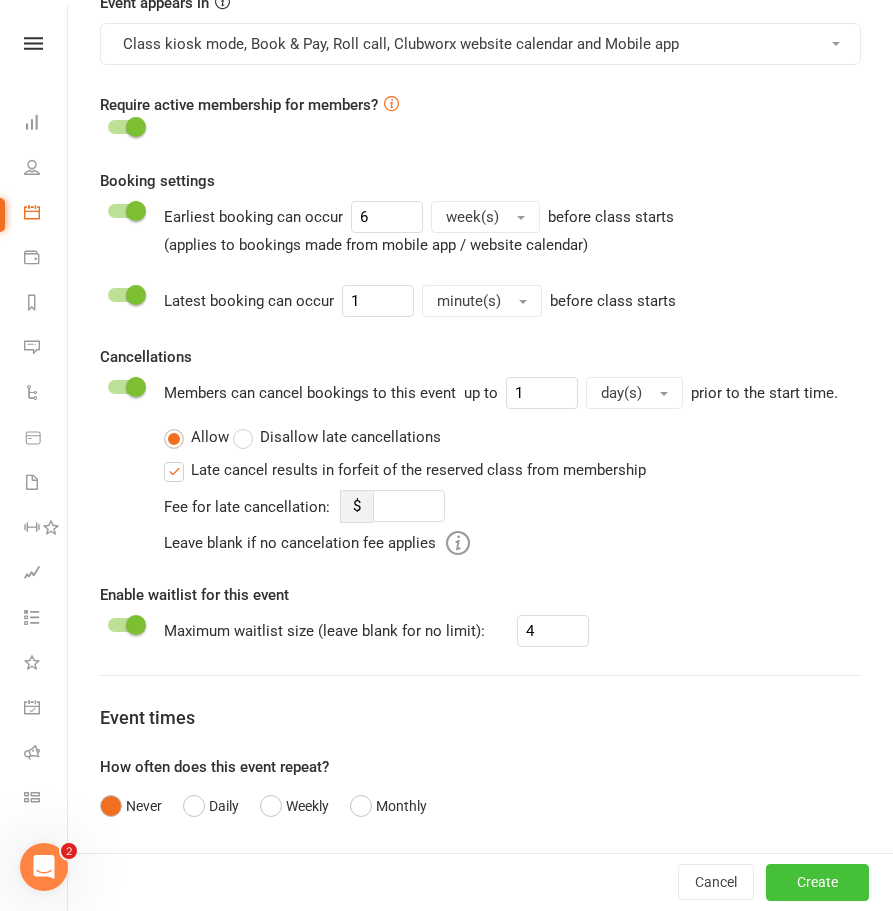click on "Create" at bounding box center [817, 882] 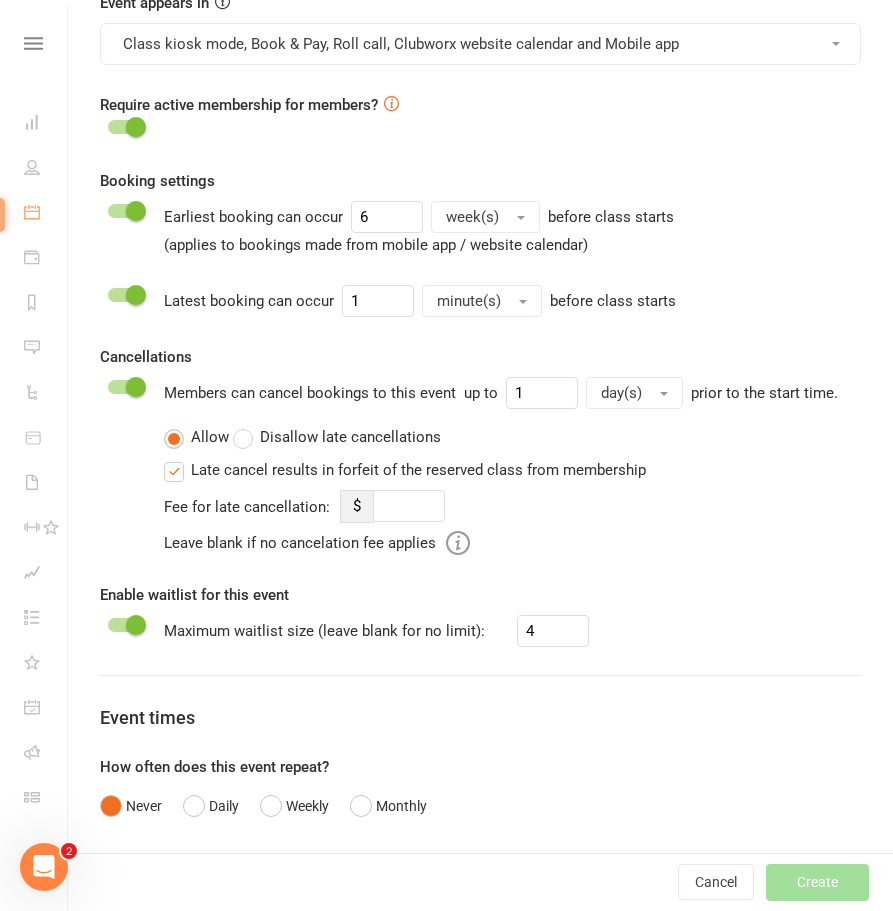 scroll, scrollTop: 930, scrollLeft: 0, axis: vertical 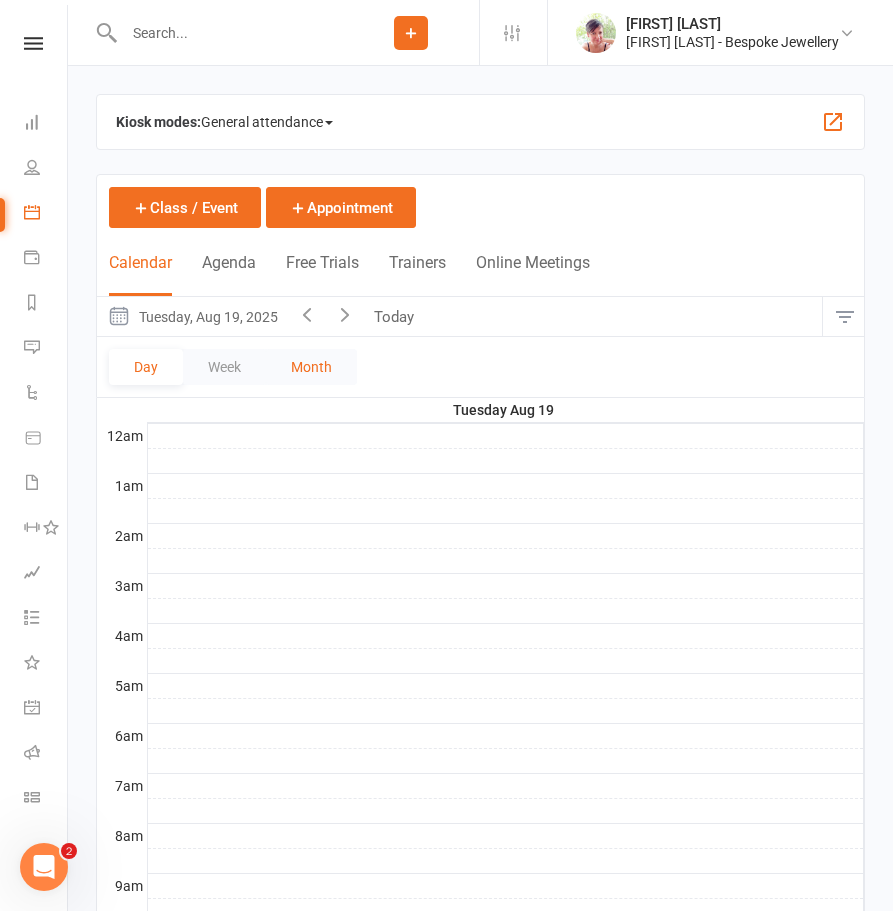 click on "Month" at bounding box center (311, 367) 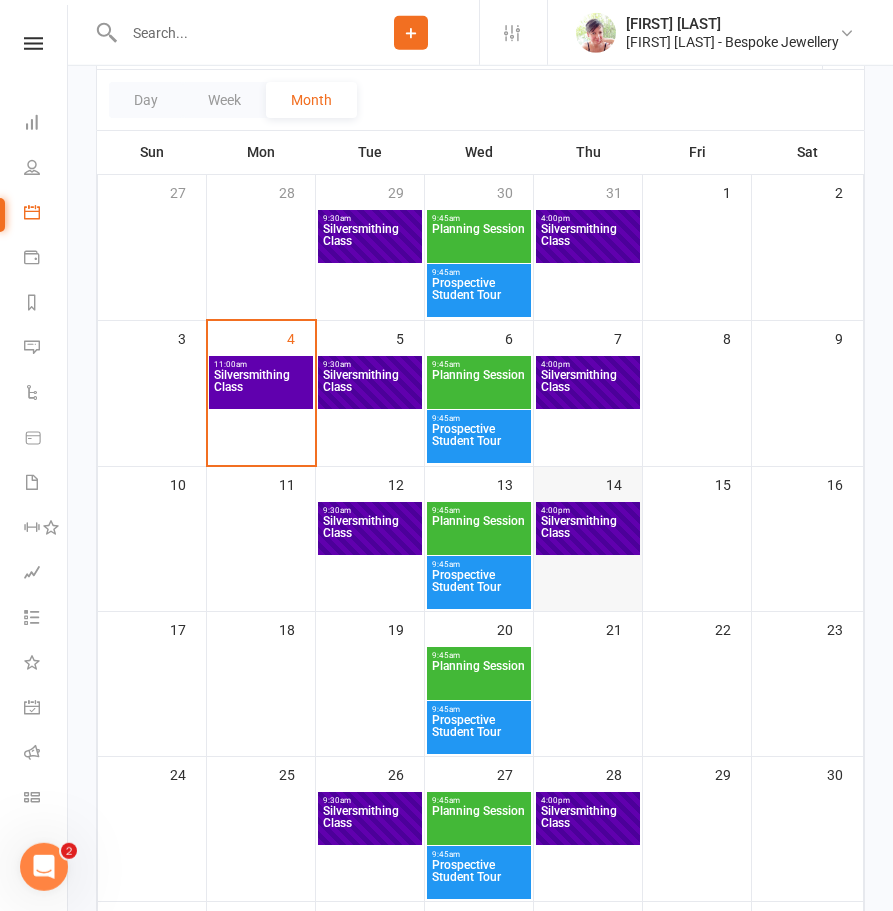 scroll, scrollTop: 306, scrollLeft: 0, axis: vertical 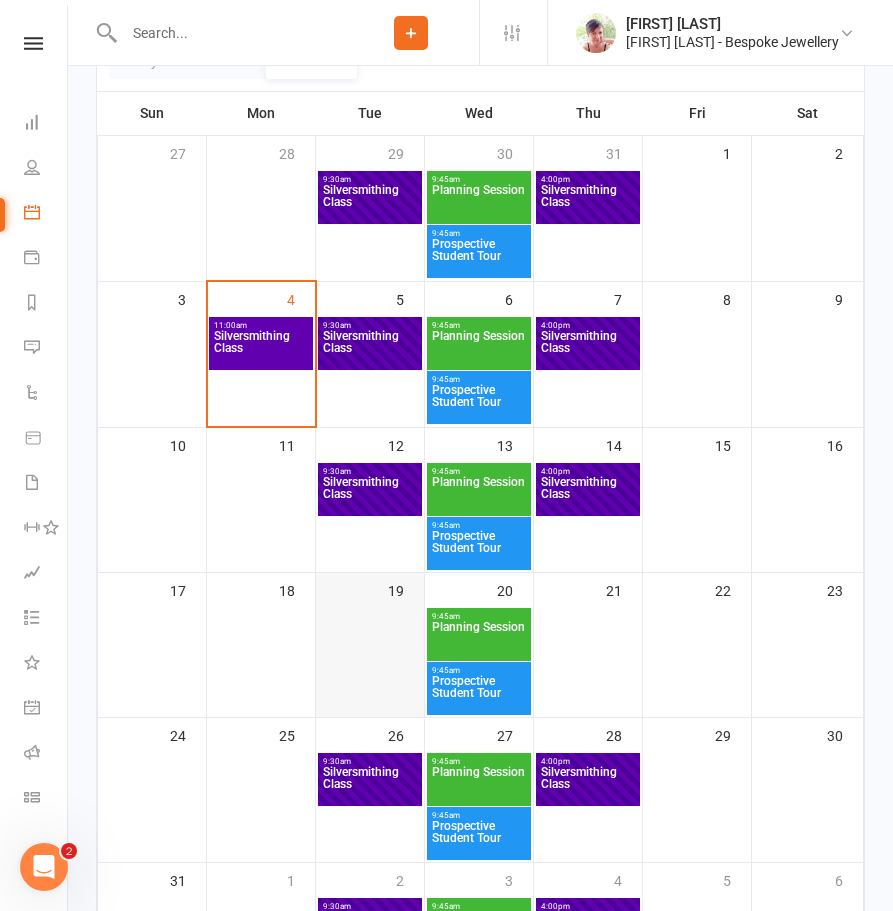 drag, startPoint x: 259, startPoint y: 340, endPoint x: 370, endPoint y: 634, distance: 314.25626 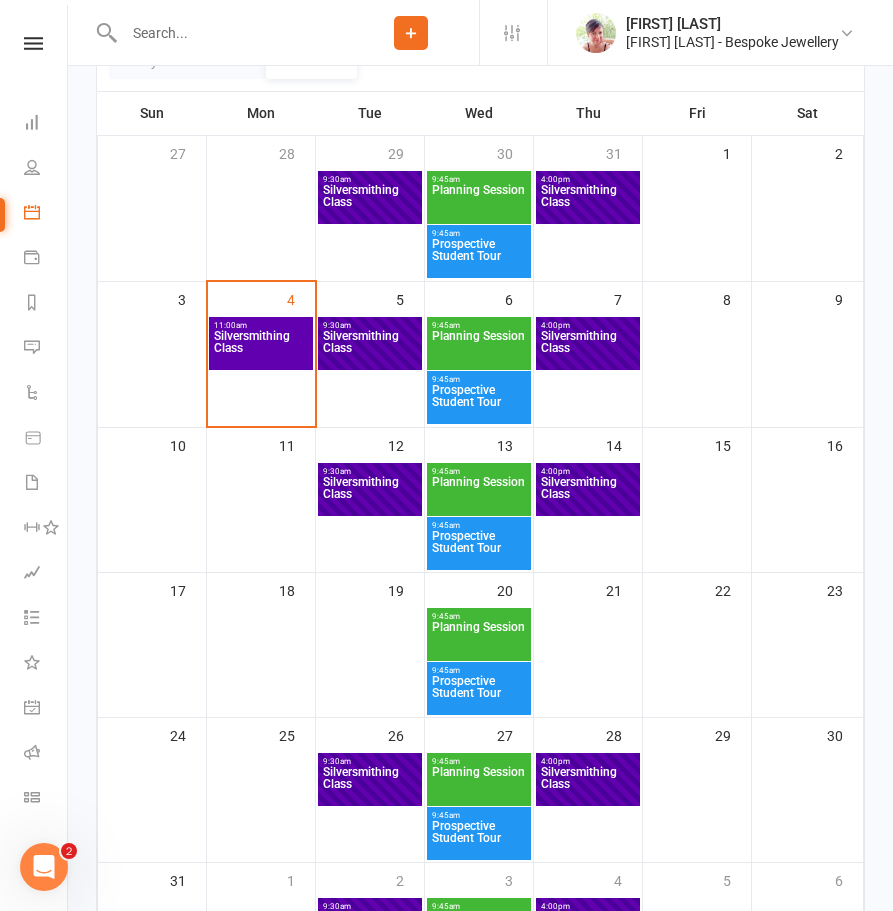 click on "11:00am - 1:00pm" at bounding box center [261, 325] 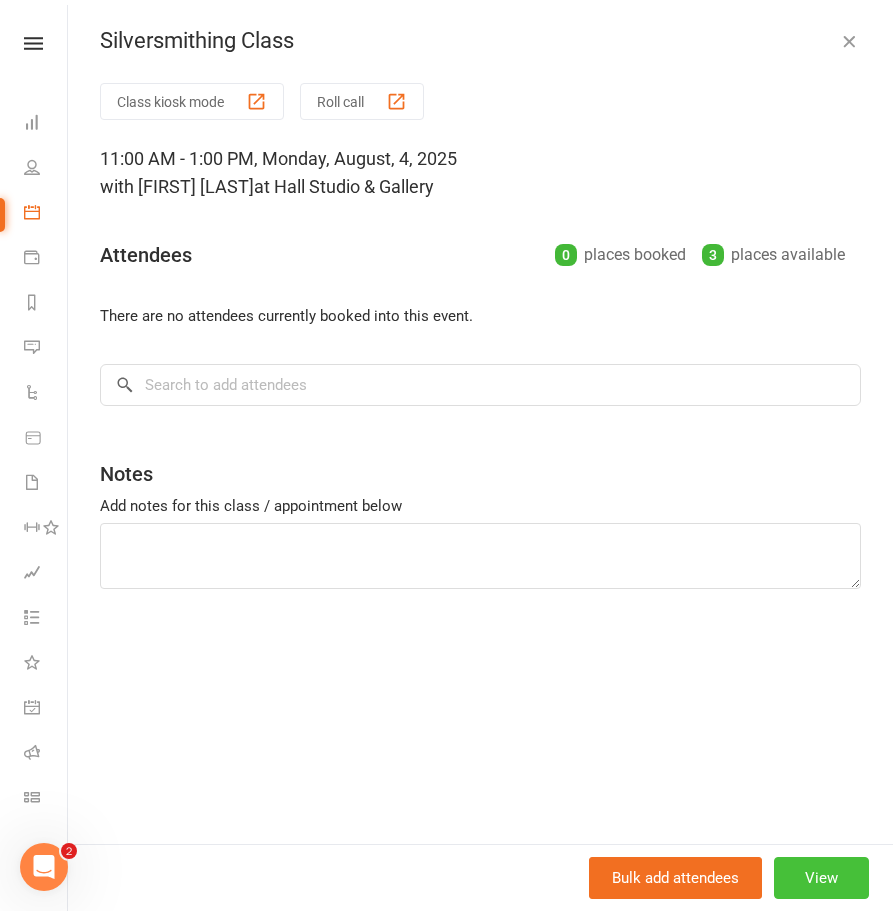 click on "View" at bounding box center (821, 878) 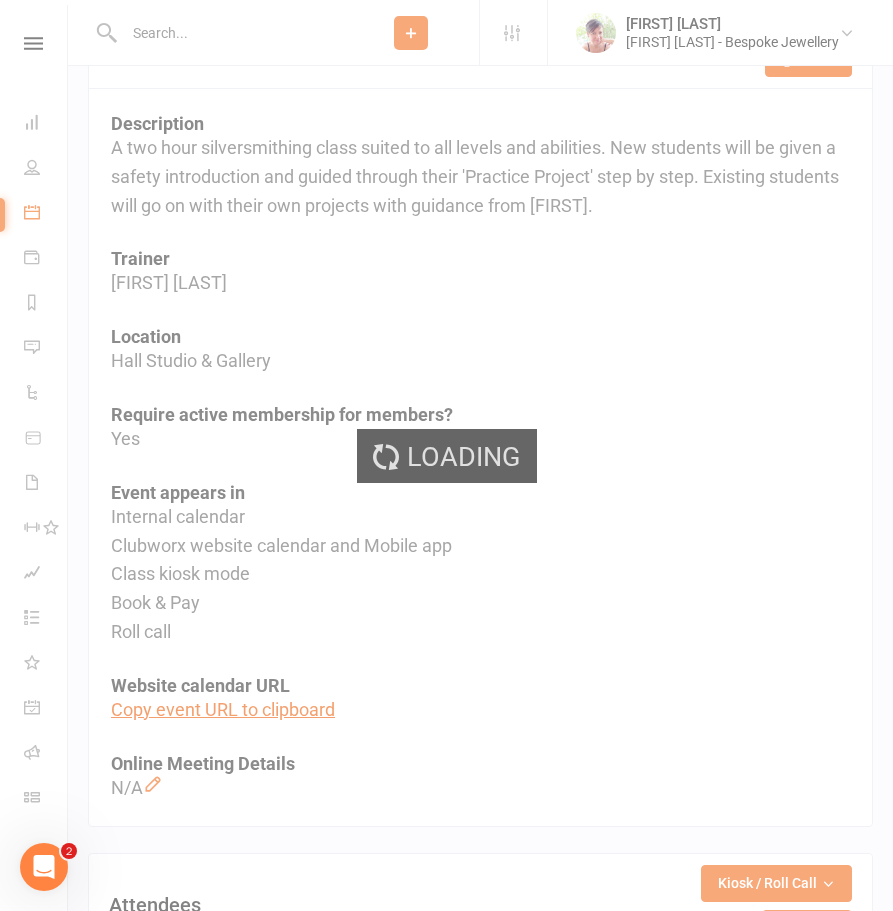 scroll, scrollTop: 0, scrollLeft: 0, axis: both 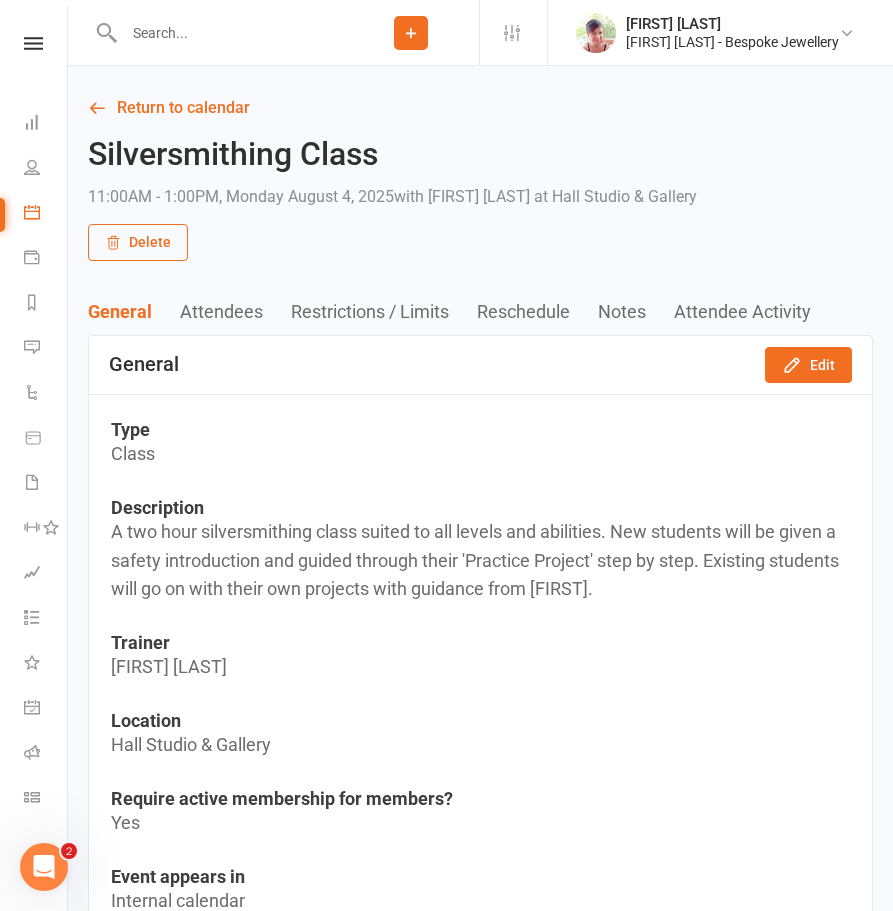click on "Reschedule" at bounding box center [537, 311] 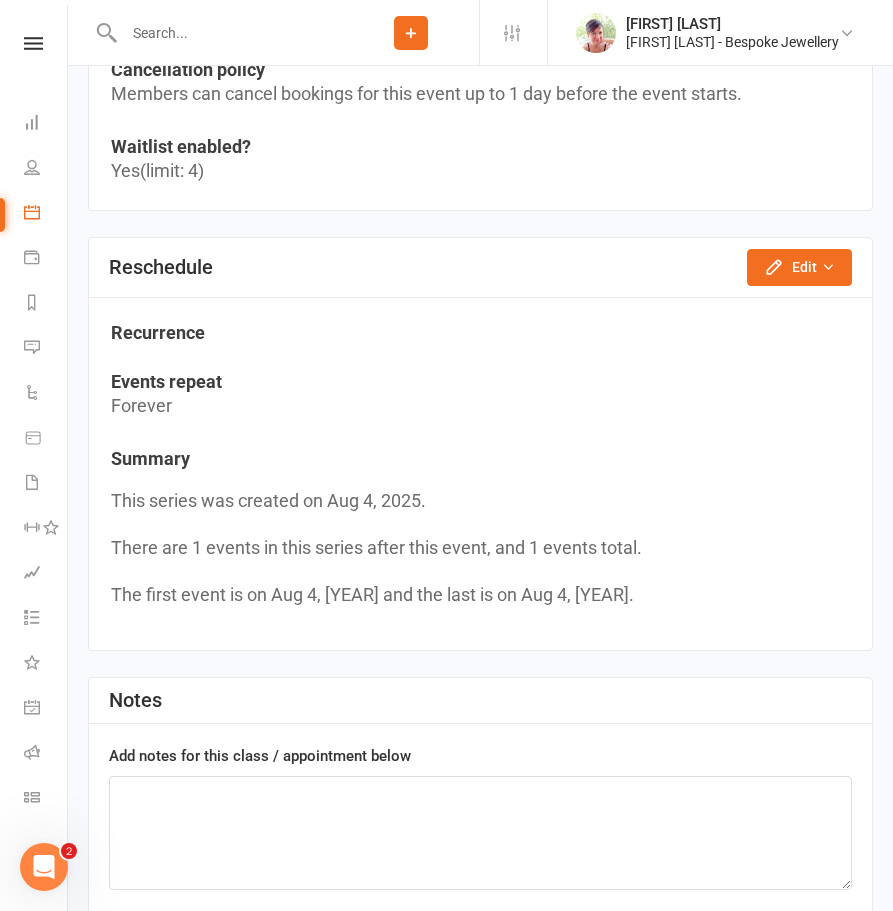scroll, scrollTop: 2009, scrollLeft: 0, axis: vertical 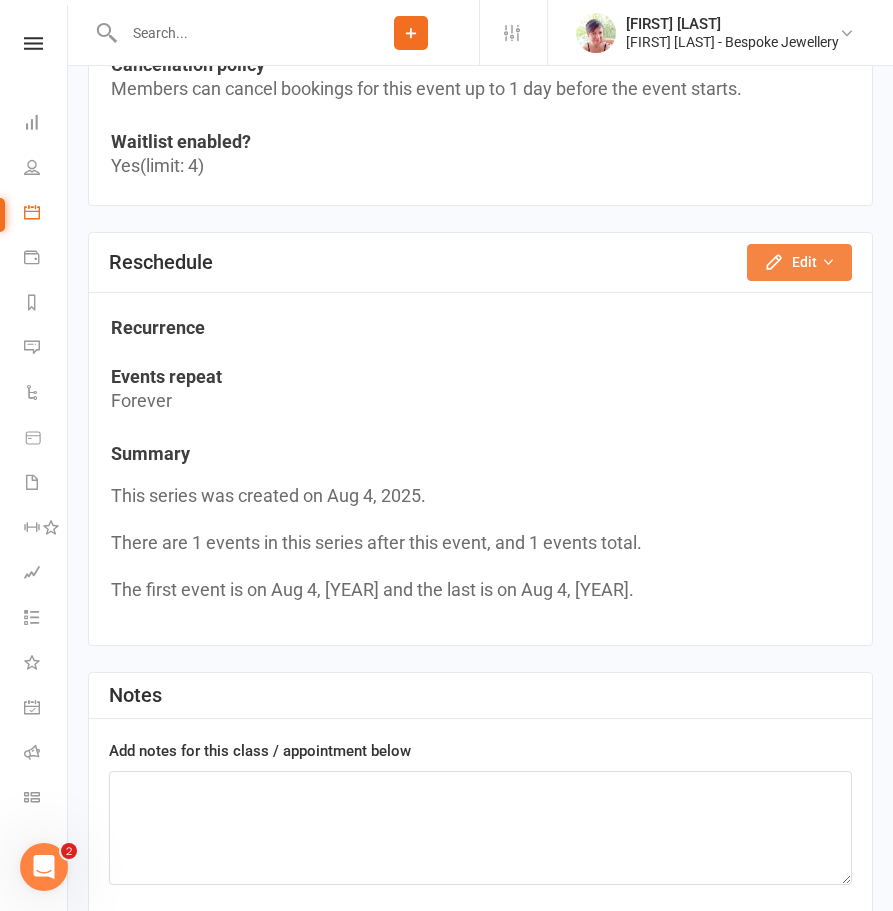 click on "Edit" 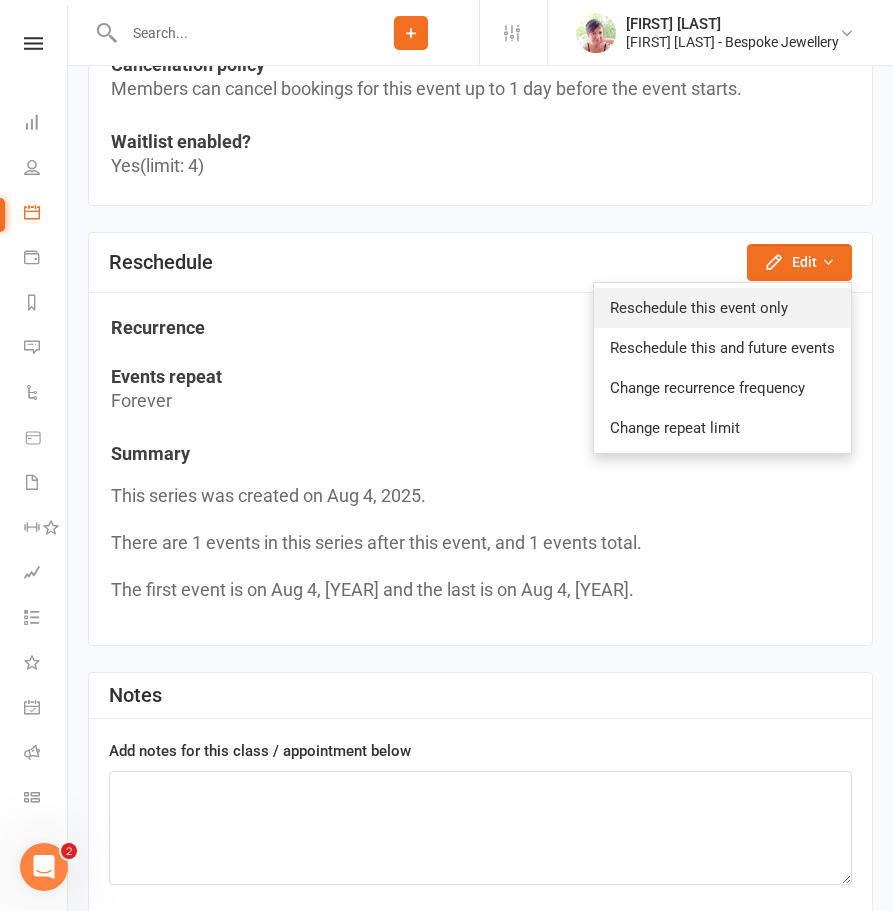 click on "Reschedule this event only" 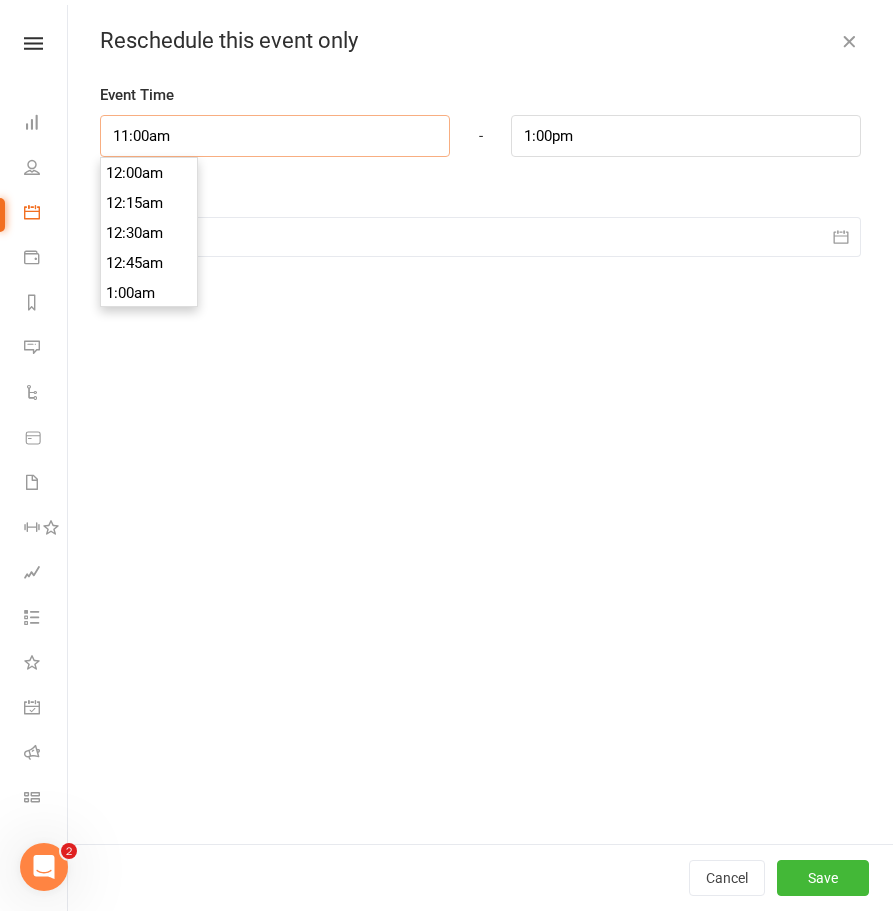 click on "11:00am" at bounding box center [275, 136] 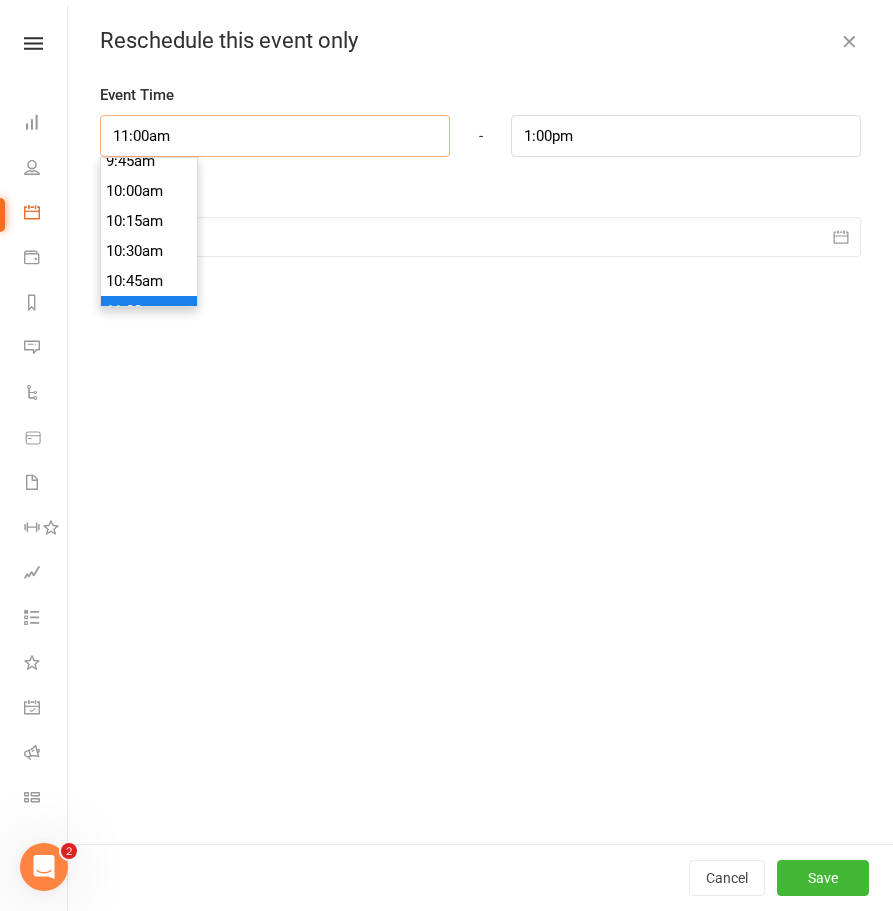 scroll, scrollTop: 1074, scrollLeft: 0, axis: vertical 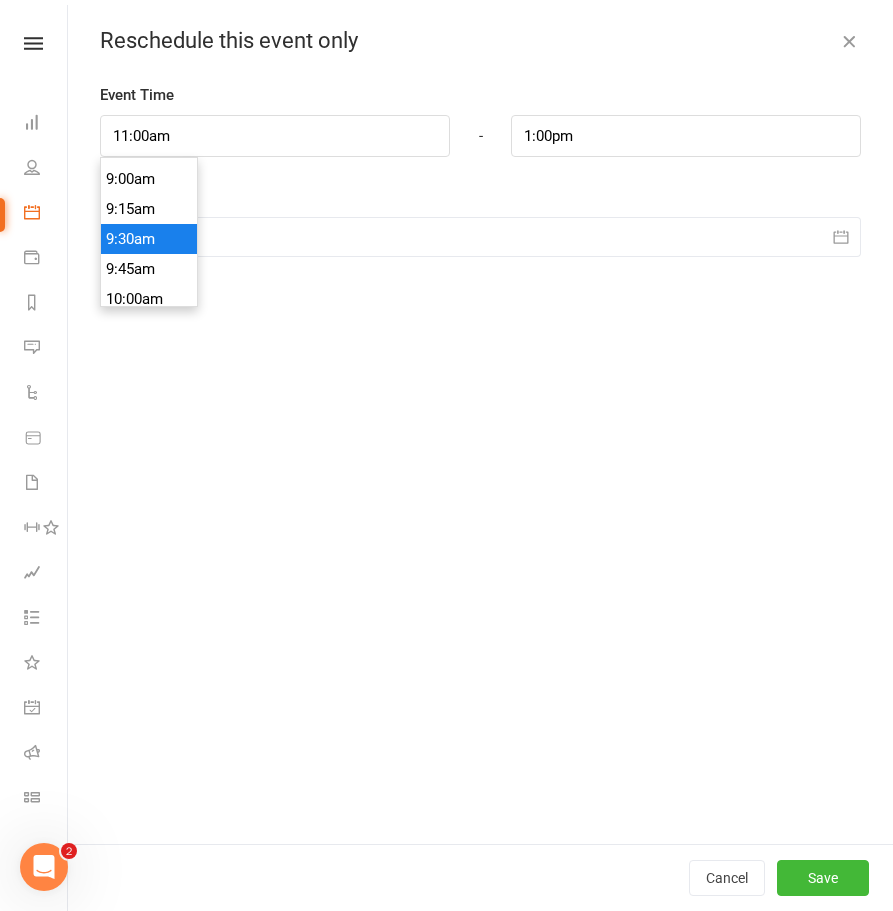 type on "9:30am" 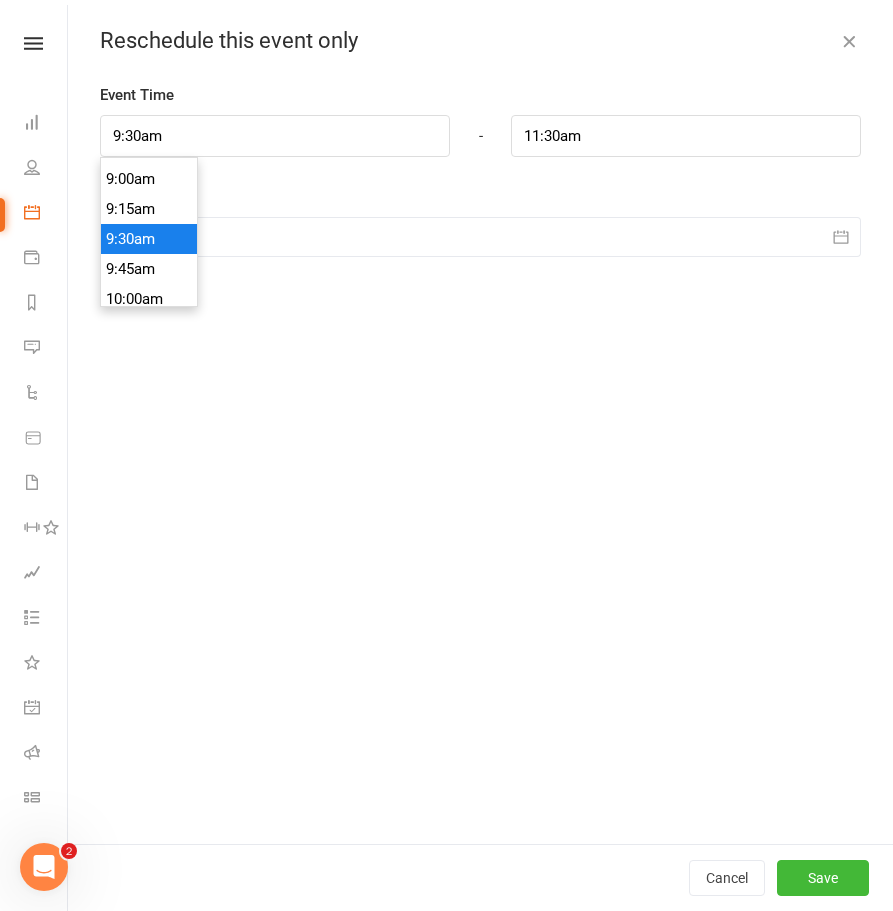 click on "9:30am" at bounding box center (149, 239) 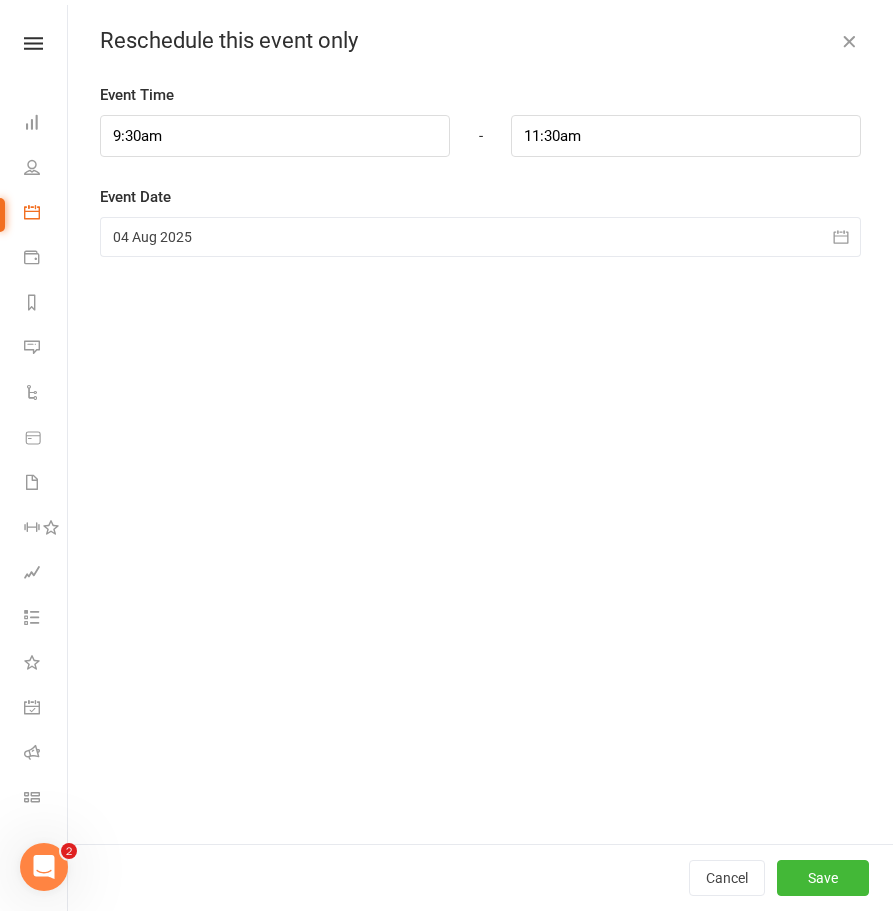 click at bounding box center (480, 237) 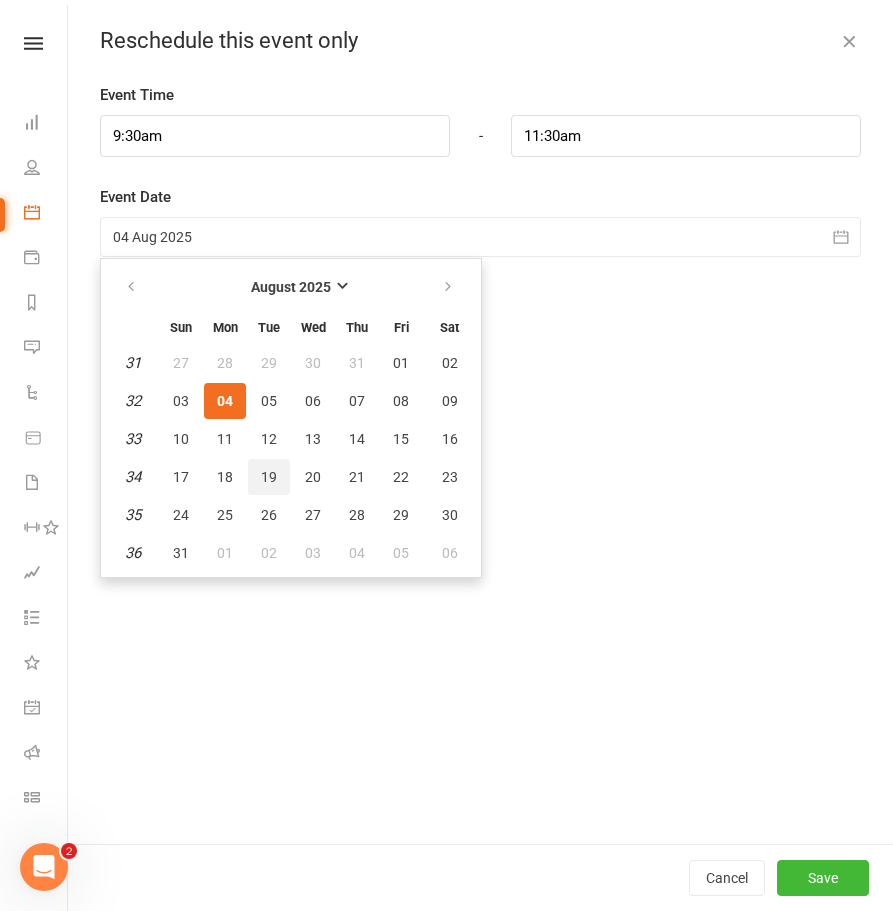 click on "19" at bounding box center (269, 477) 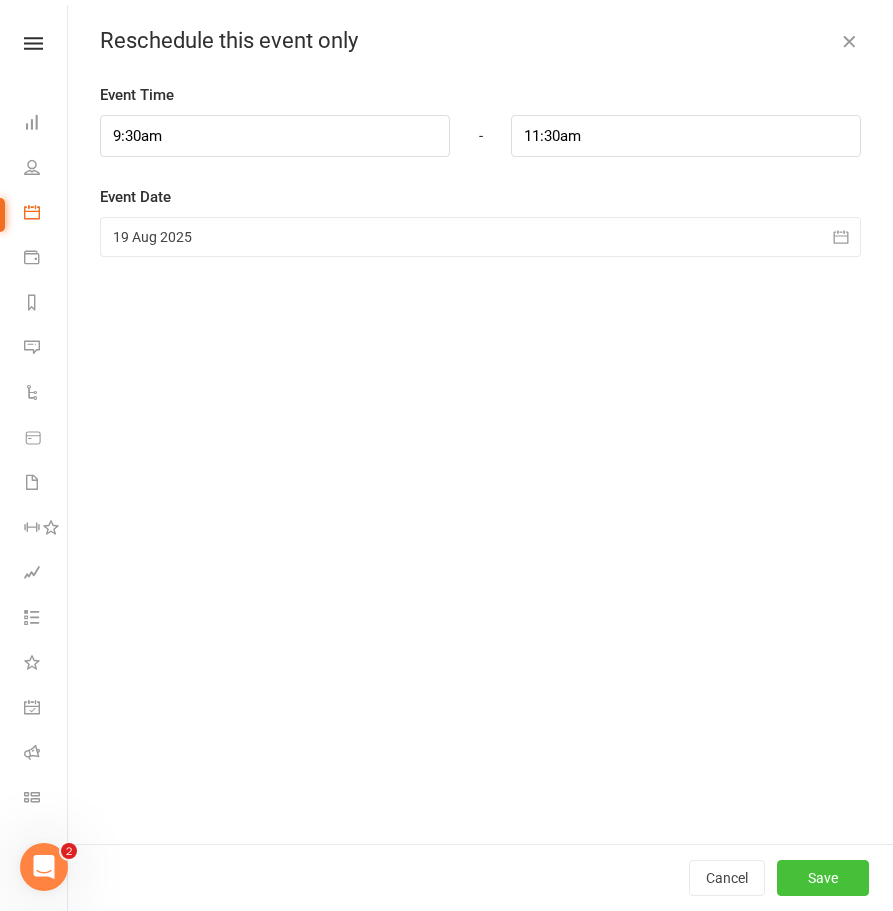 click on "Save" at bounding box center (823, 878) 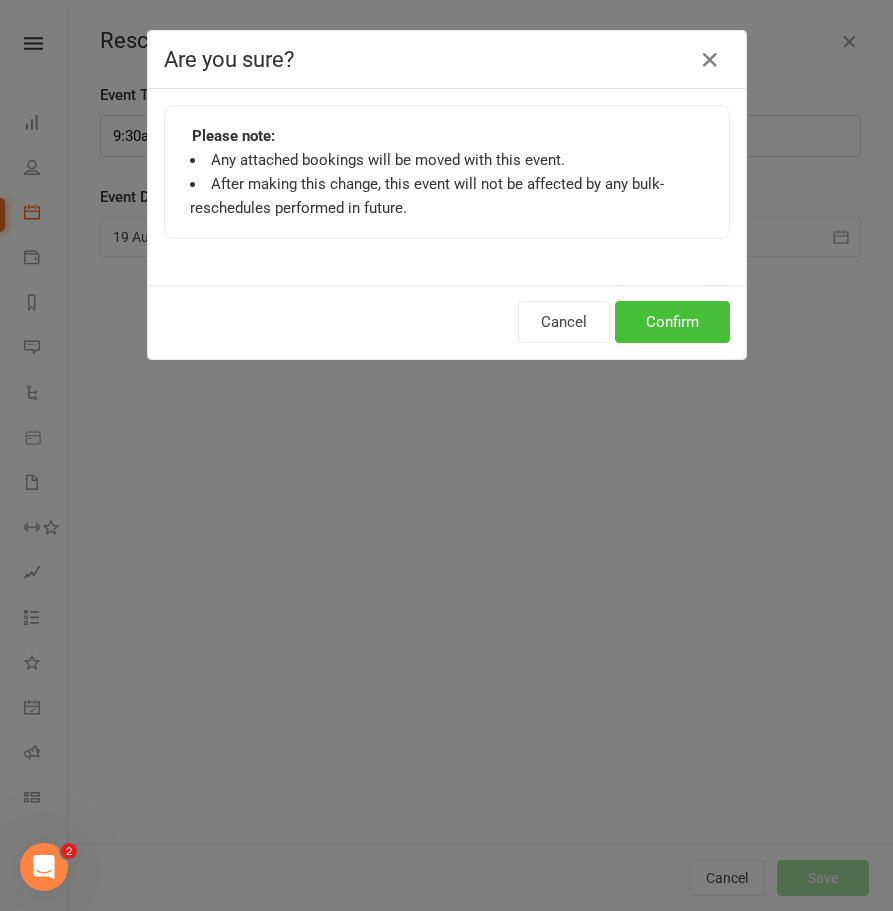 click on "Confirm" at bounding box center [672, 322] 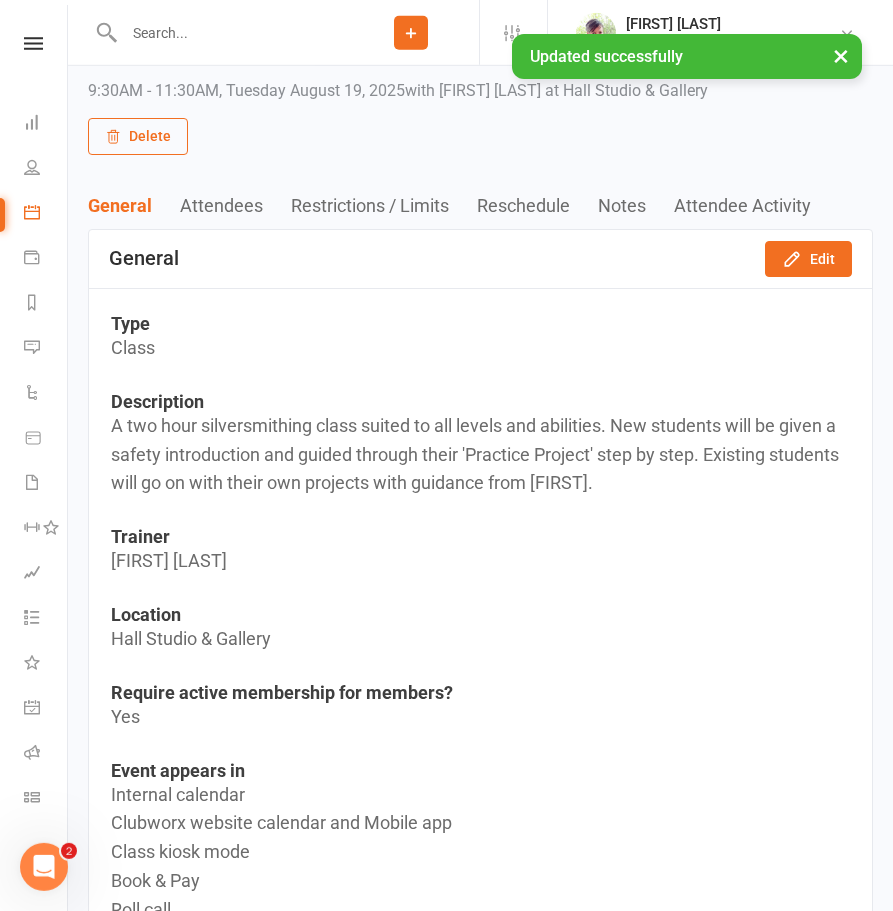 scroll, scrollTop: 0, scrollLeft: 0, axis: both 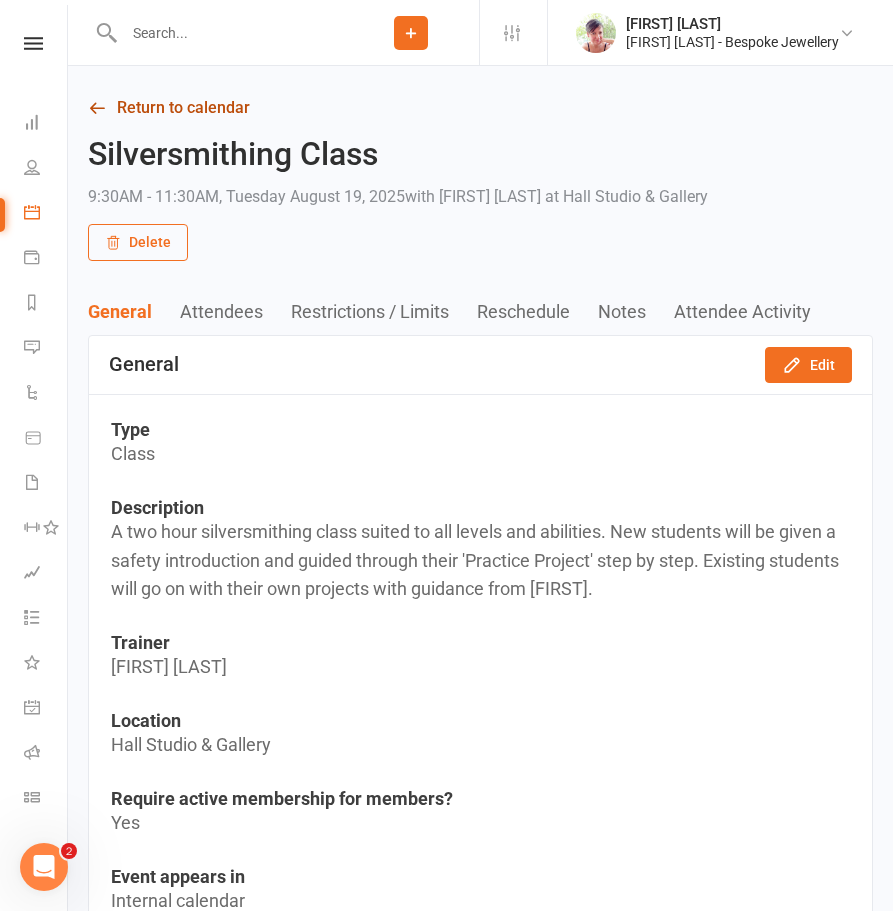 click on "Return to calendar" at bounding box center [480, 108] 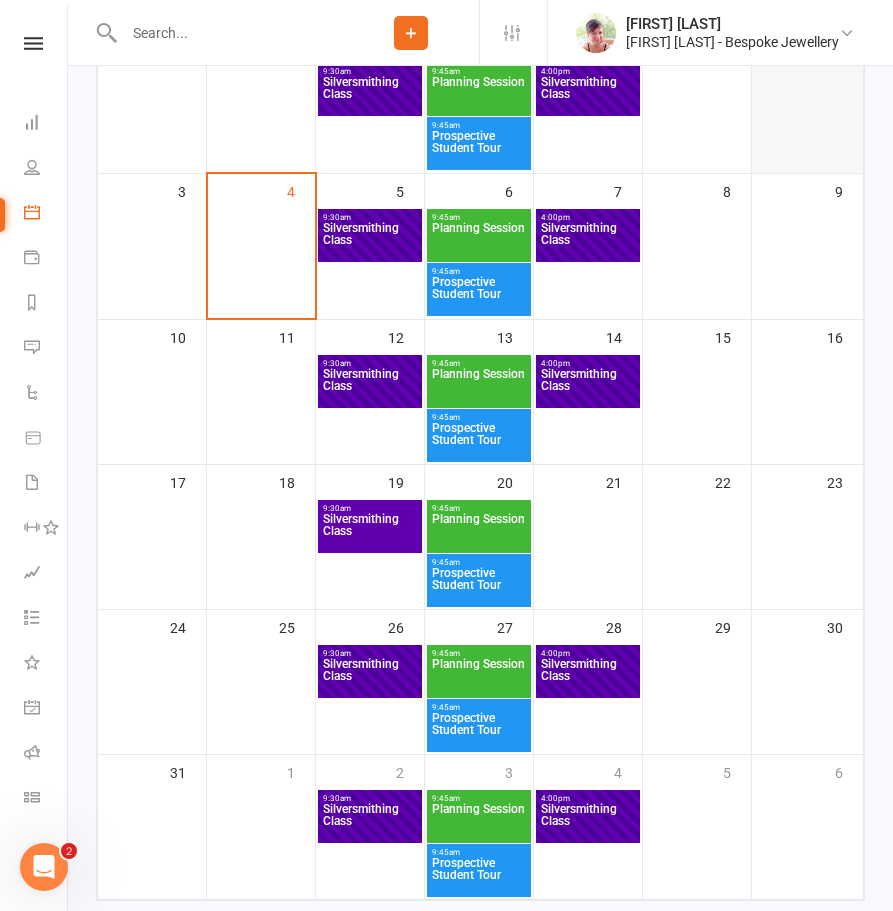 scroll, scrollTop: 460, scrollLeft: 0, axis: vertical 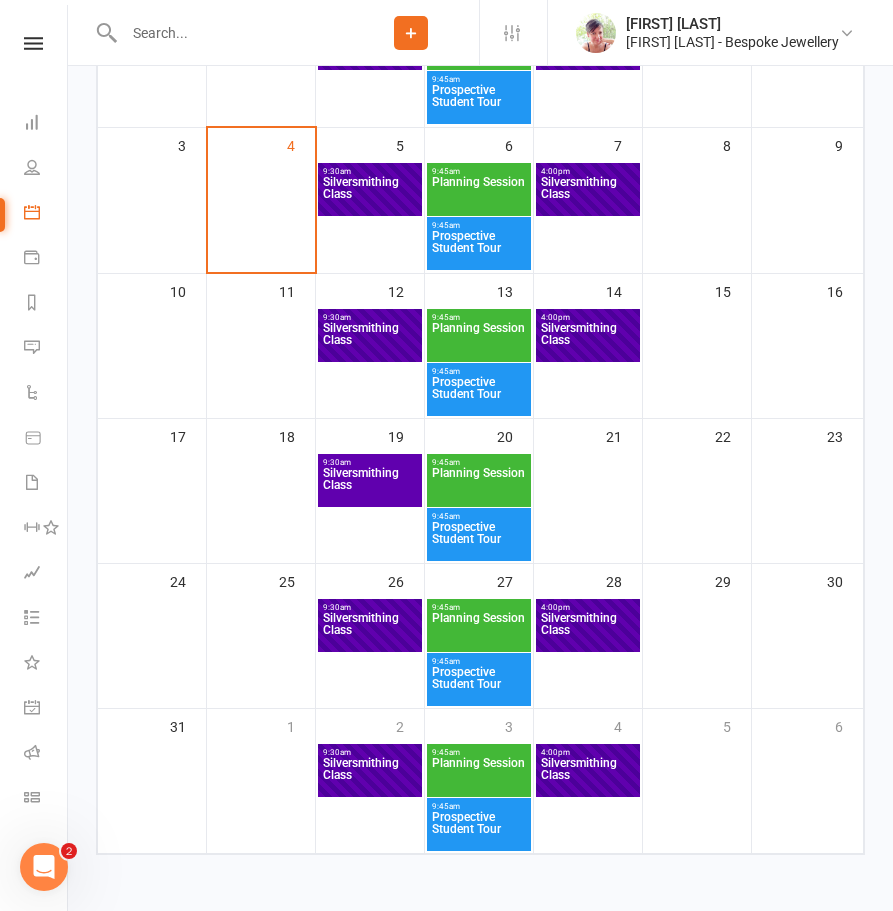 click on "Silversmithing Class" at bounding box center (370, 485) 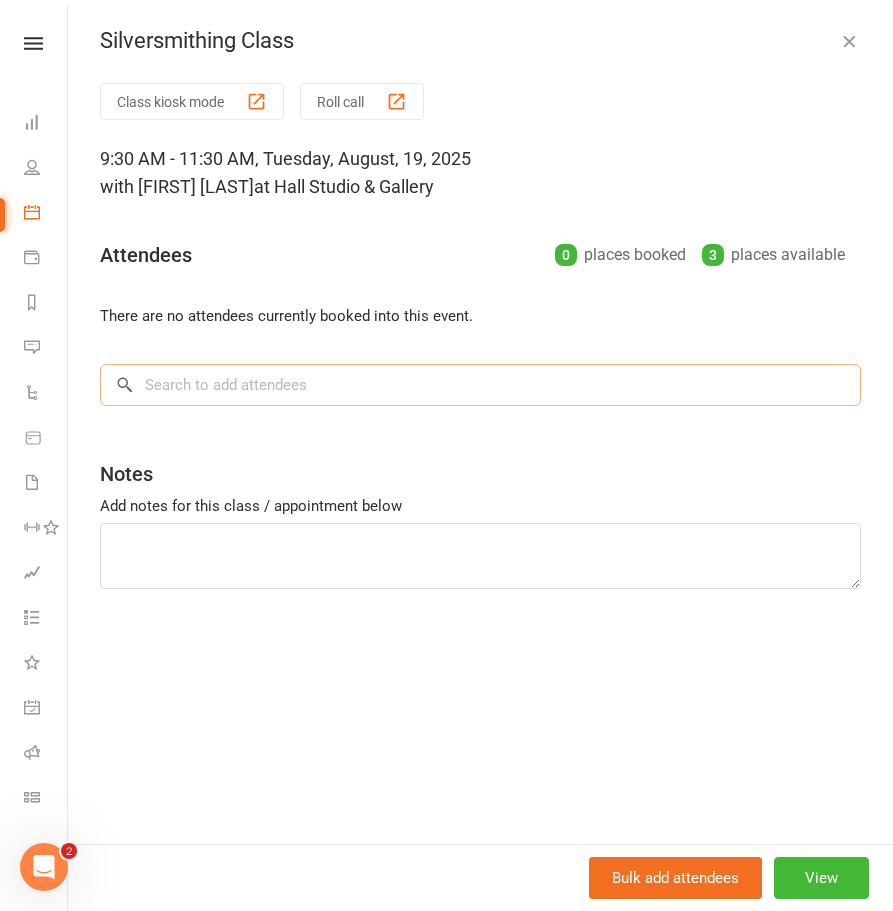 click at bounding box center [480, 385] 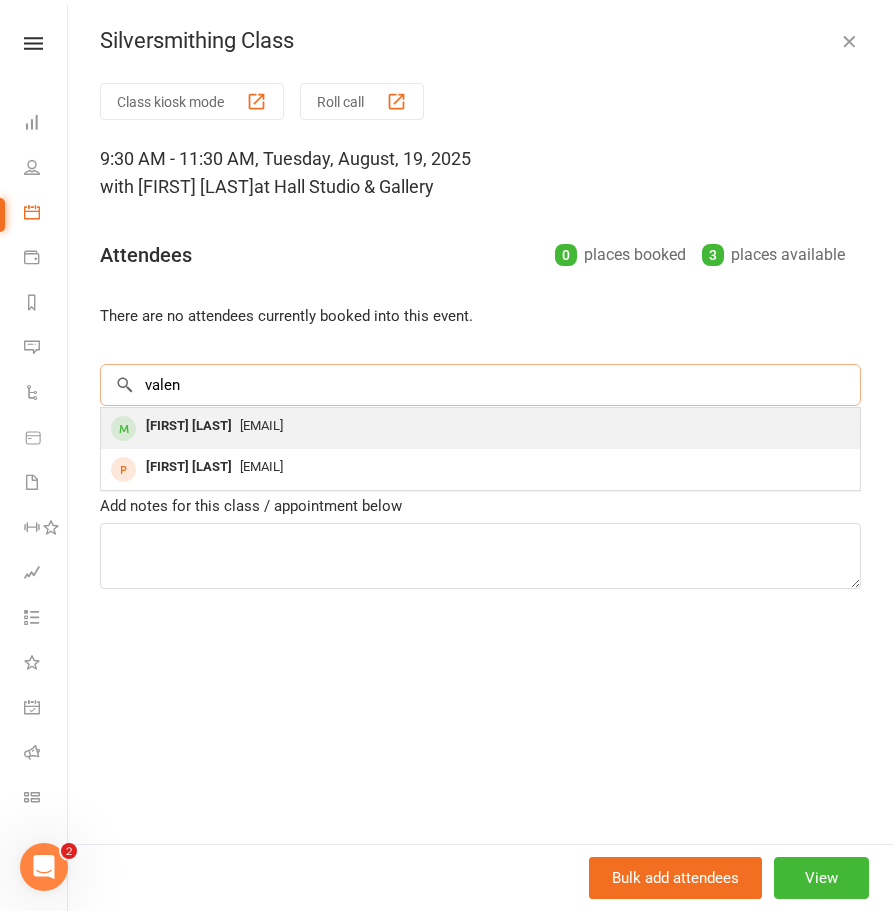 type on "valen" 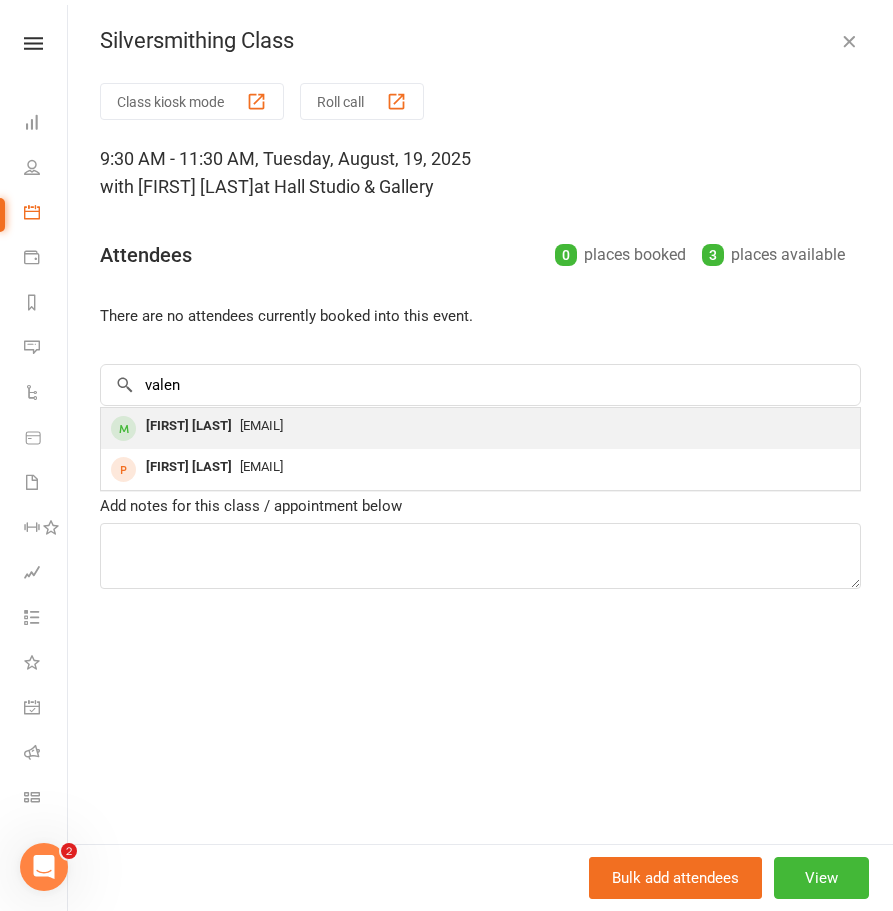 click on "[FIRST] [LAST]" at bounding box center (189, 426) 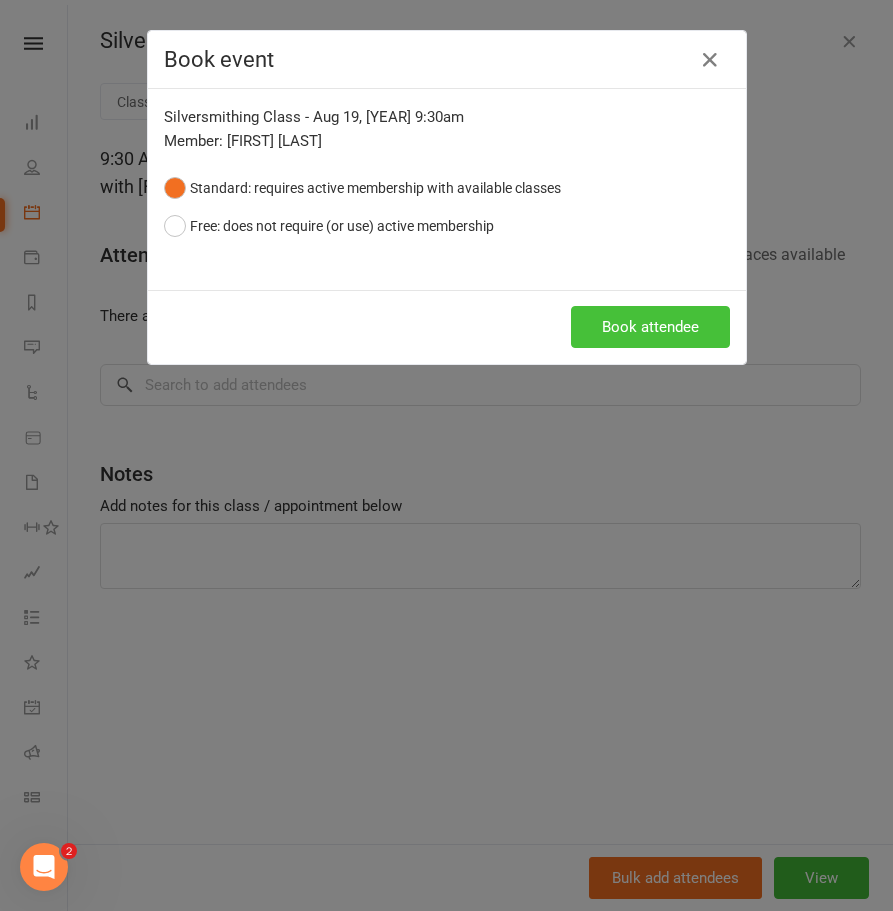 click on "Book attendee" at bounding box center [650, 327] 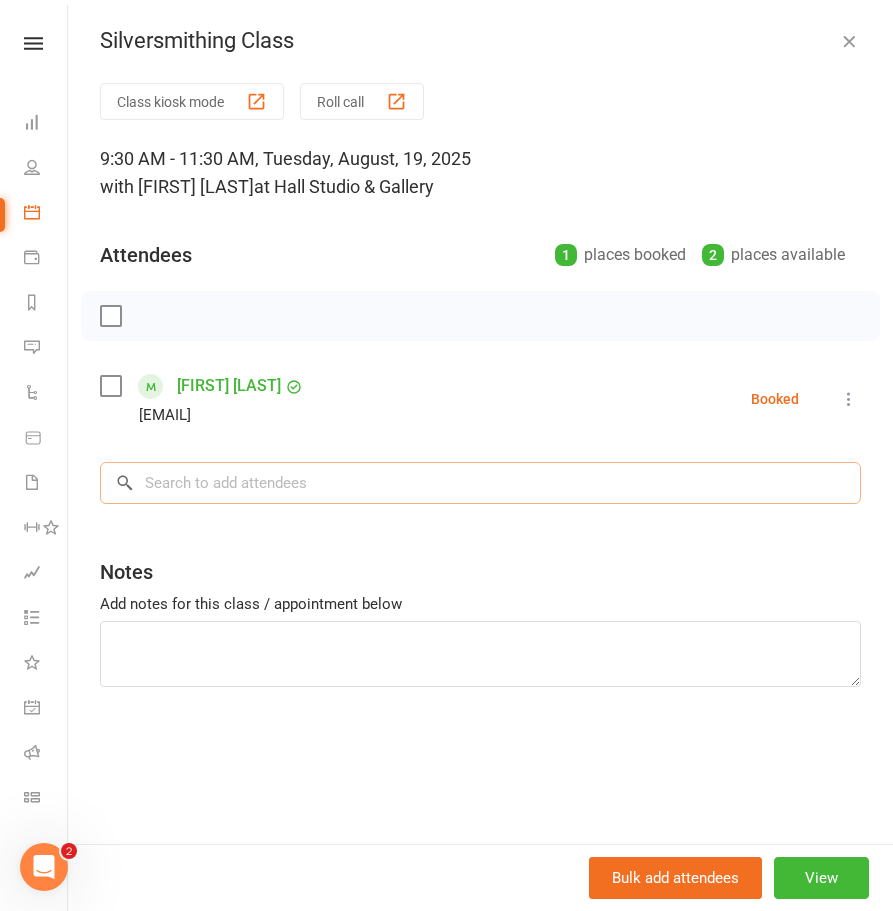 click at bounding box center (480, 483) 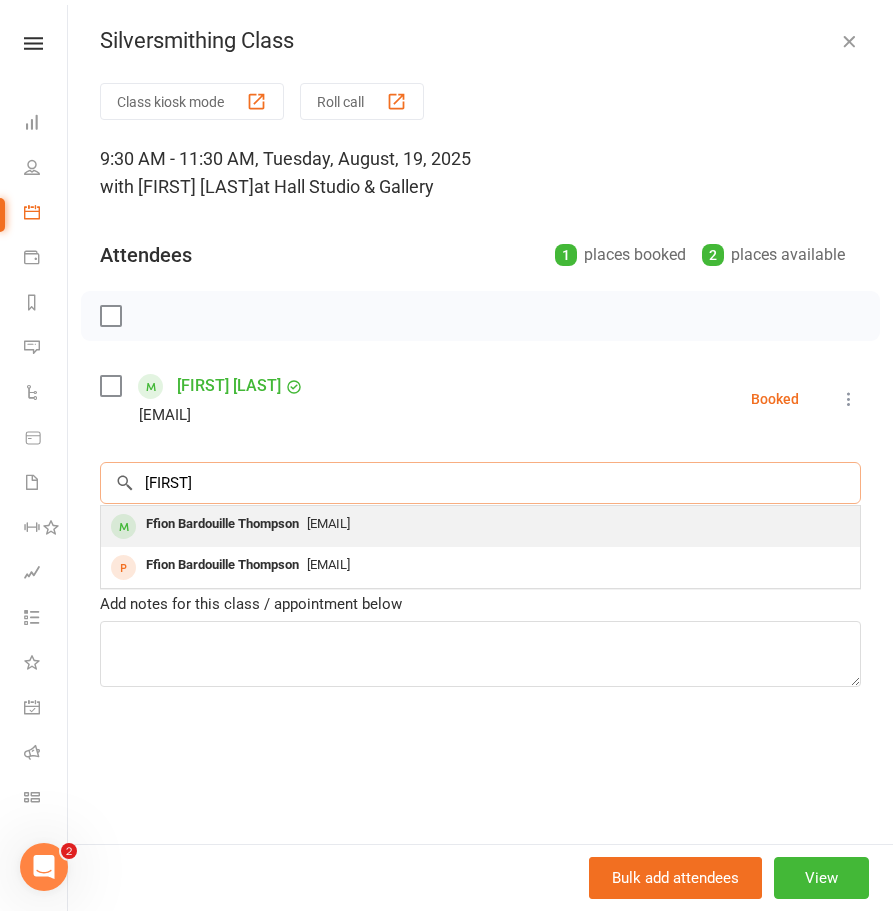 type on "[FIRST]" 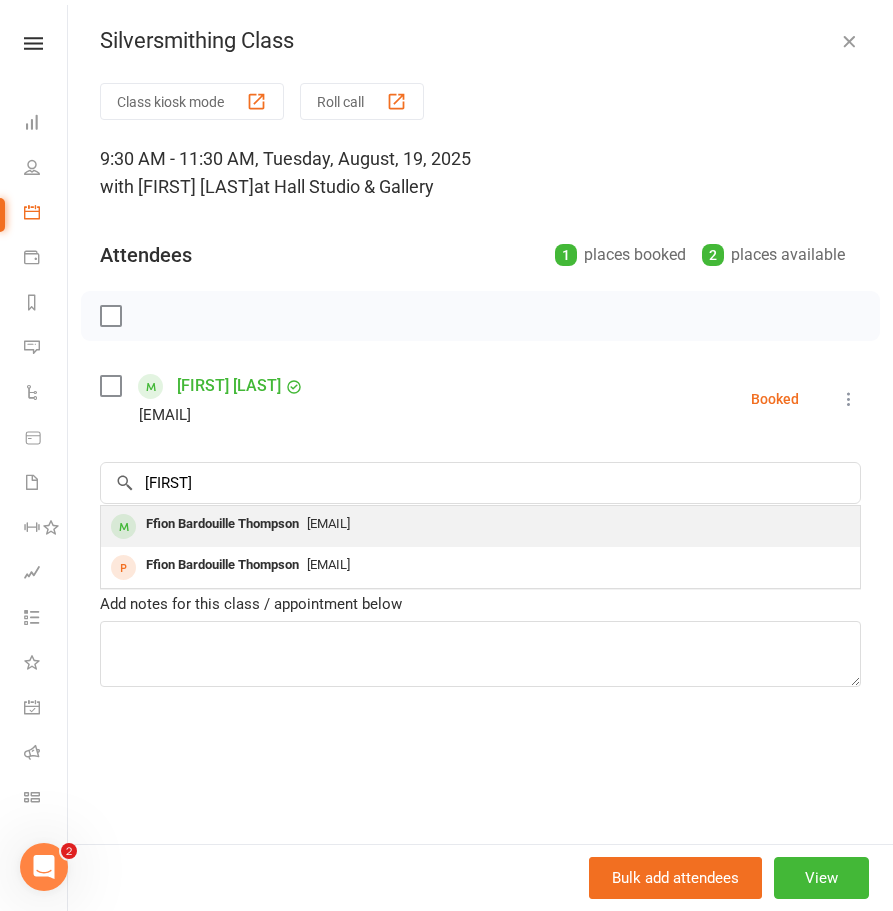 click on "Ffion Bardouille Thompson" at bounding box center [222, 524] 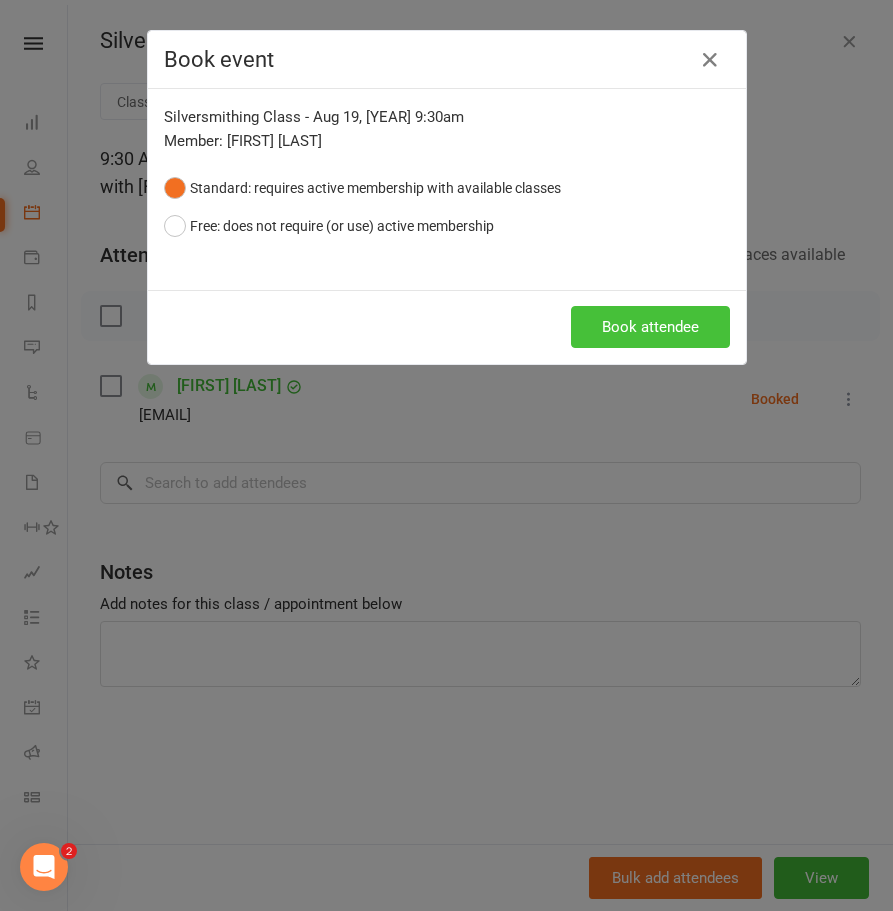 click on "Book attendee" at bounding box center (650, 327) 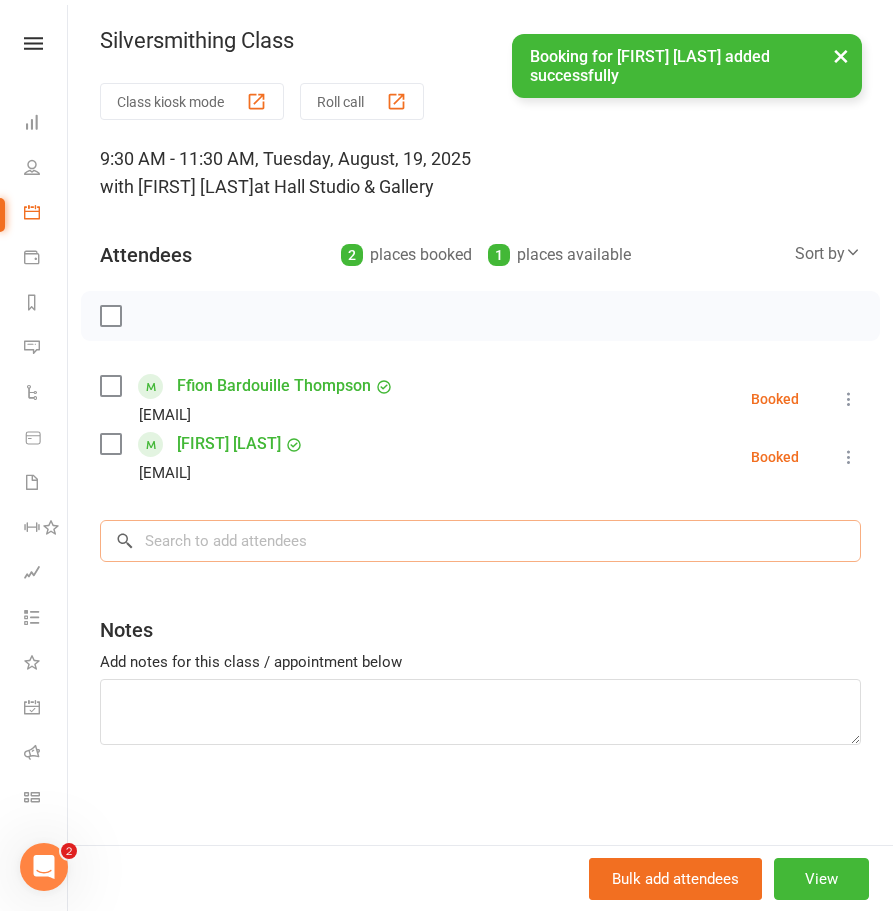 click at bounding box center [480, 541] 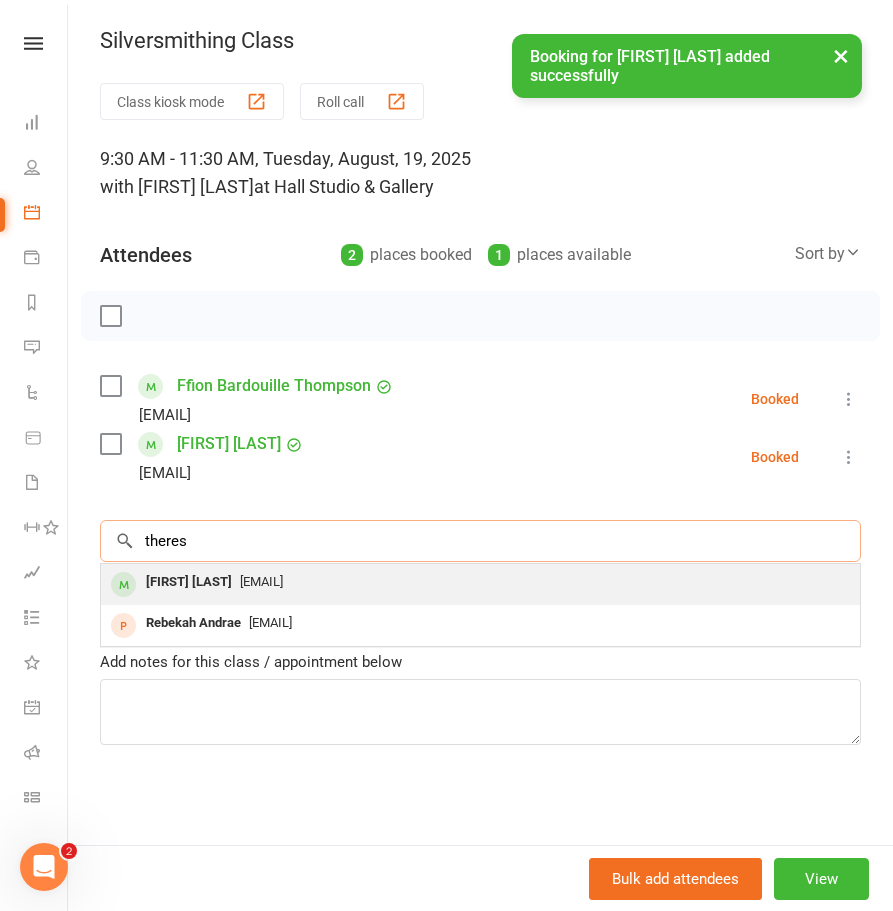 type on "theres" 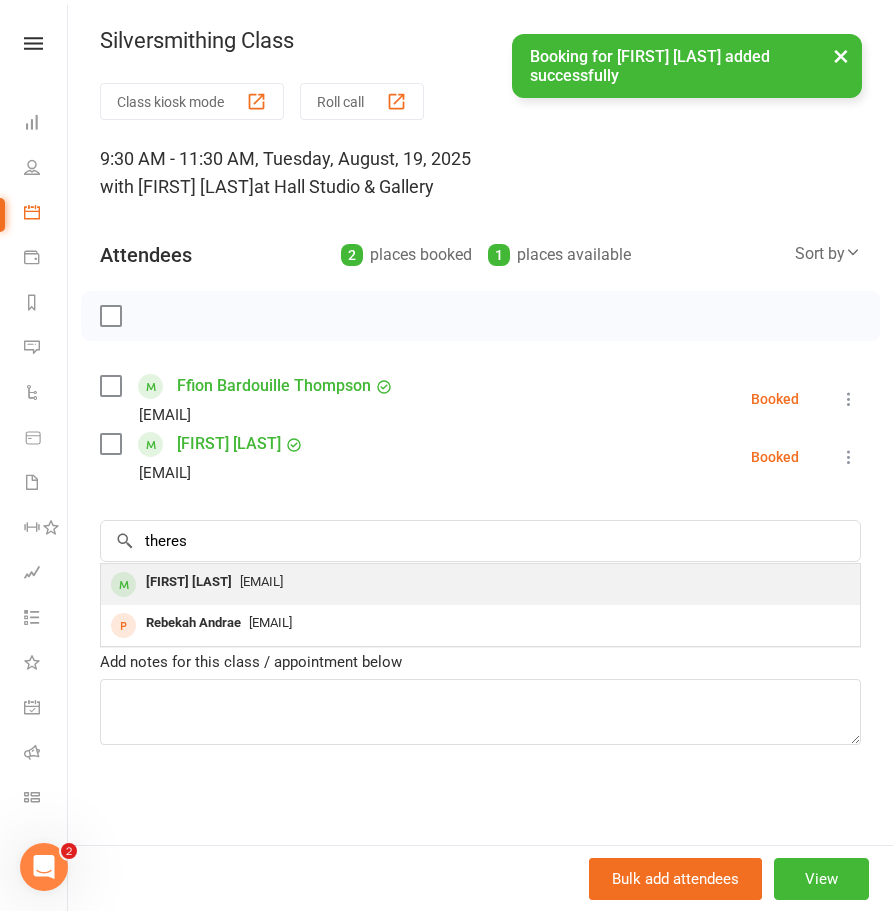 click on "[FIRST] [LAST]" at bounding box center [189, 582] 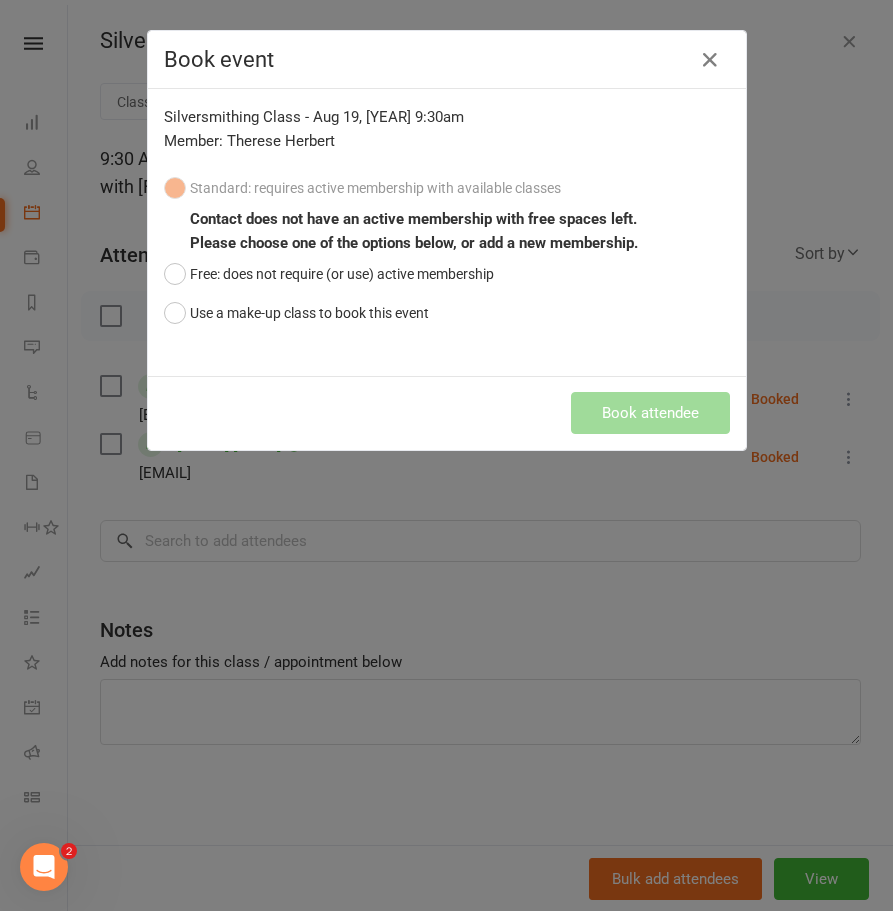 click on "Silversmithing Class - Aug 19, 2025 9:30am Member: [FIRST] [LAST] Standard: requires active membership with available classes Contact does not have an active membership with free spaces left. Please choose one of the options below, or add a new membership. Free: does not require (or use) active membership Use a make-up class to book this event" at bounding box center [447, 232] 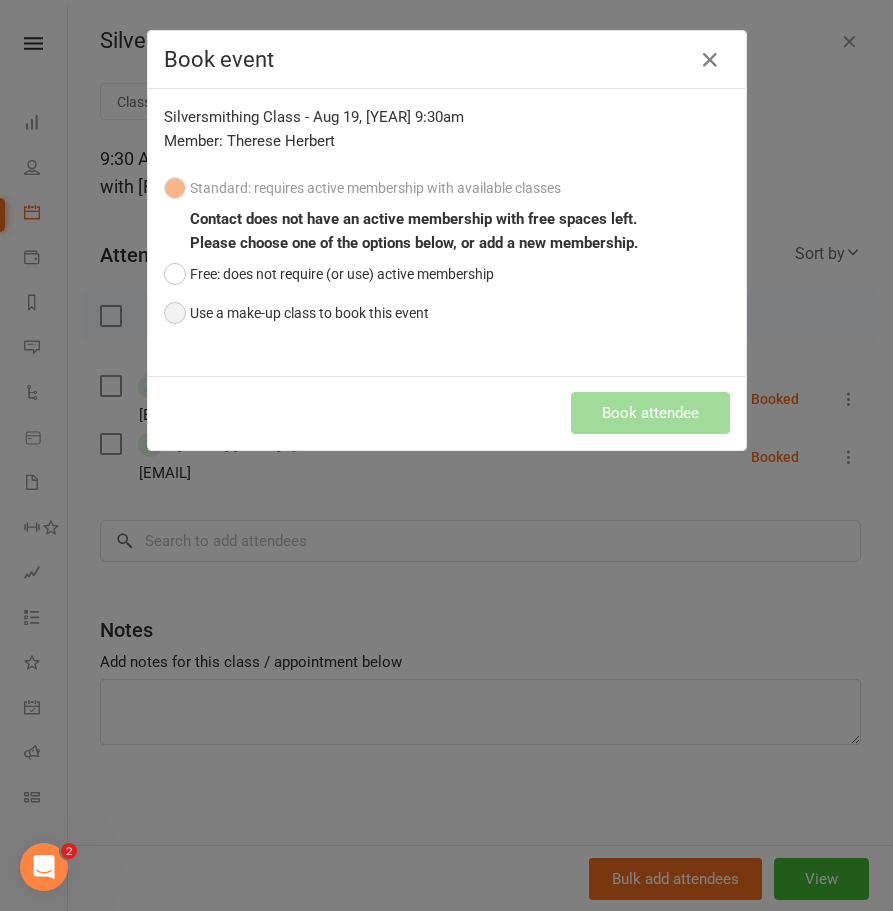 click on "Use a make-up class to book this event" at bounding box center (296, 313) 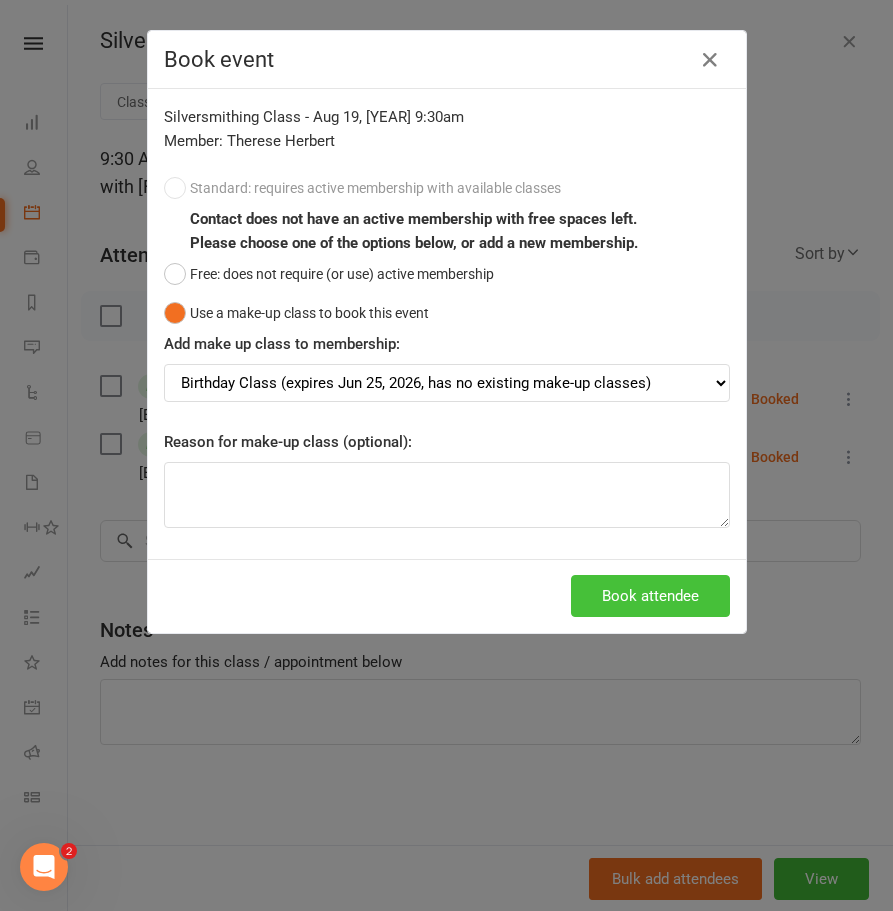 click on "Book attendee" at bounding box center (650, 596) 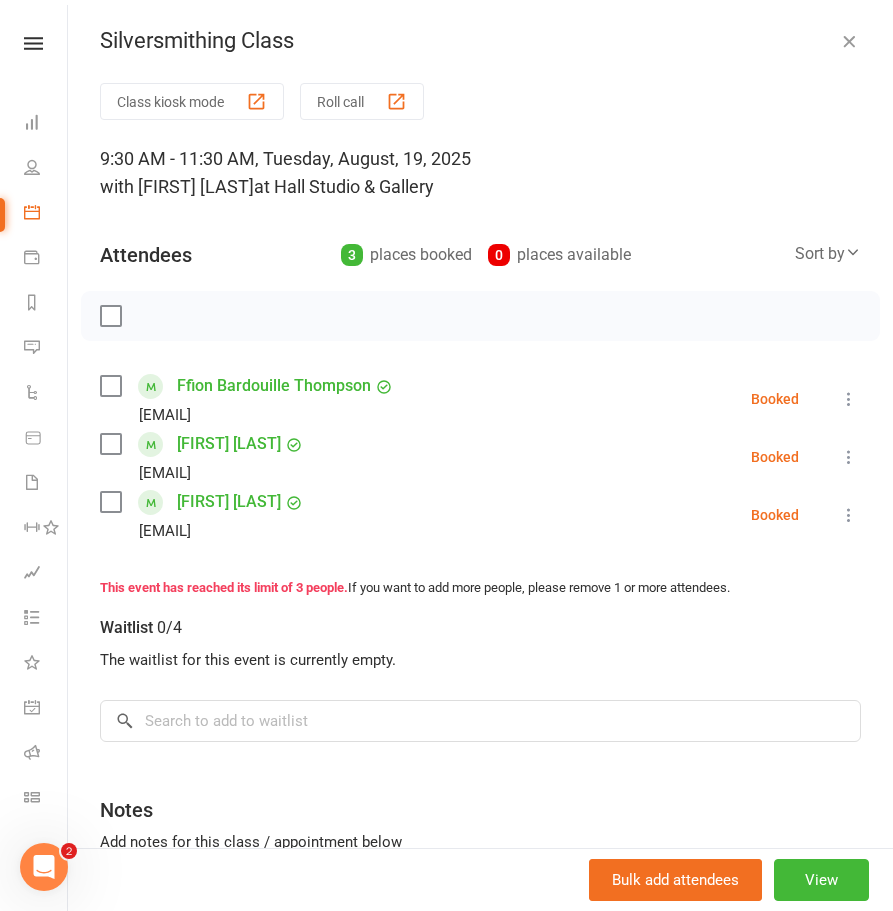 click on "Ffion Bardouille Thompson" at bounding box center [274, 386] 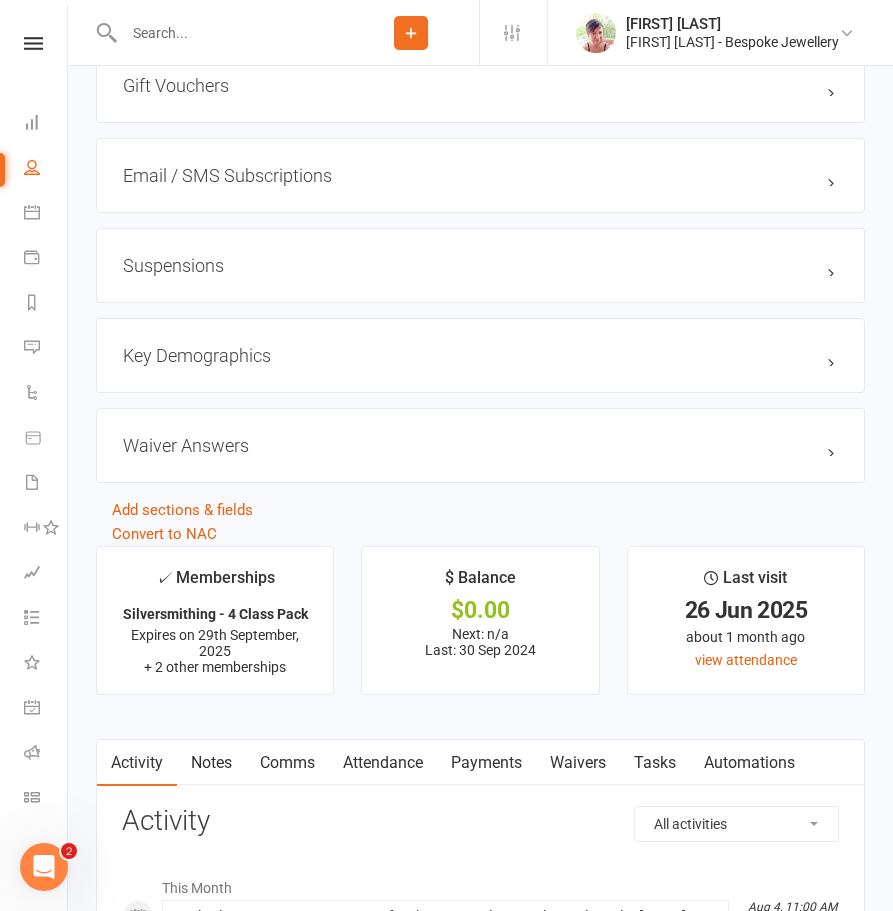 scroll, scrollTop: 2244, scrollLeft: 0, axis: vertical 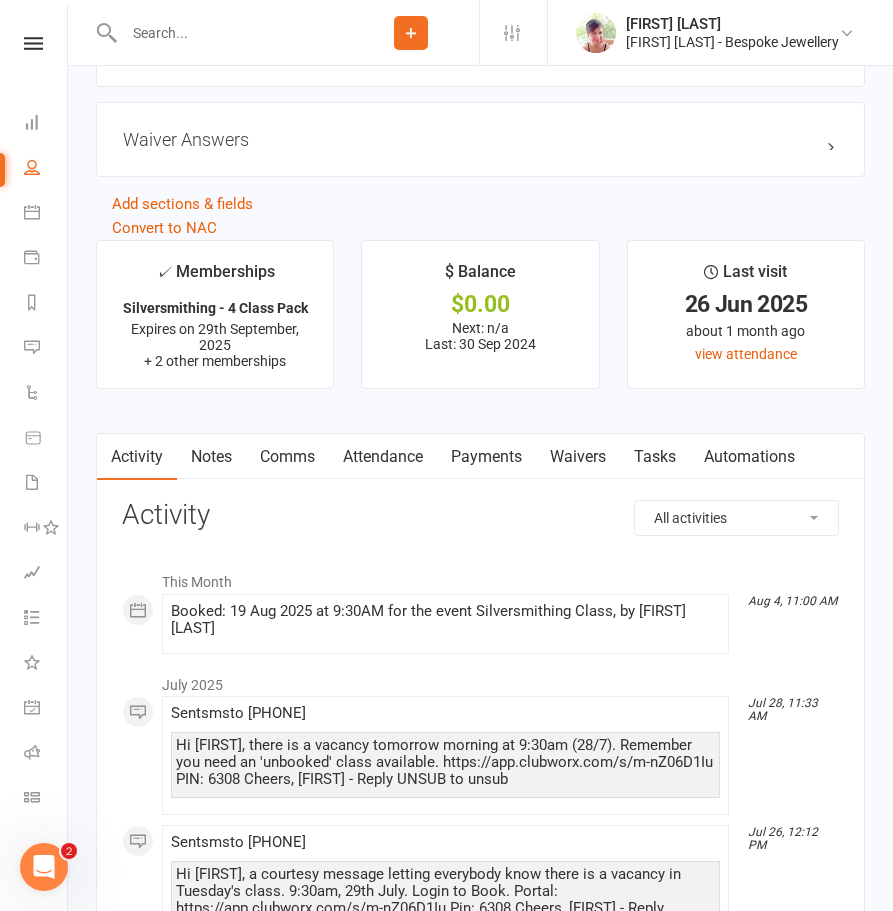 click on "Comms" at bounding box center [287, 457] 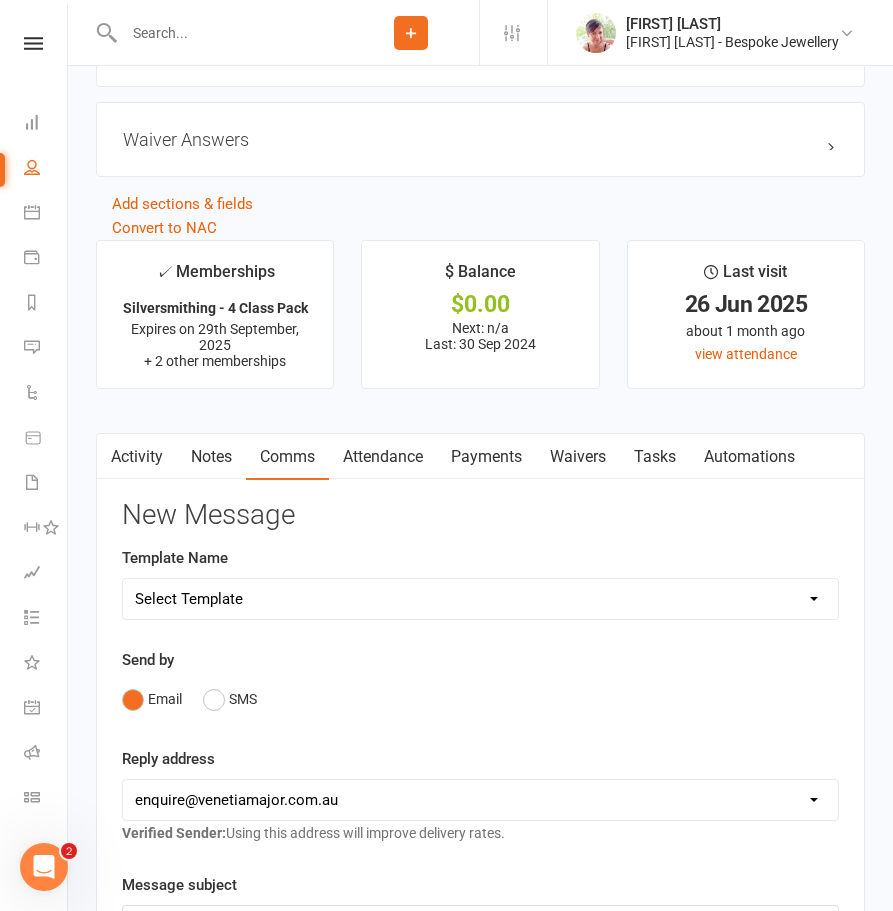 click on "Select Template [Email] Booking Confirmation [Email] COVID Update [Email] Letterhead [Email] Silversmithing classes resume 2nd November PROSPECTS [Email] Vacancy Notification [Email] Waitlist Reminder" at bounding box center [480, 599] 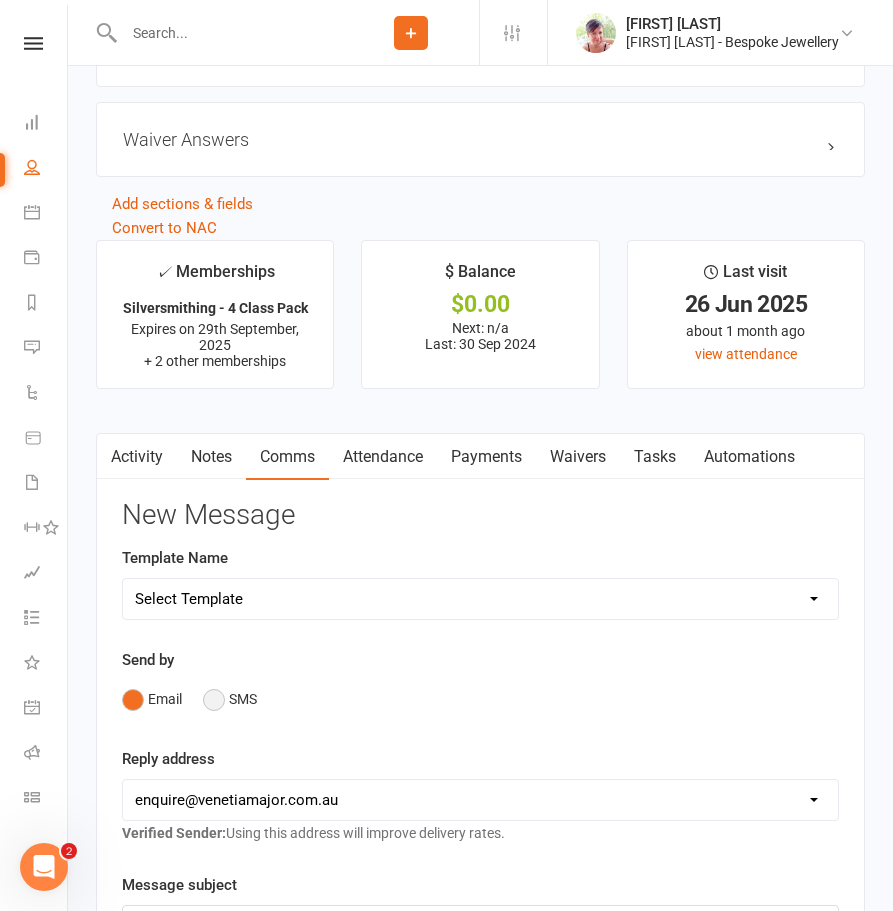 click on "SMS" at bounding box center [230, 699] 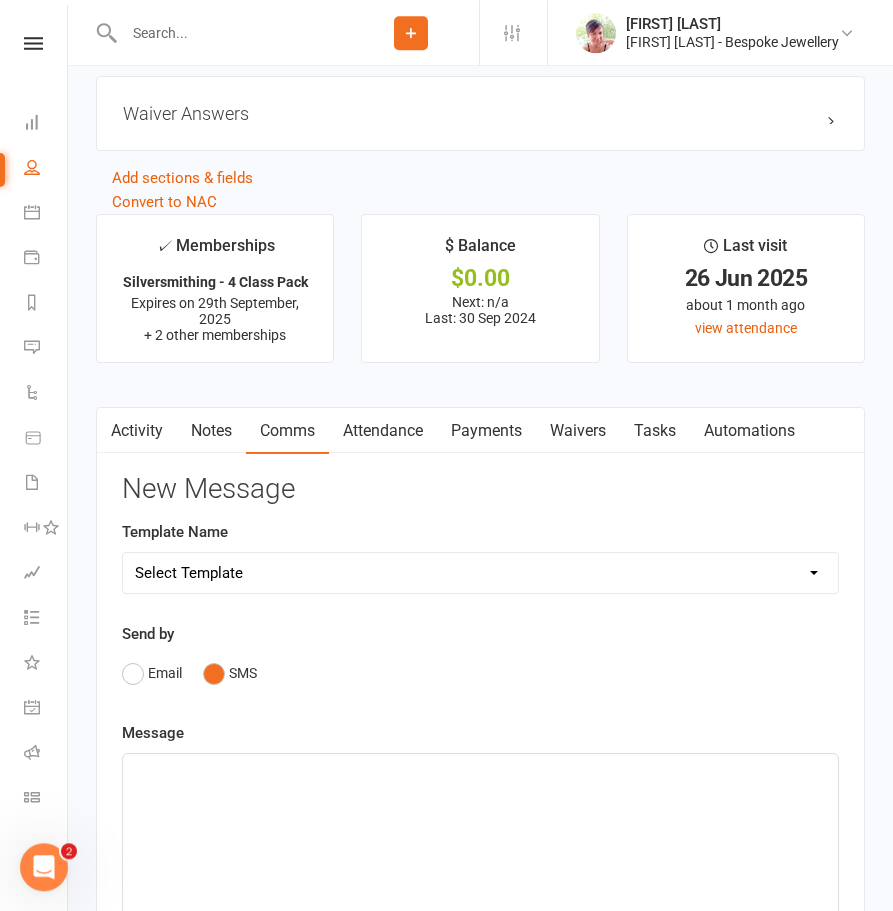 scroll, scrollTop: 2652, scrollLeft: 0, axis: vertical 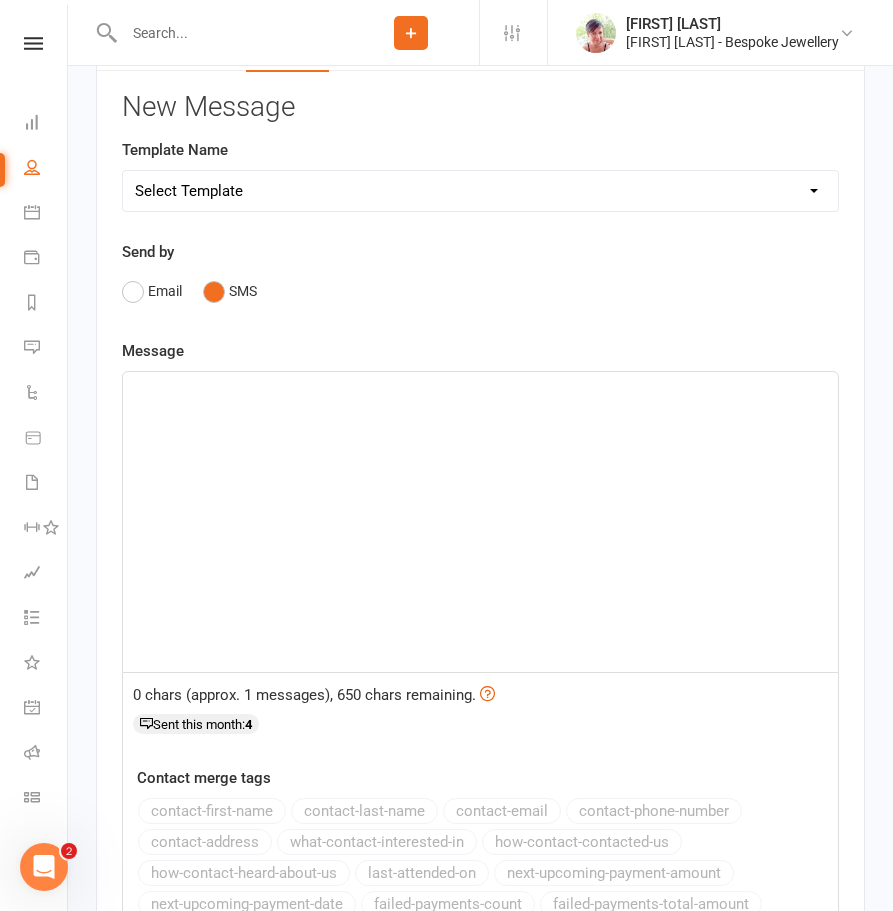click on "﻿" 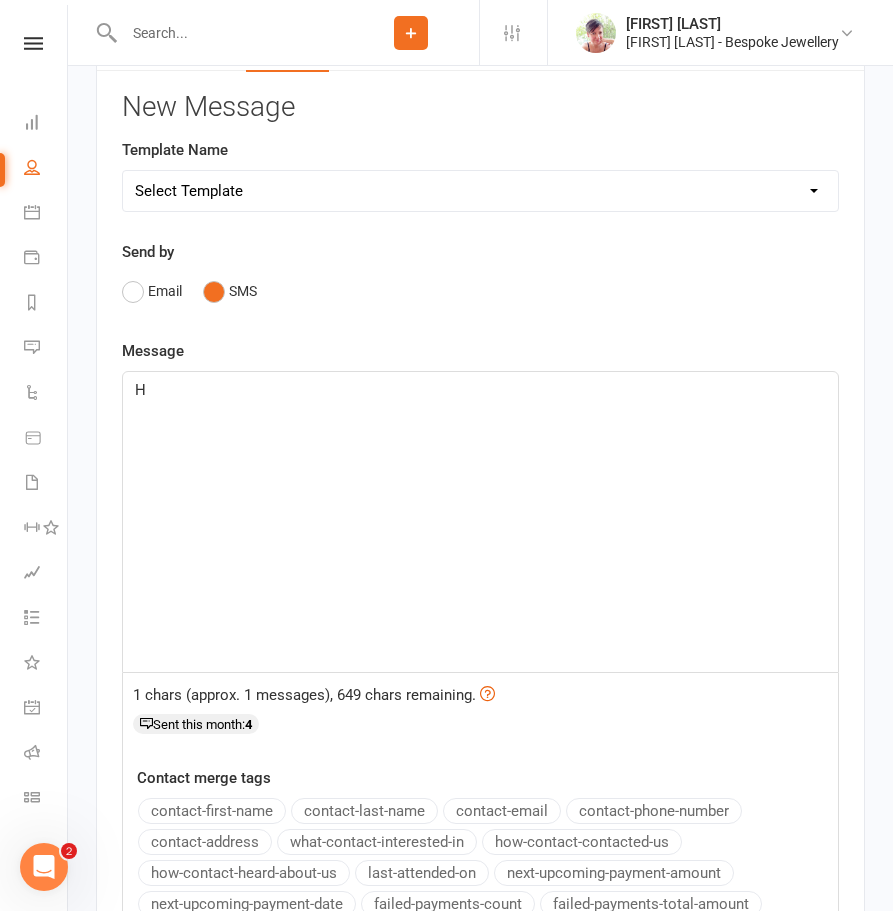 type 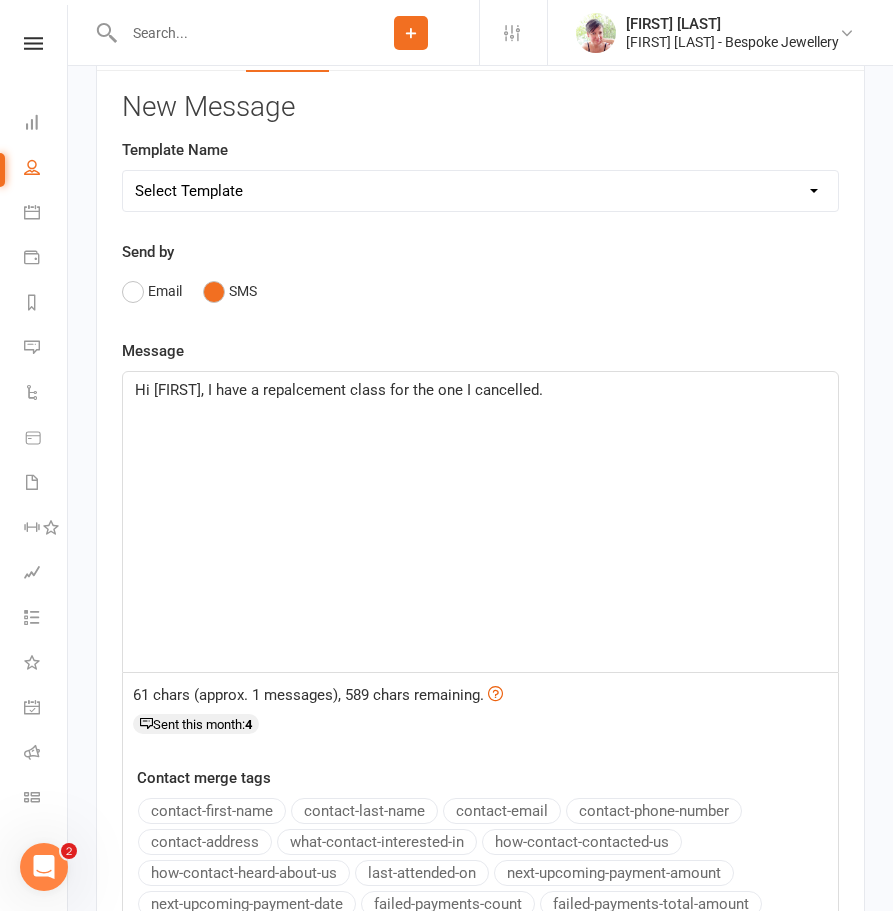 click on "Hi [FIRST], I have a repalcement class for the one I cancelled." 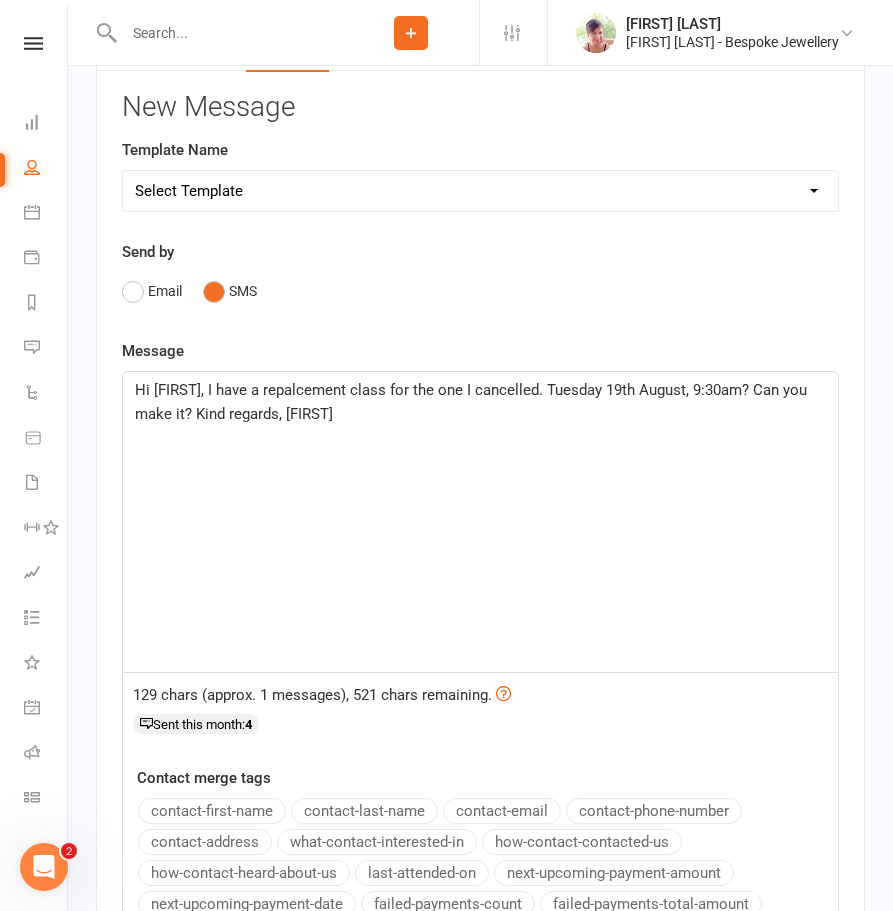click on "Hi [FIRST], I have a repalcement class for the one I cancelled. Tuesday 19th August, 9:30am? Can you make it? Kind regards, [FIRST]" 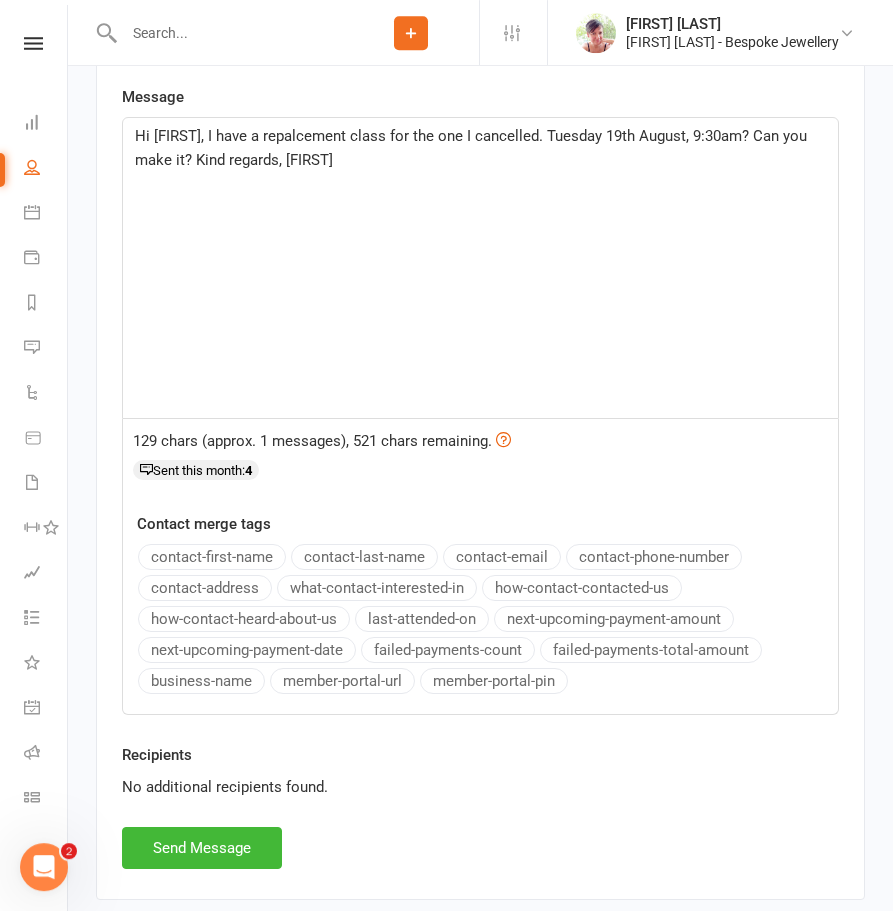 scroll, scrollTop: 2958, scrollLeft: 0, axis: vertical 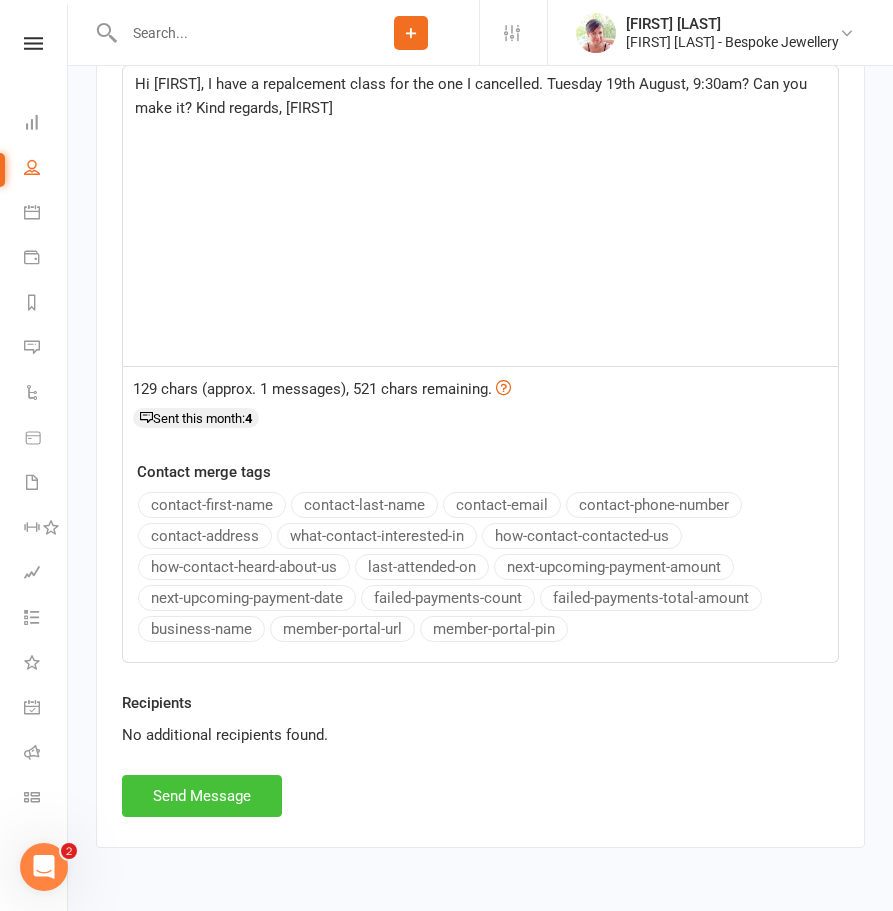 click on "Send Message" at bounding box center [202, 796] 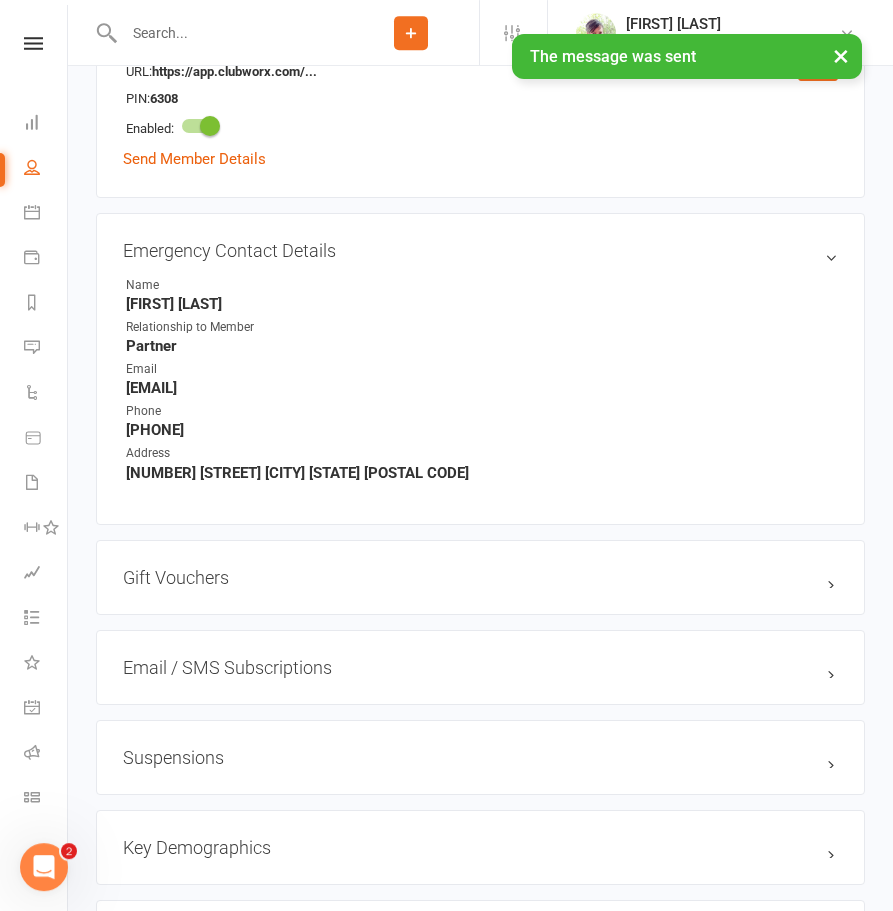 scroll, scrollTop: 1428, scrollLeft: 0, axis: vertical 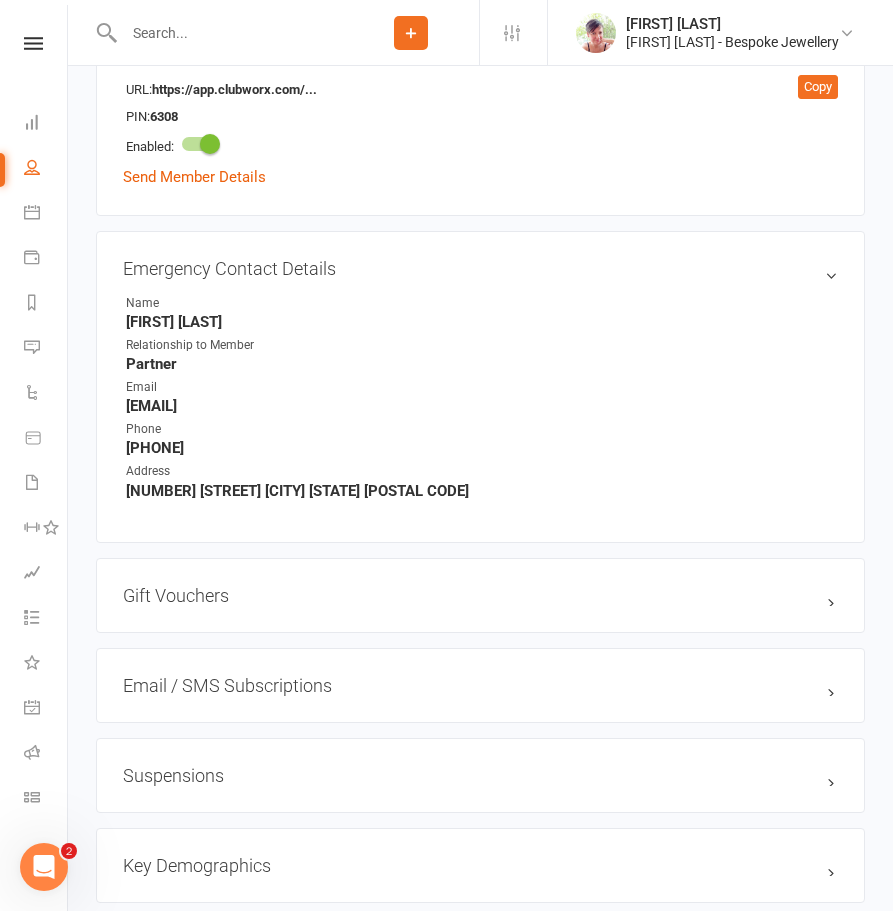 click at bounding box center [230, 33] 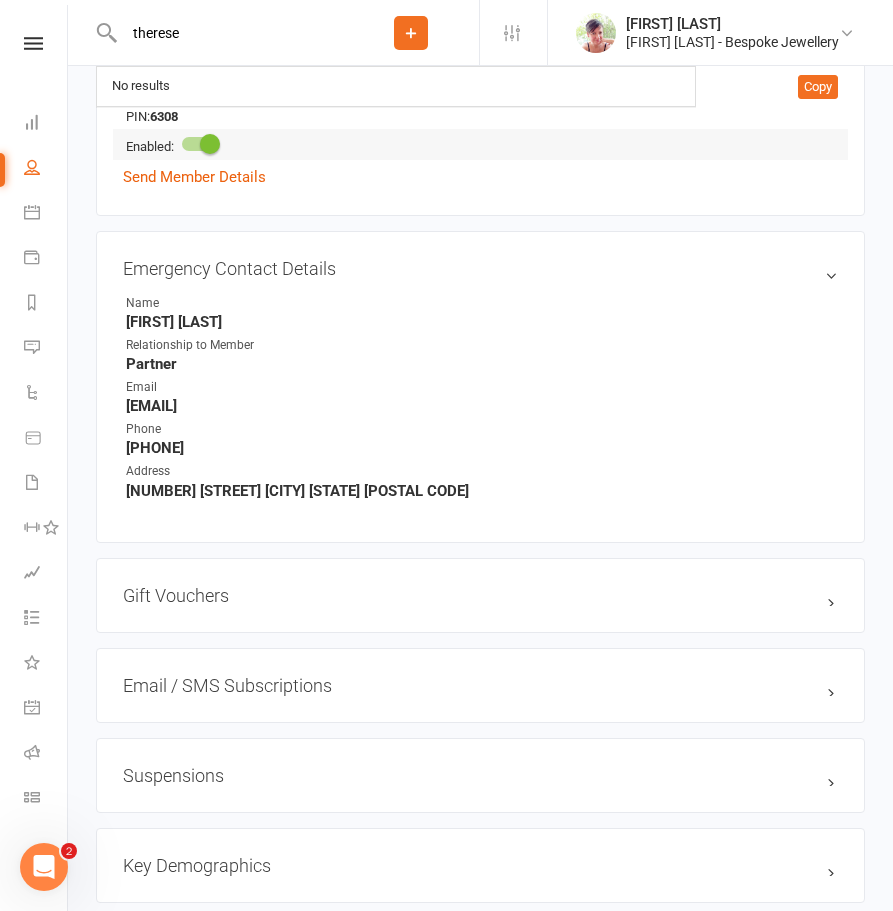 type on "therese" 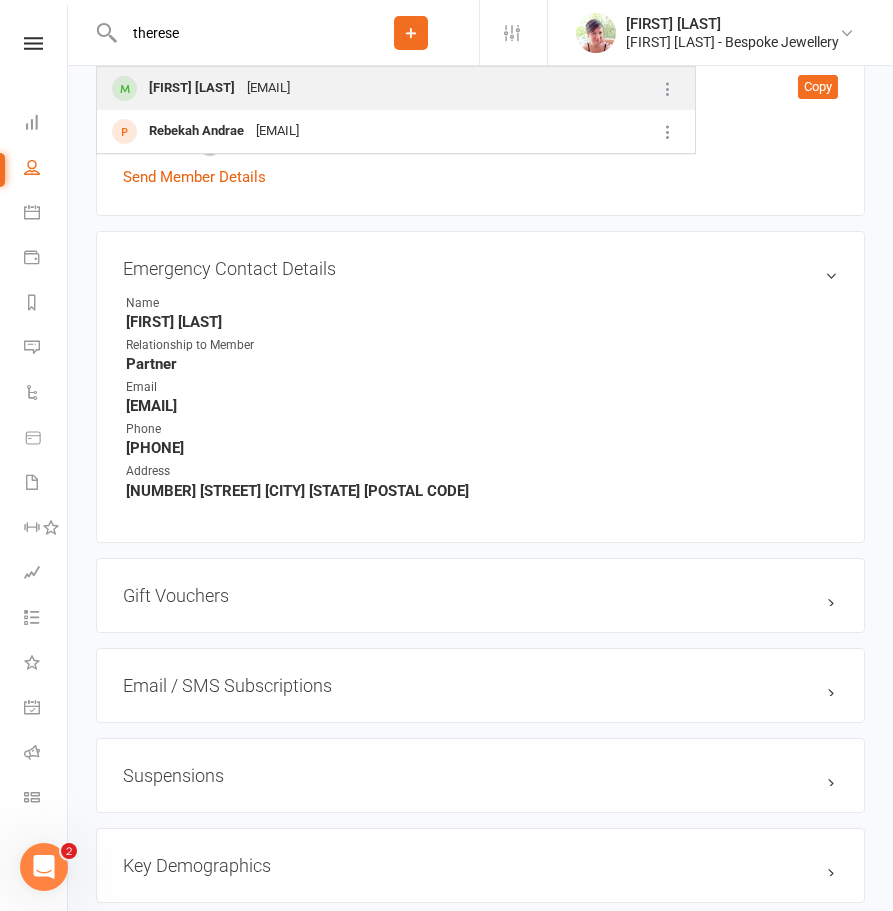 click on "[FIRST] [LAST]" at bounding box center [192, 88] 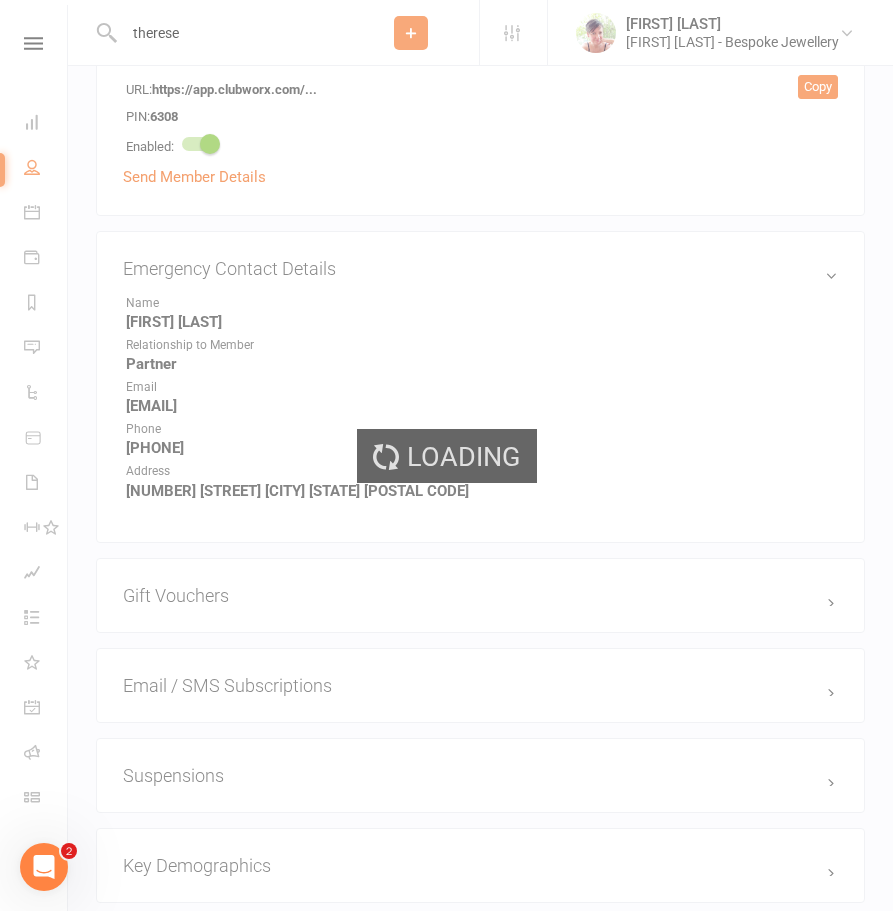 type 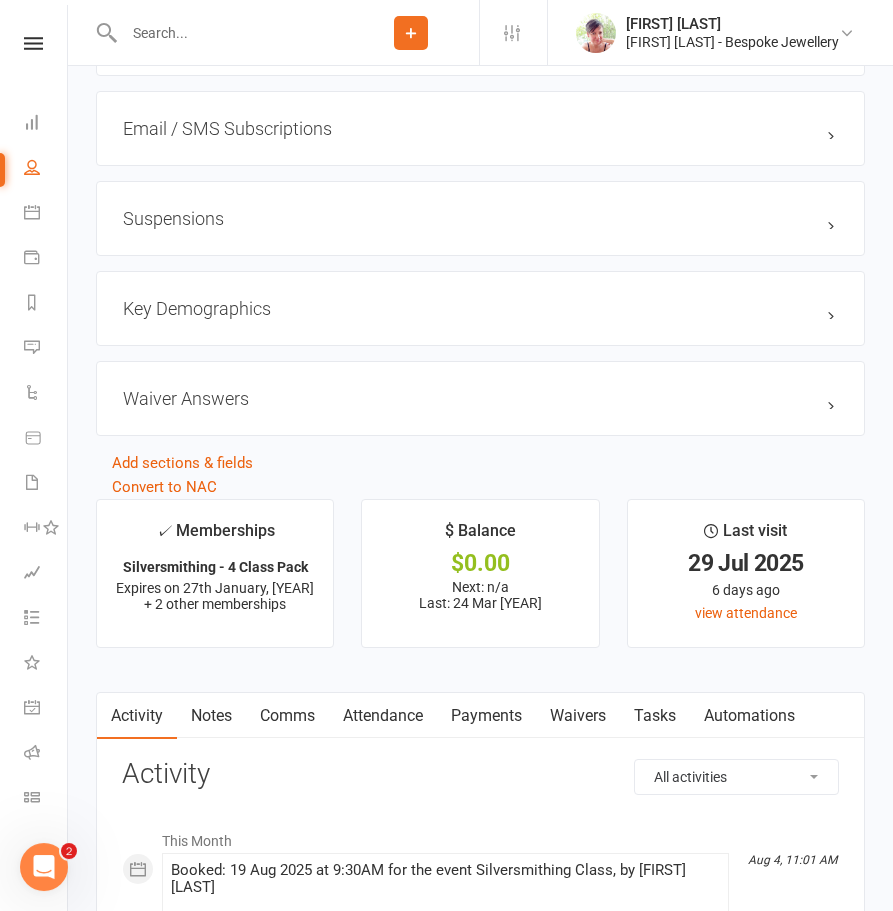 scroll, scrollTop: 2040, scrollLeft: 0, axis: vertical 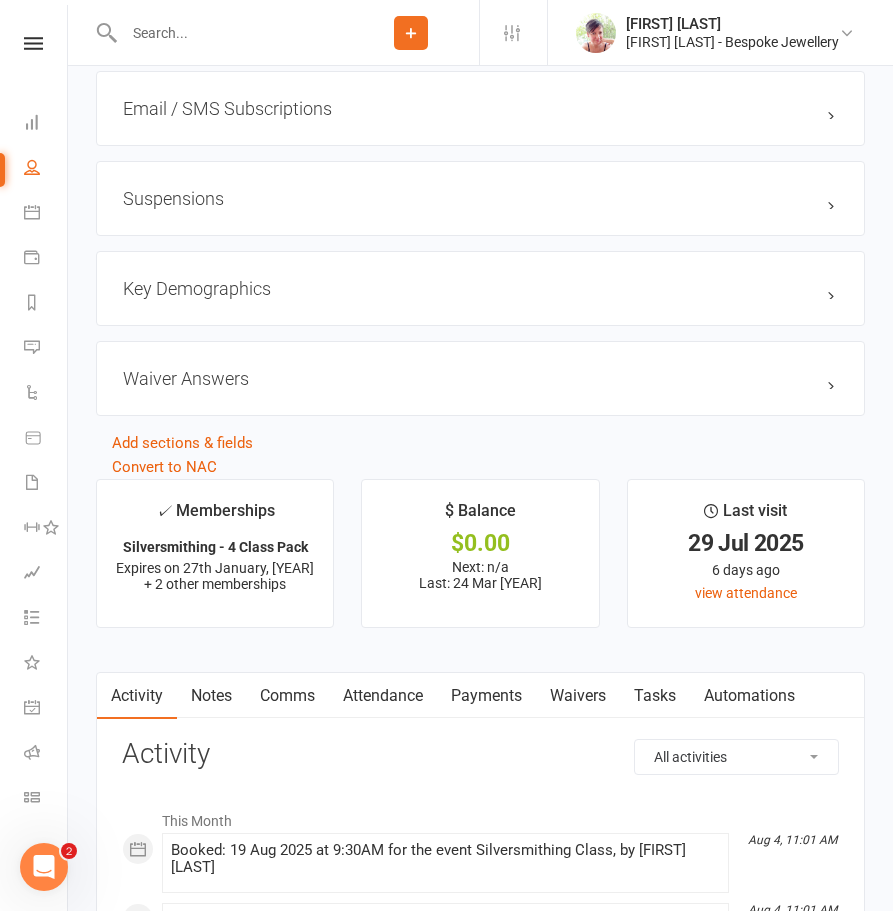 click on "Comms" at bounding box center [287, 696] 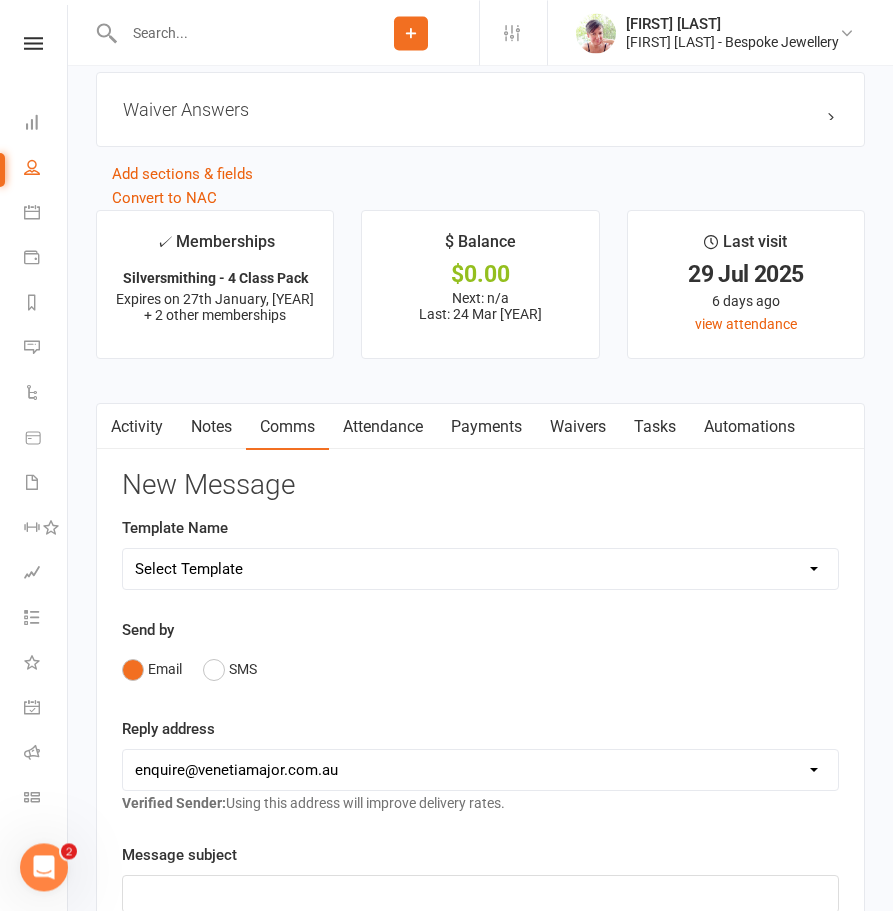 scroll, scrollTop: 2346, scrollLeft: 0, axis: vertical 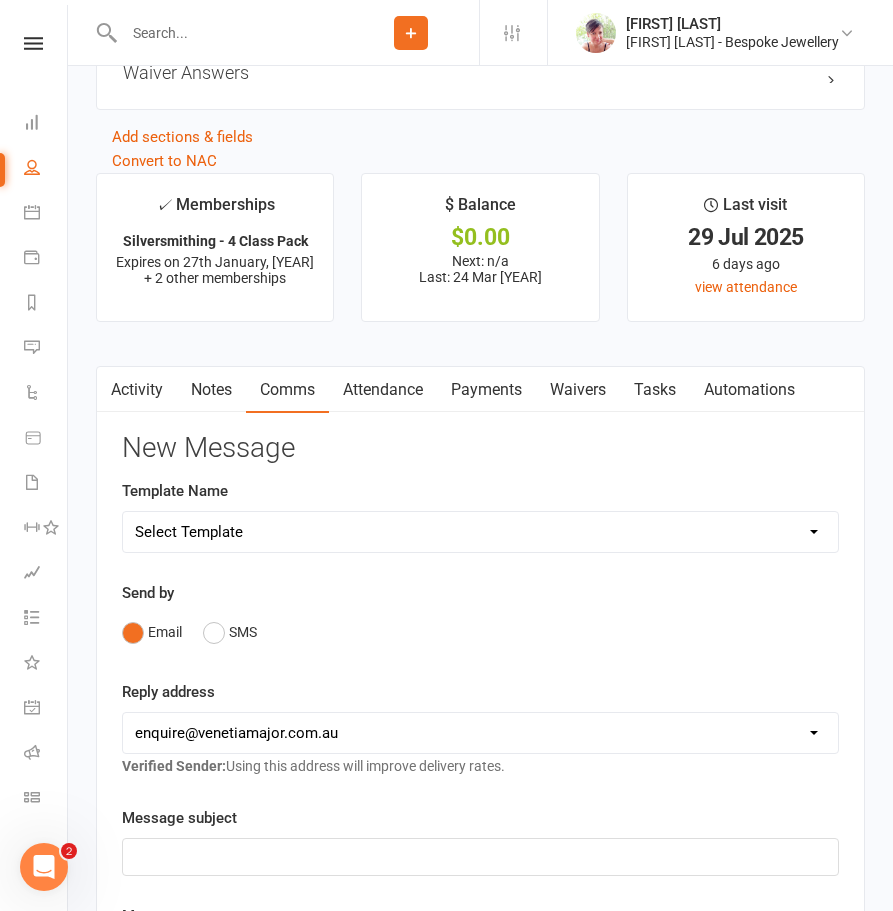 click on "Select Template [Email] Booking Confirmation [Email] COVID Update [Email] Letterhead [Email] Silversmithing classes resume 2nd November PROSPECTS [Email] Vacancy Notification [Email] Waitlist Reminder" at bounding box center (480, 532) 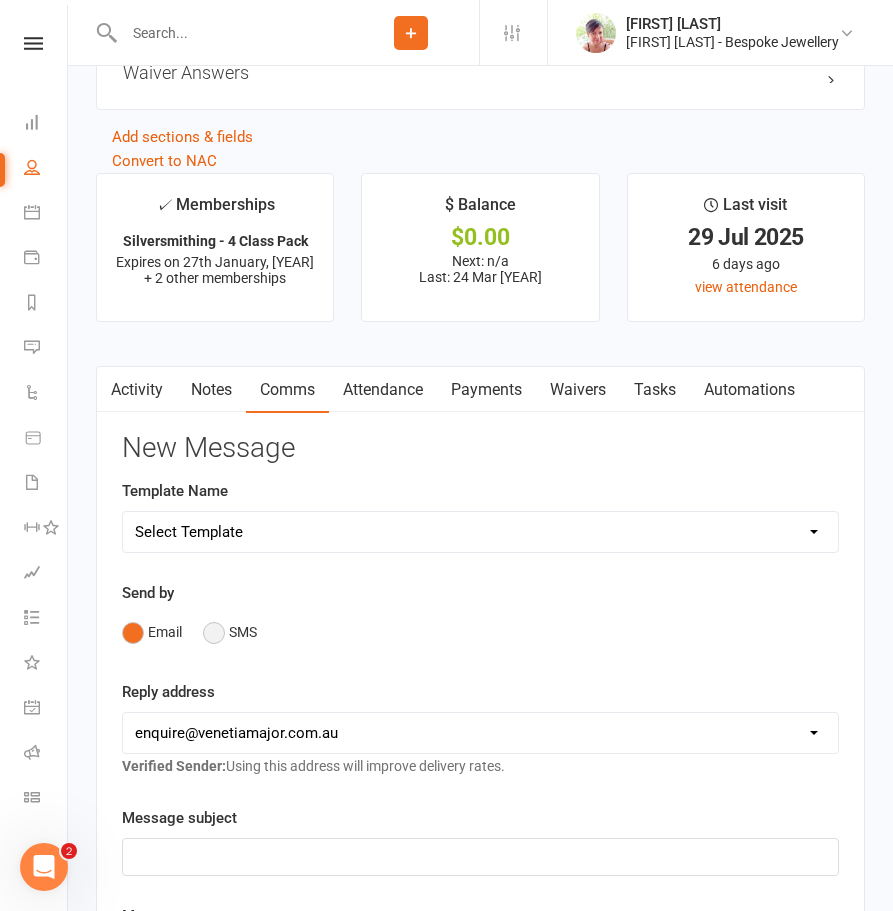 click on "SMS" at bounding box center (230, 632) 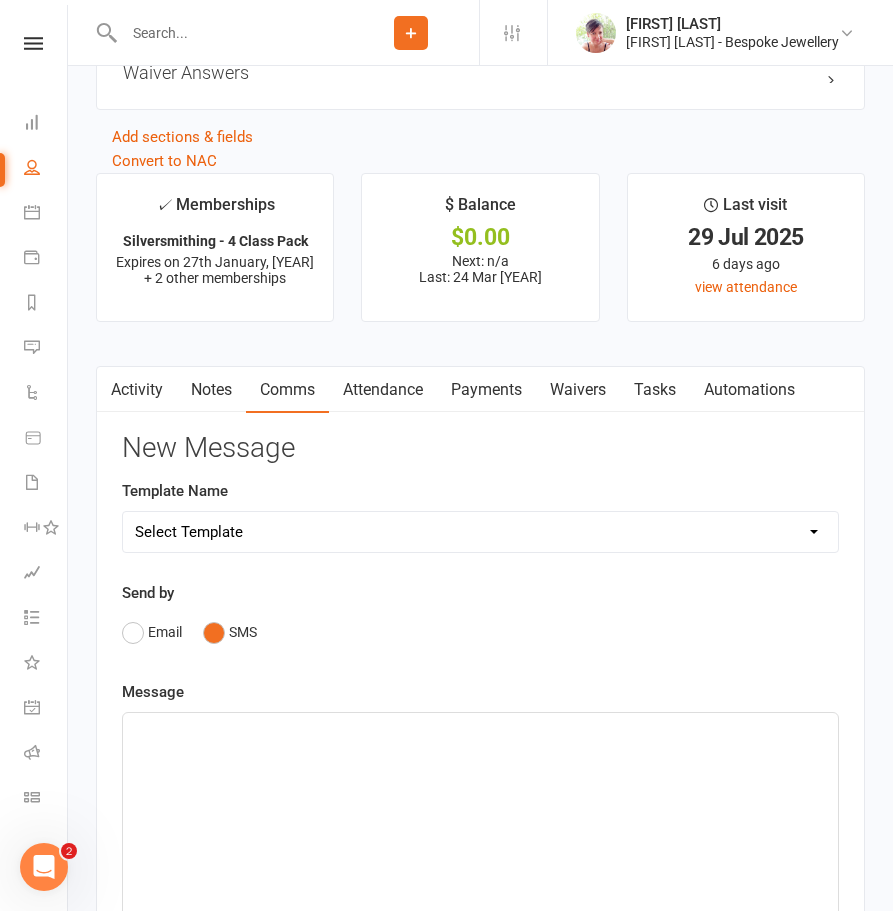 scroll, scrollTop: 2754, scrollLeft: 0, axis: vertical 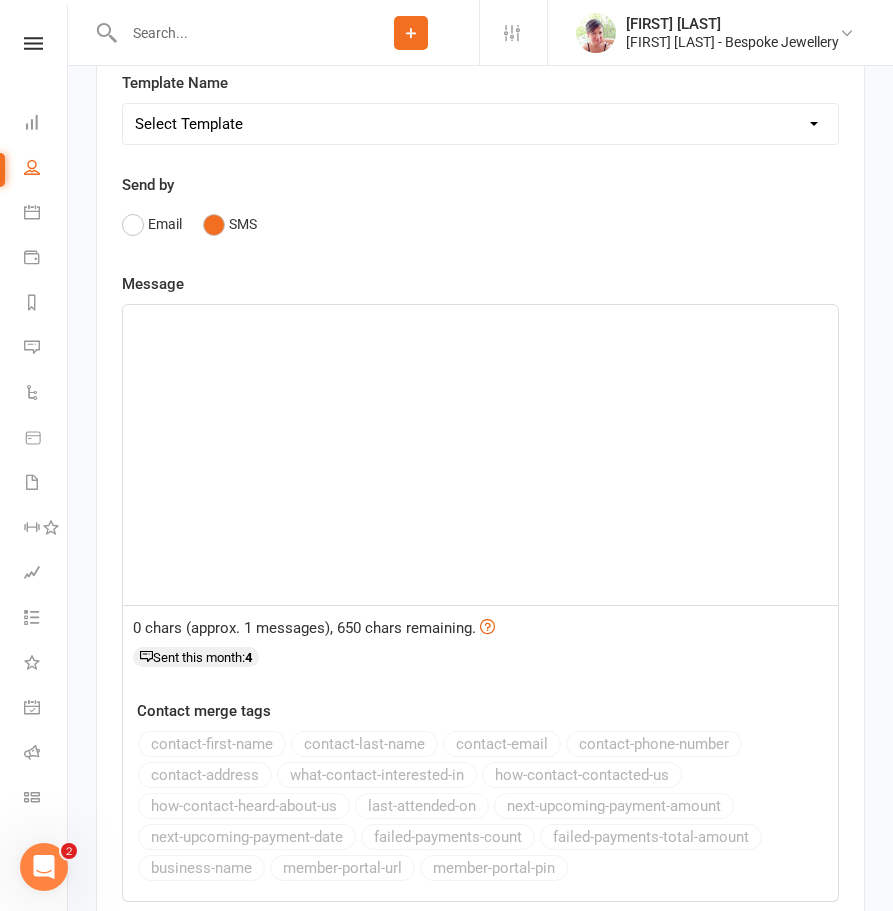 click on "﻿" 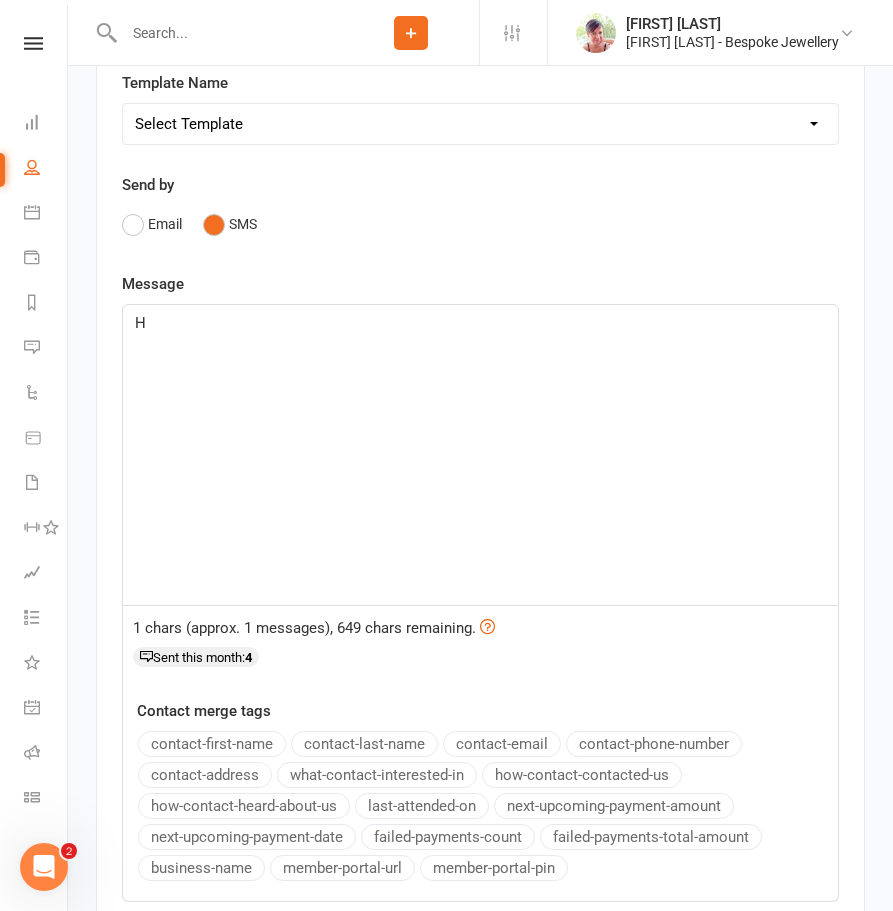 type 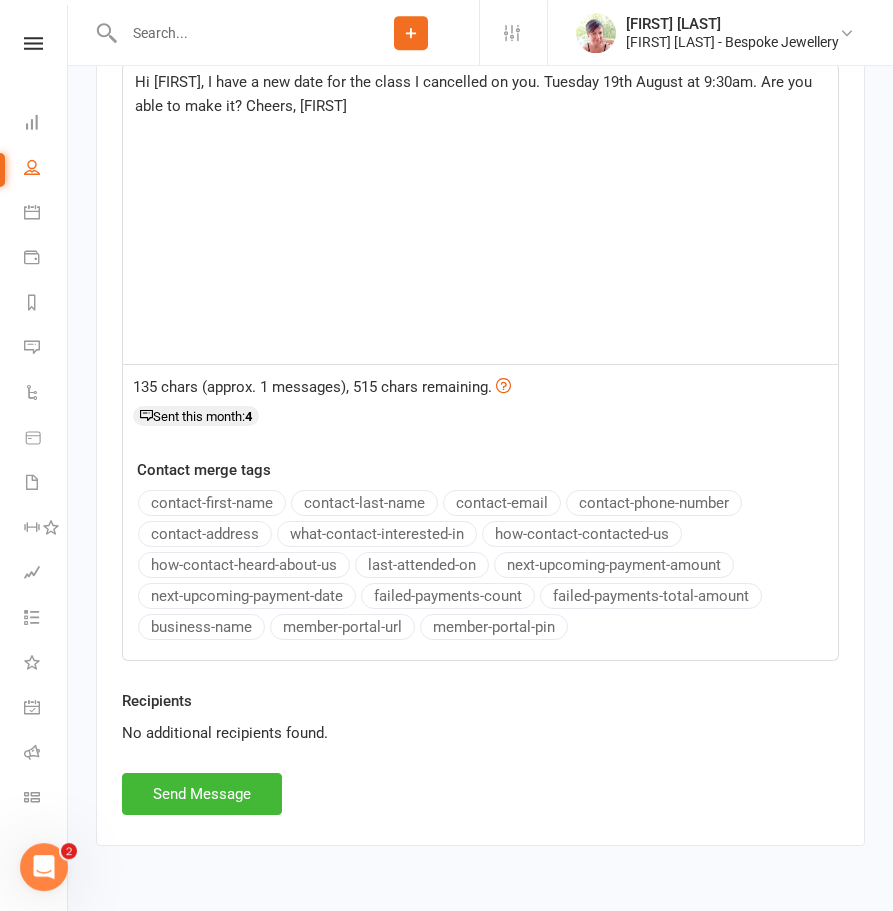 scroll, scrollTop: 3045, scrollLeft: 0, axis: vertical 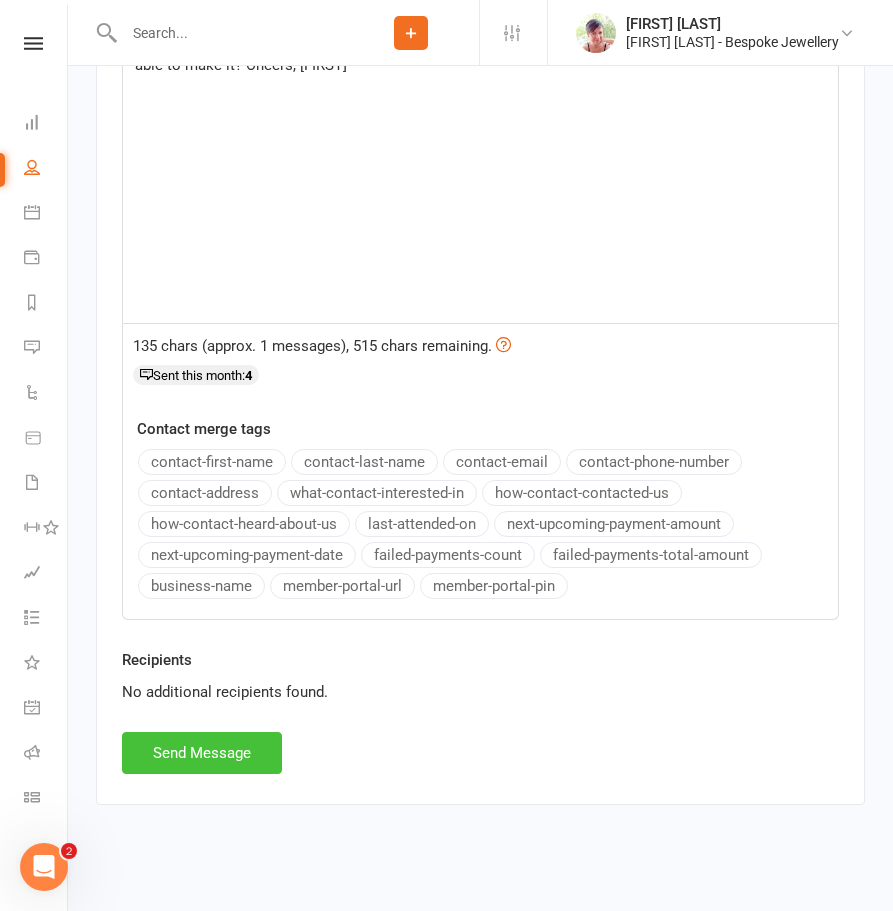 click on "Send Message" at bounding box center (202, 753) 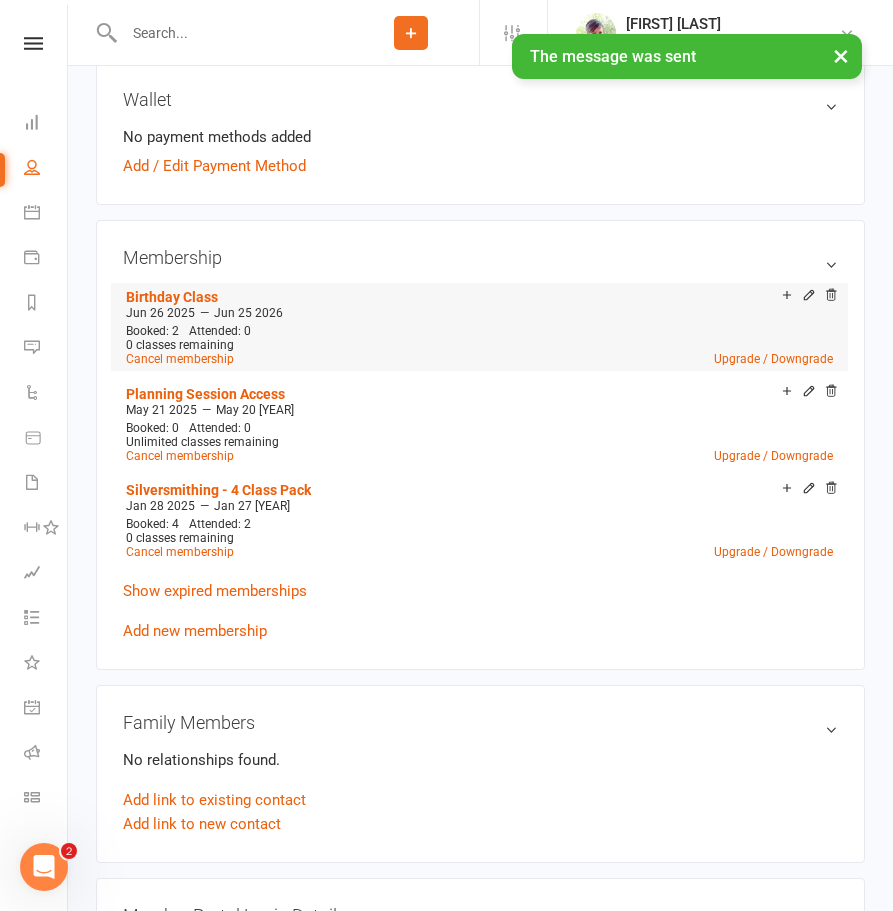 scroll, scrollTop: 0, scrollLeft: 0, axis: both 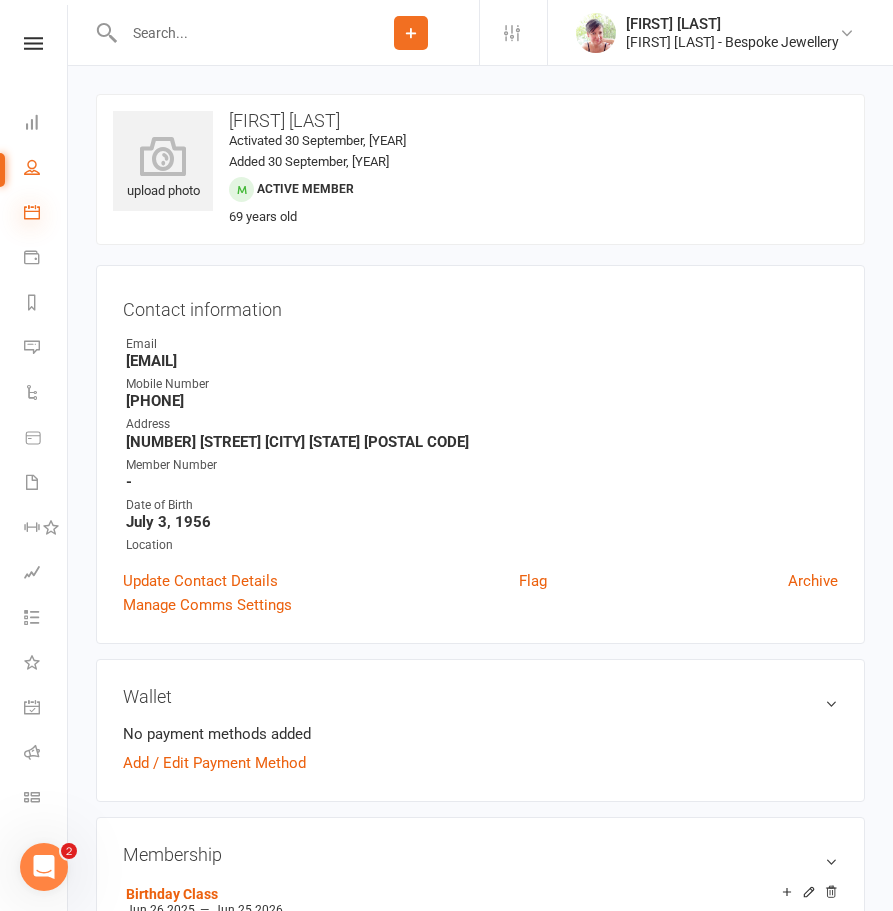 click at bounding box center (32, 212) 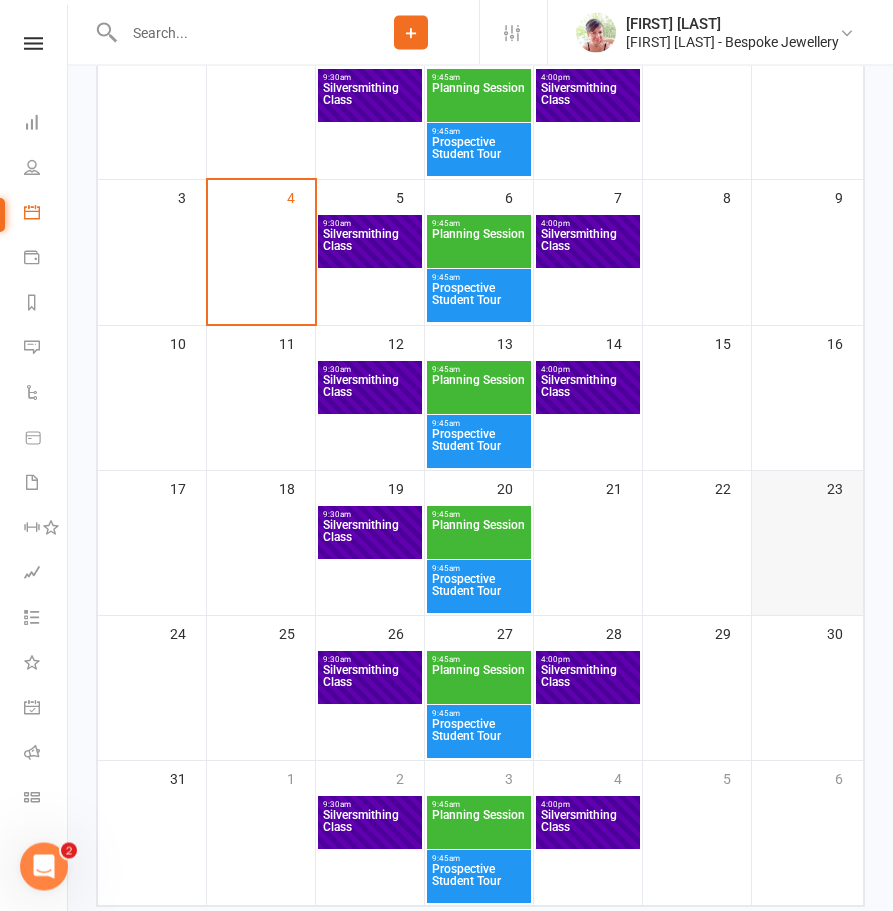 scroll, scrollTop: 358, scrollLeft: 0, axis: vertical 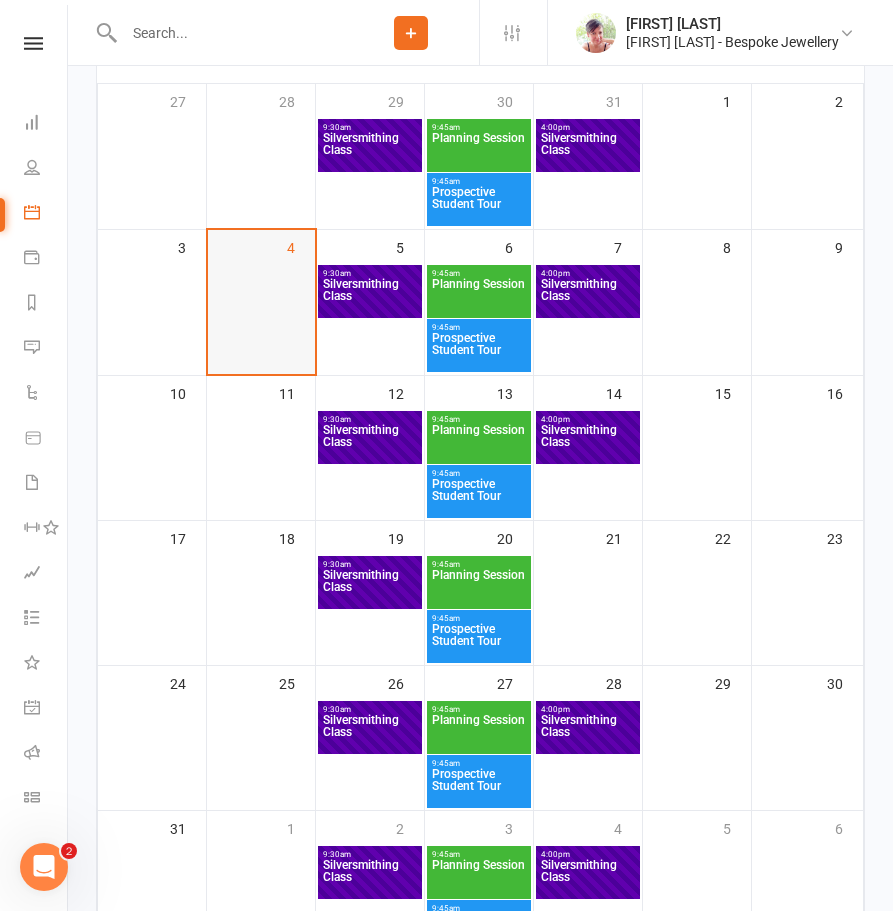 click at bounding box center [261, 318] 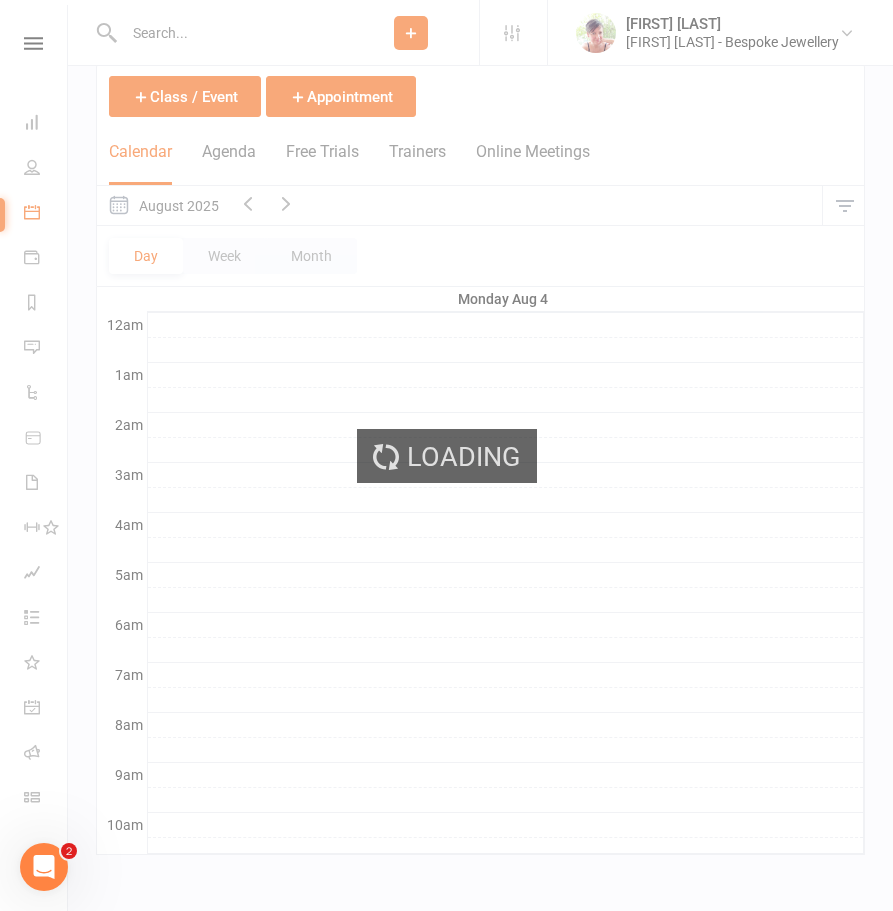 scroll, scrollTop: 112, scrollLeft: 0, axis: vertical 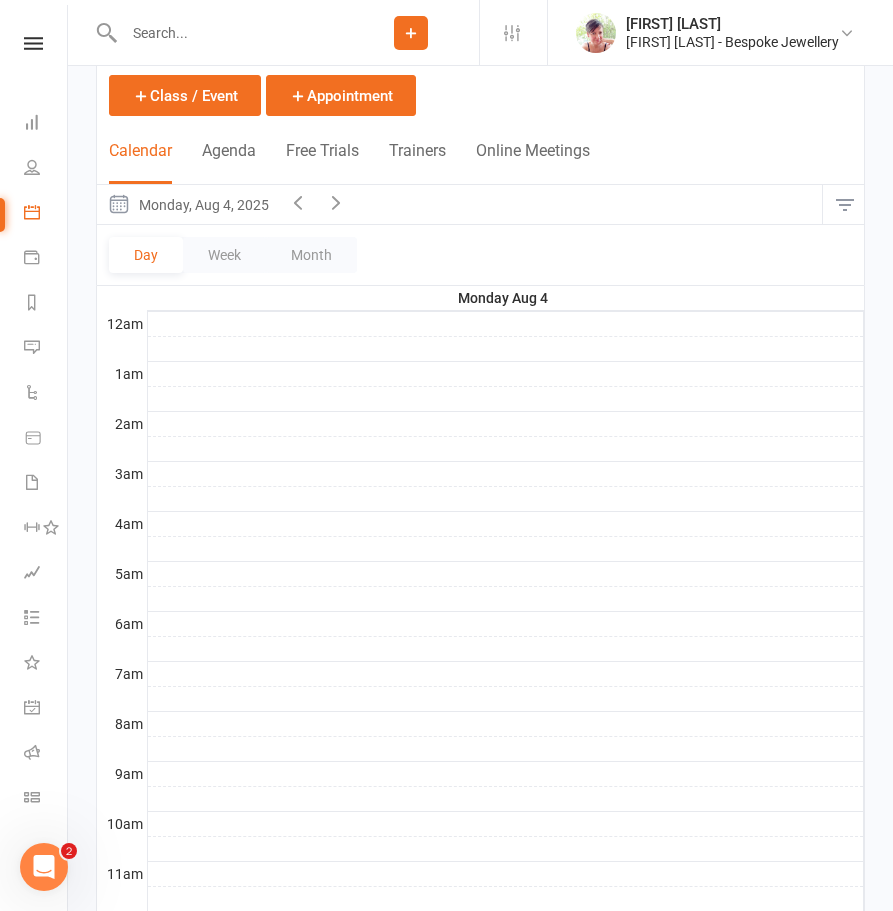 click on "Calendar" at bounding box center (140, 162) 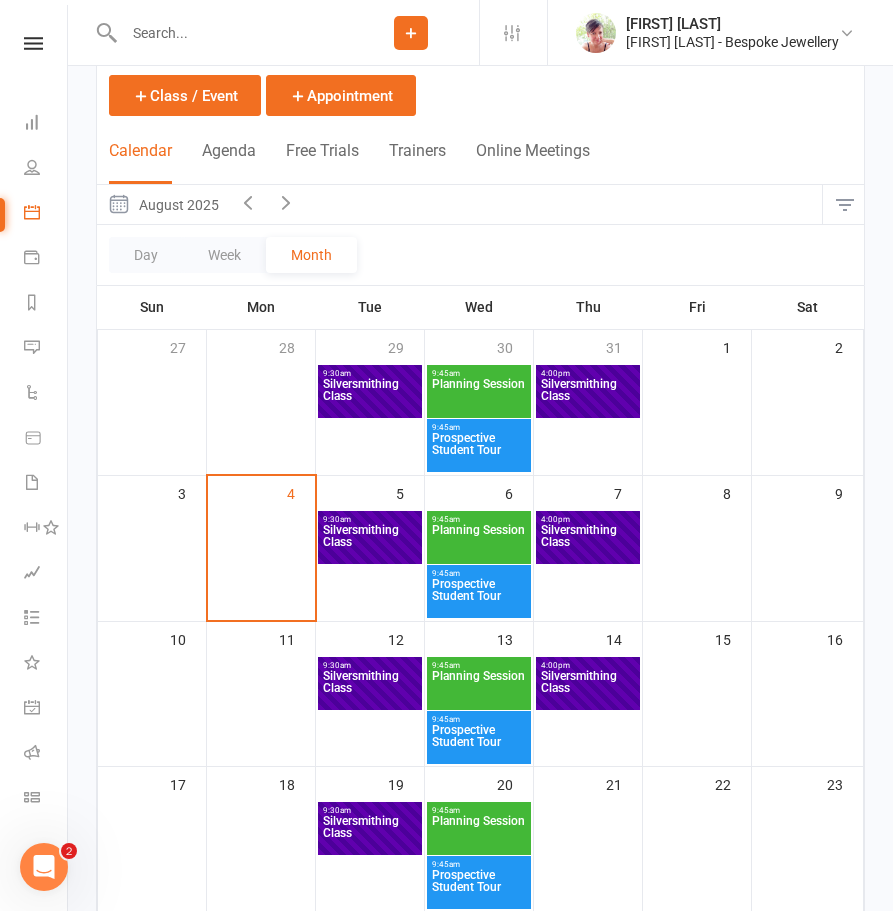 click on "Silversmithing Class" at bounding box center (370, 542) 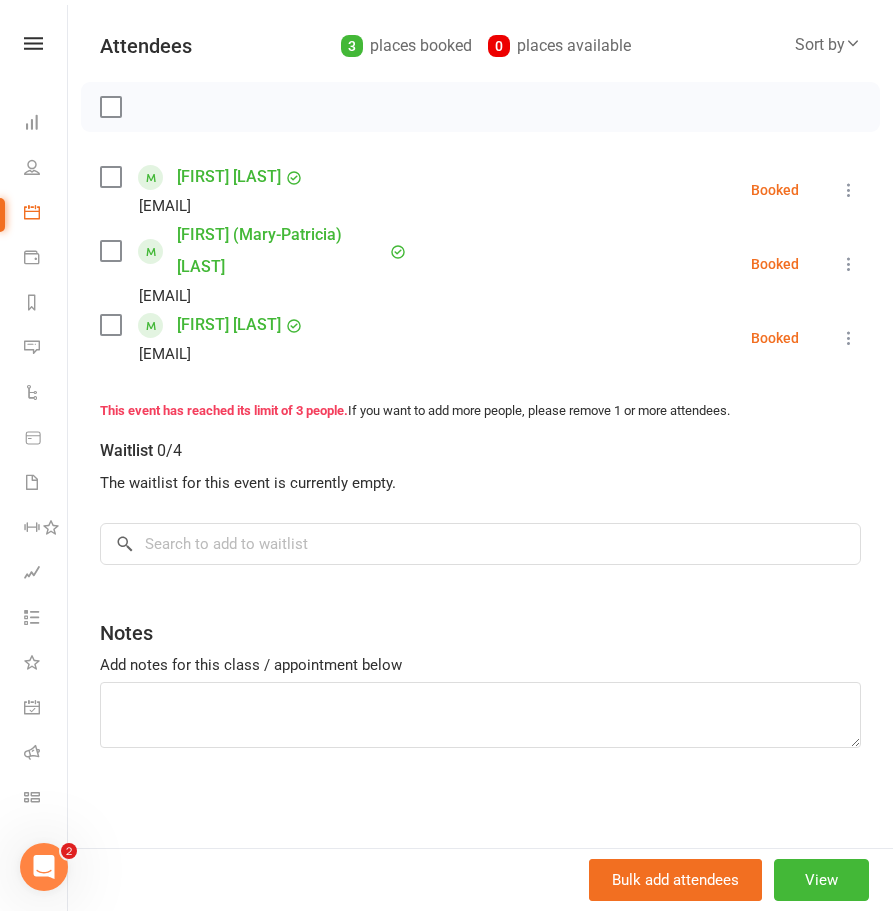 scroll, scrollTop: 0, scrollLeft: 0, axis: both 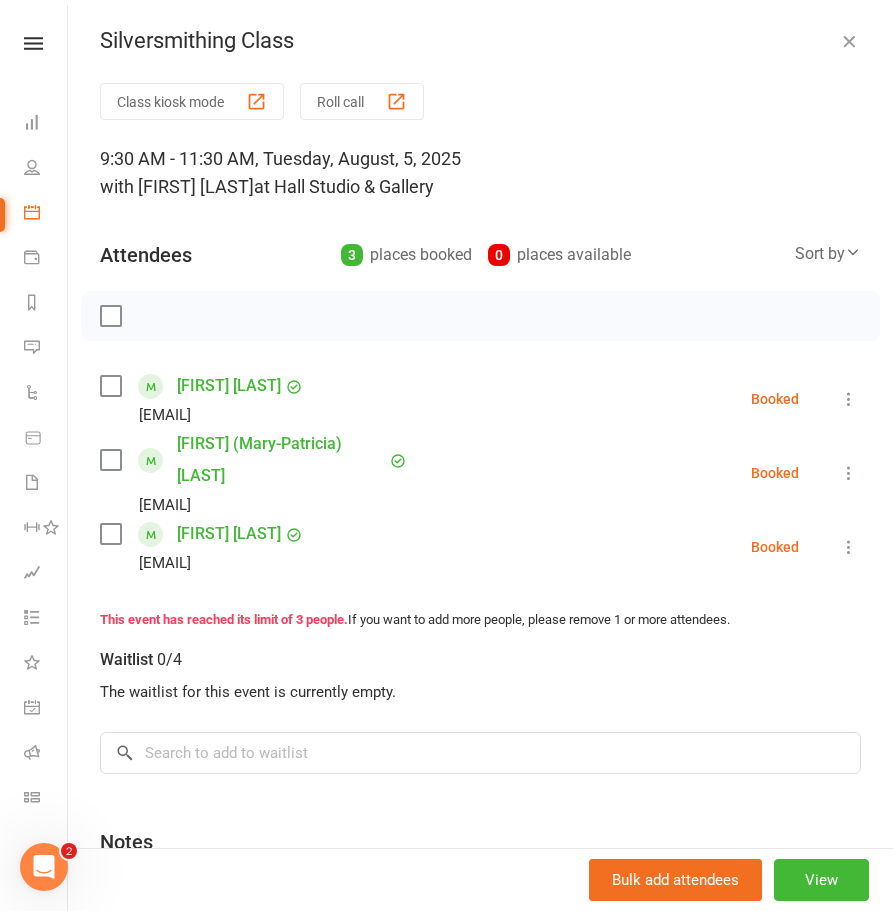 click at bounding box center [849, 41] 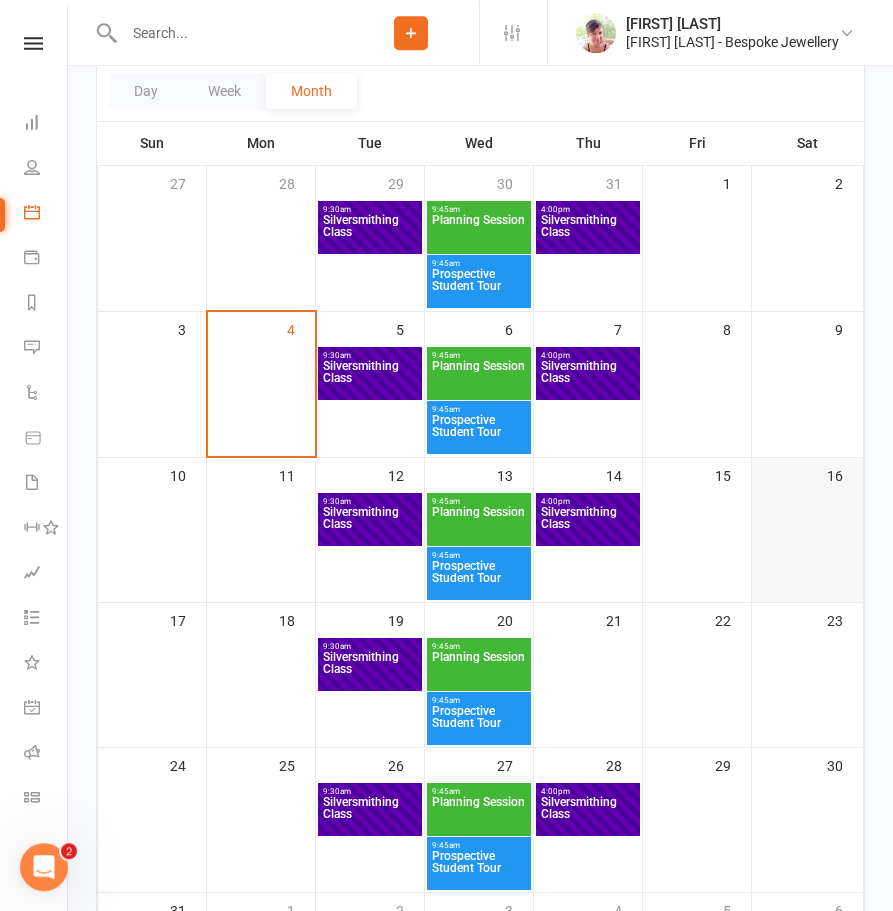 scroll, scrollTop: 256, scrollLeft: 0, axis: vertical 